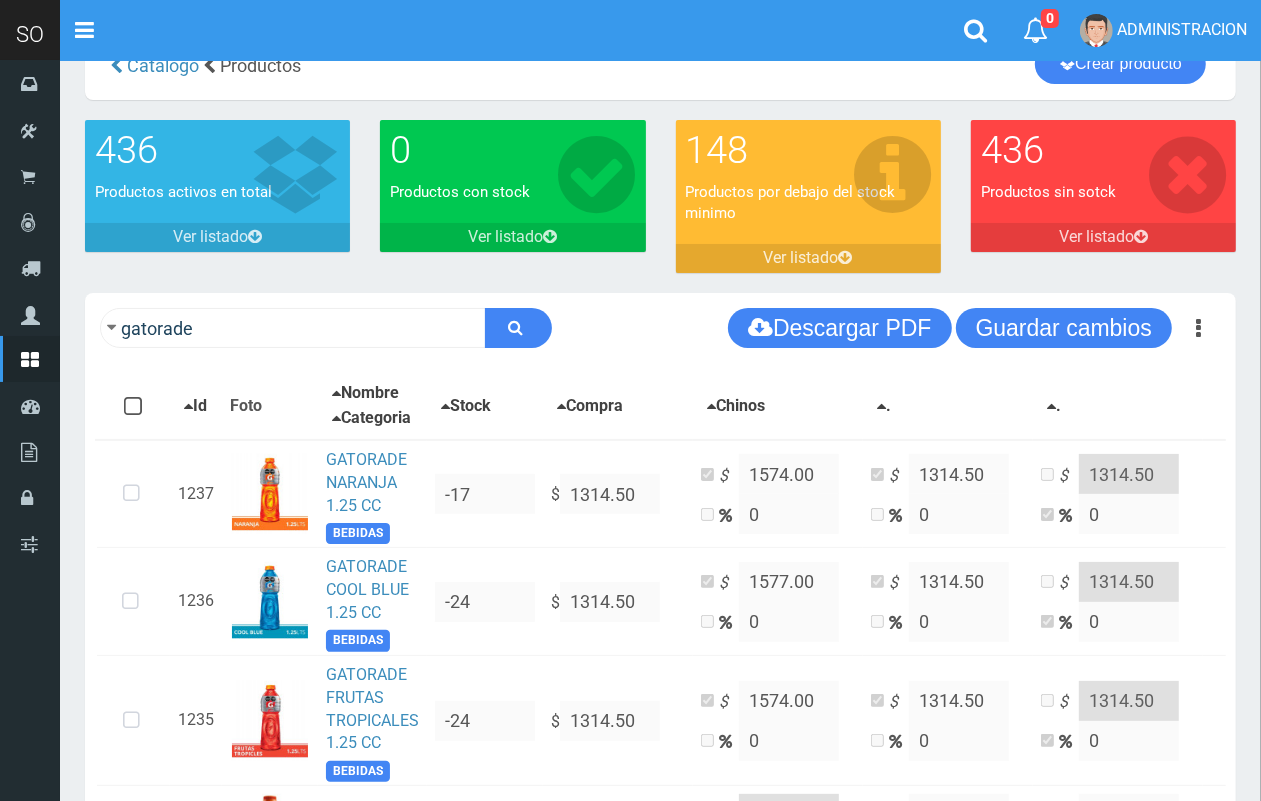 scroll, scrollTop: 56, scrollLeft: 0, axis: vertical 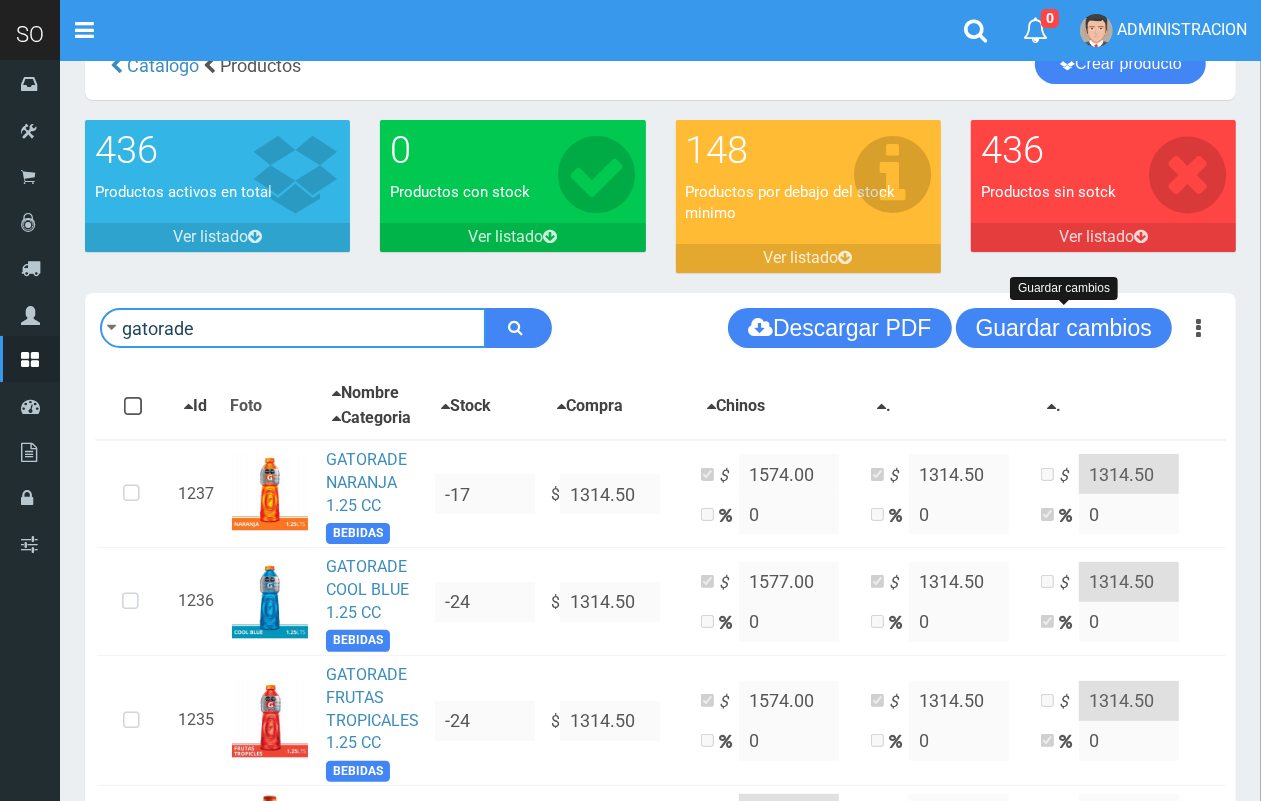 click on "gatorade" at bounding box center [293, 328] 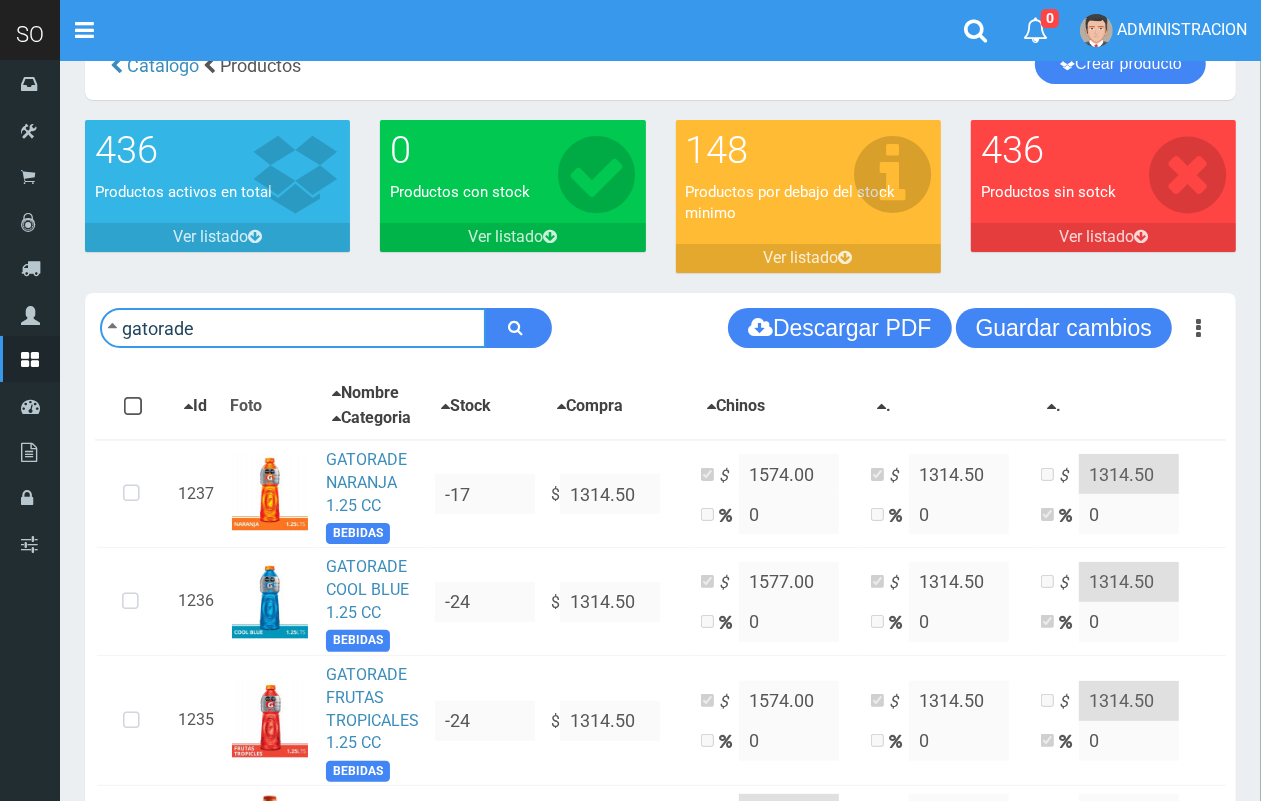 click on "gatorade" at bounding box center [293, 328] 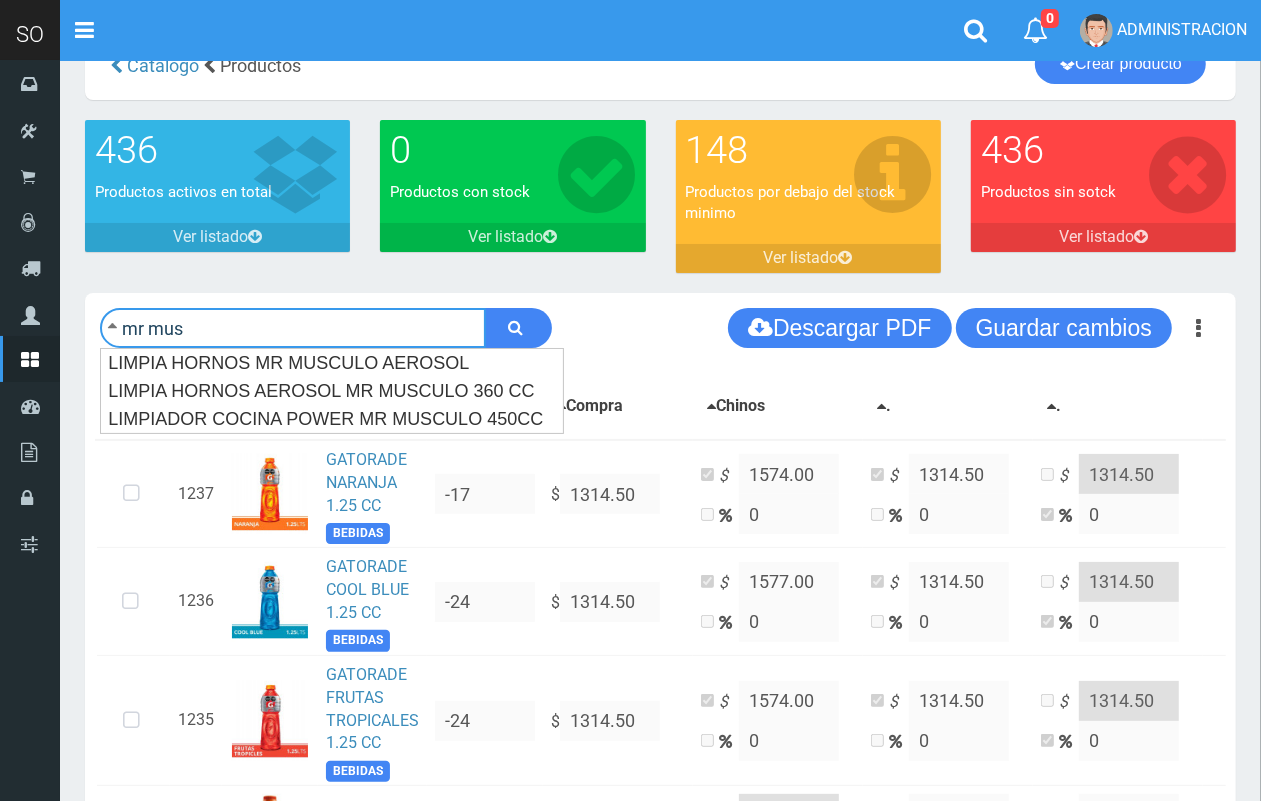type on "mr mus" 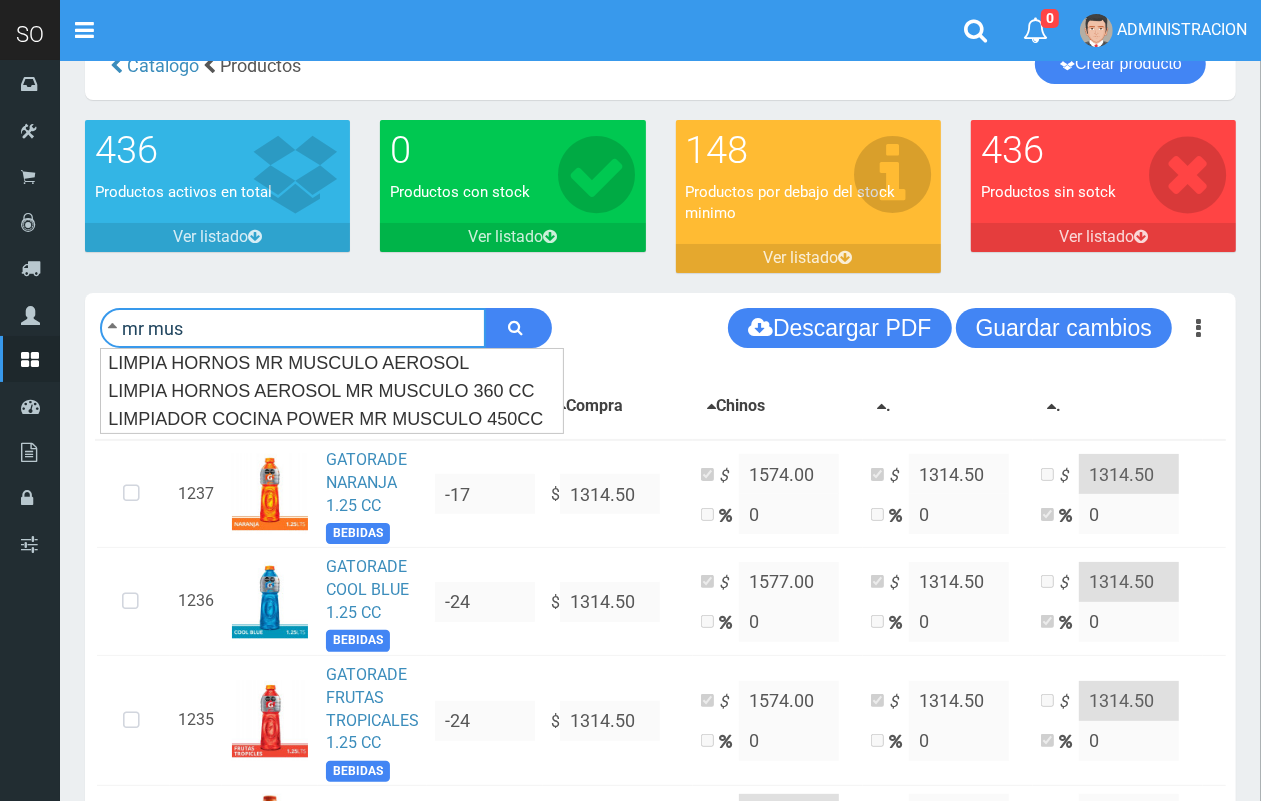 click at bounding box center (518, 328) 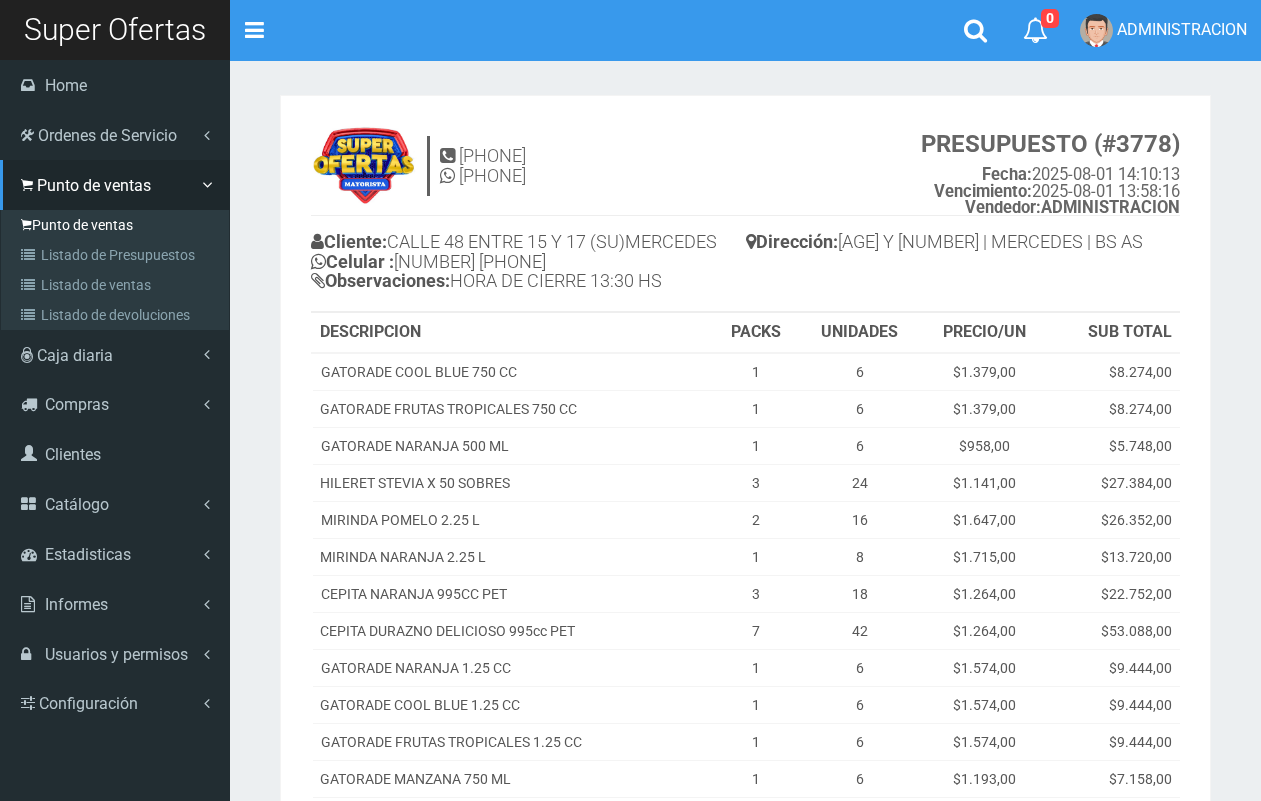scroll, scrollTop: 0, scrollLeft: 0, axis: both 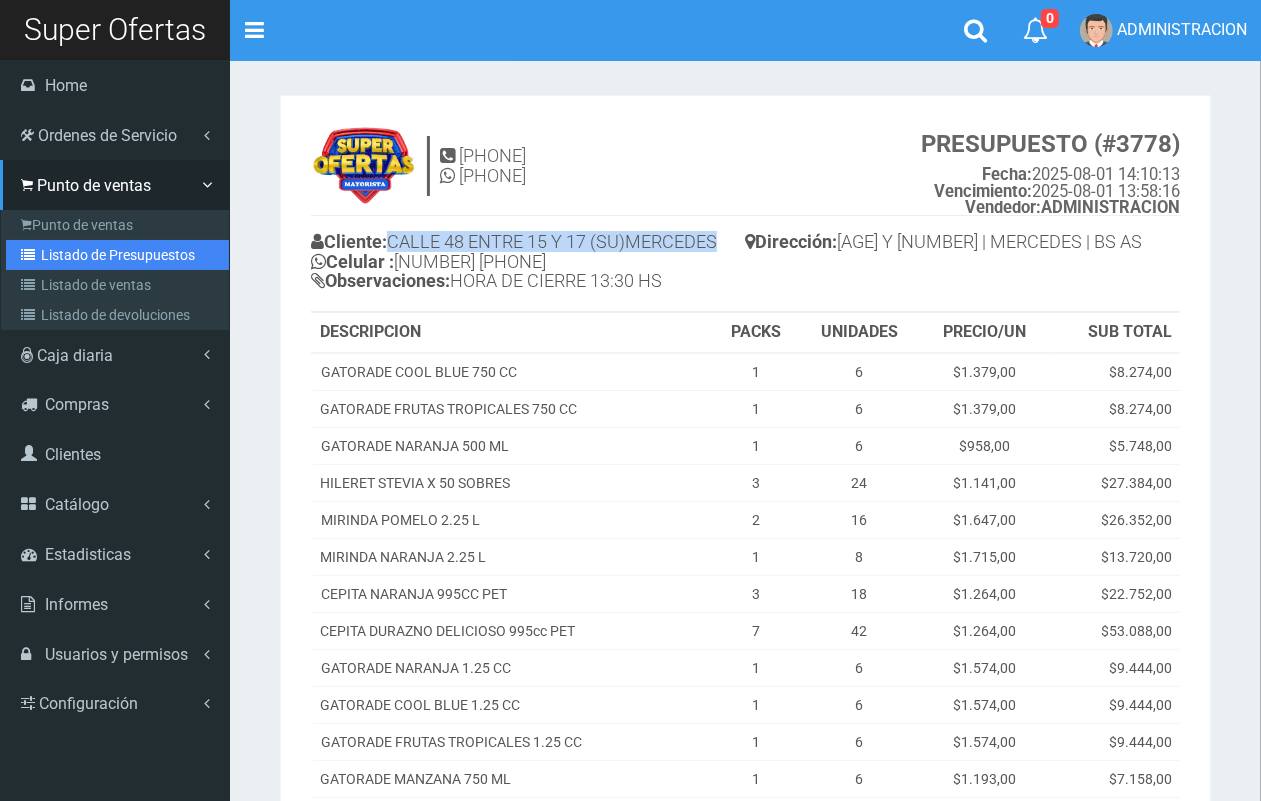 click on "Listado de Presupuestos" at bounding box center (117, 255) 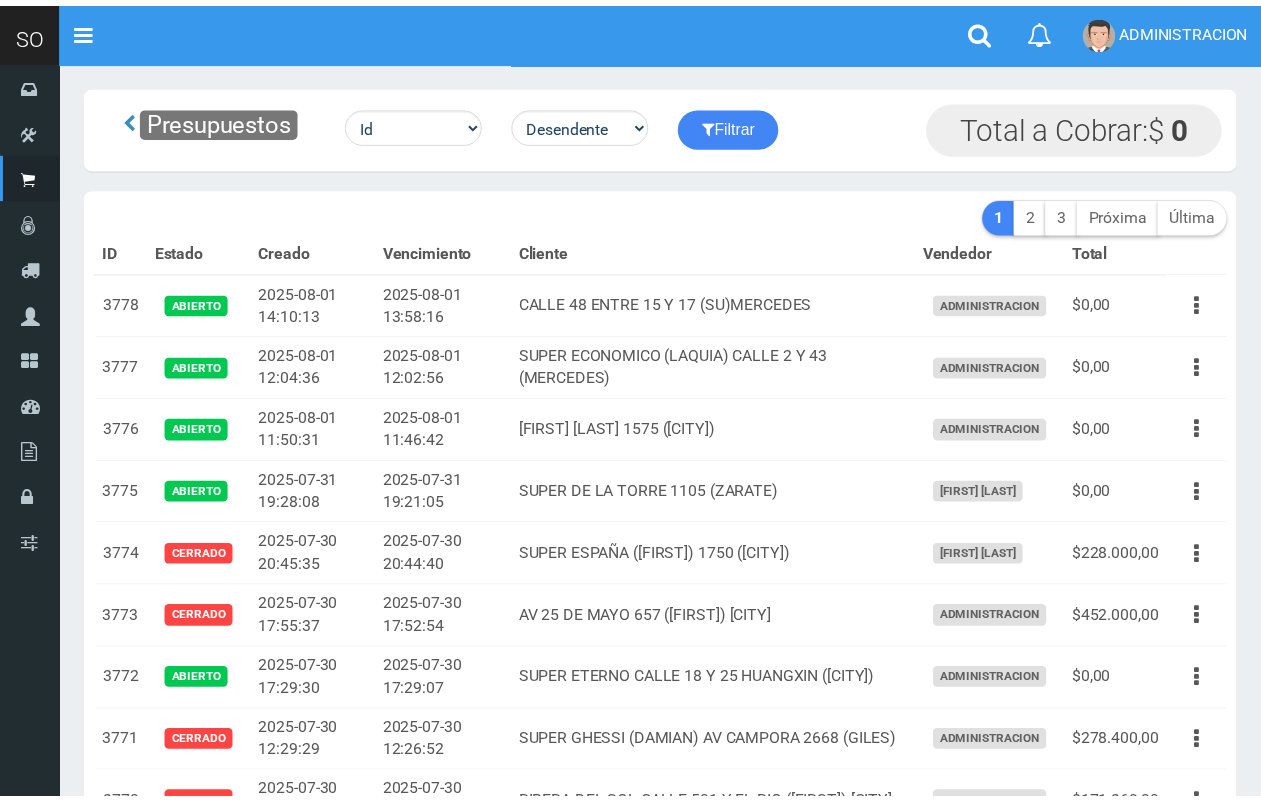 scroll, scrollTop: 0, scrollLeft: 0, axis: both 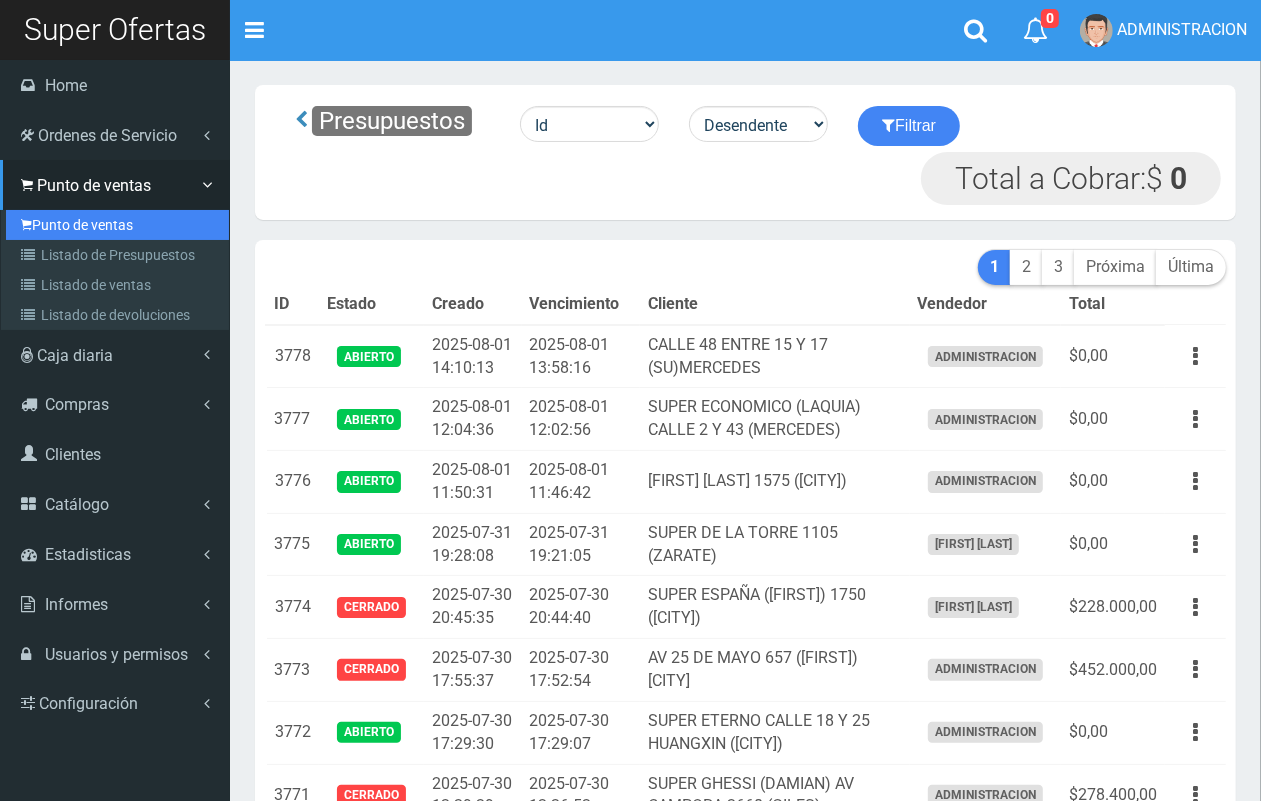 click on "Punto de ventas" at bounding box center (117, 225) 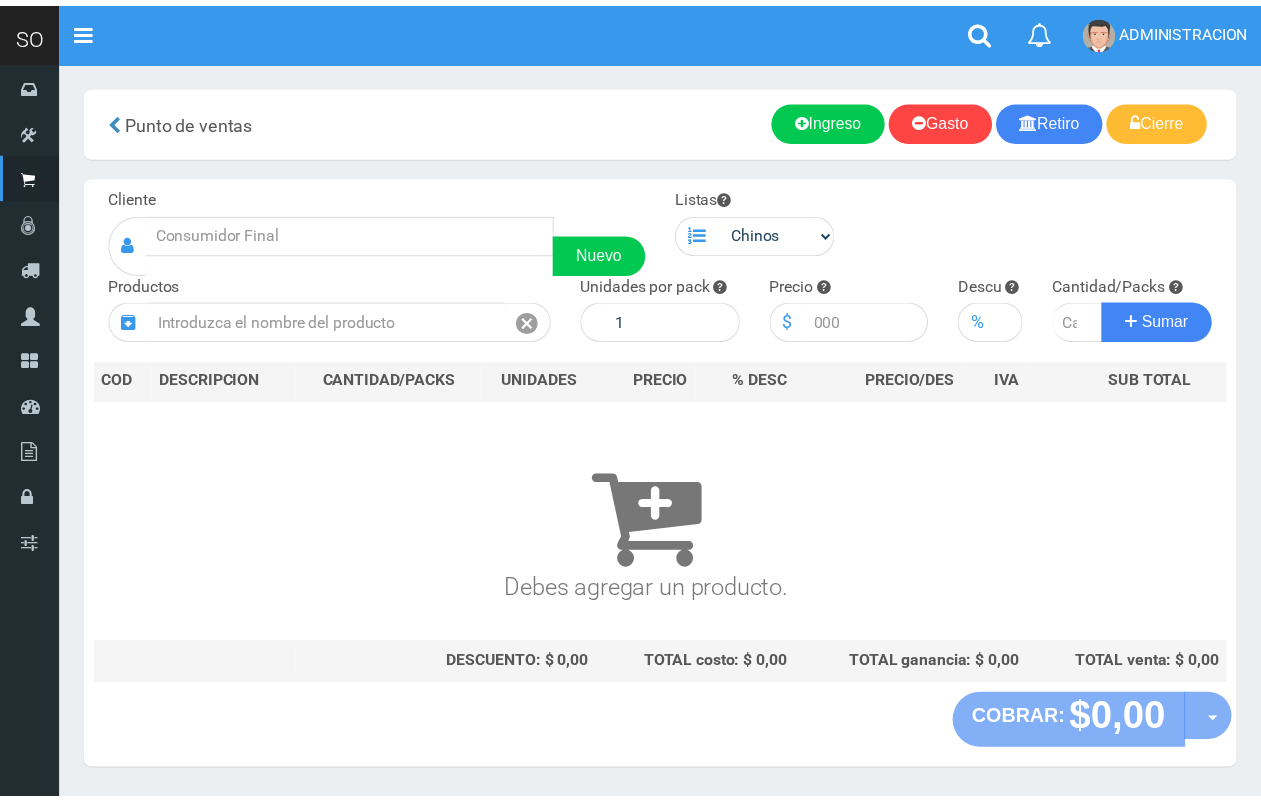 scroll, scrollTop: 0, scrollLeft: 0, axis: both 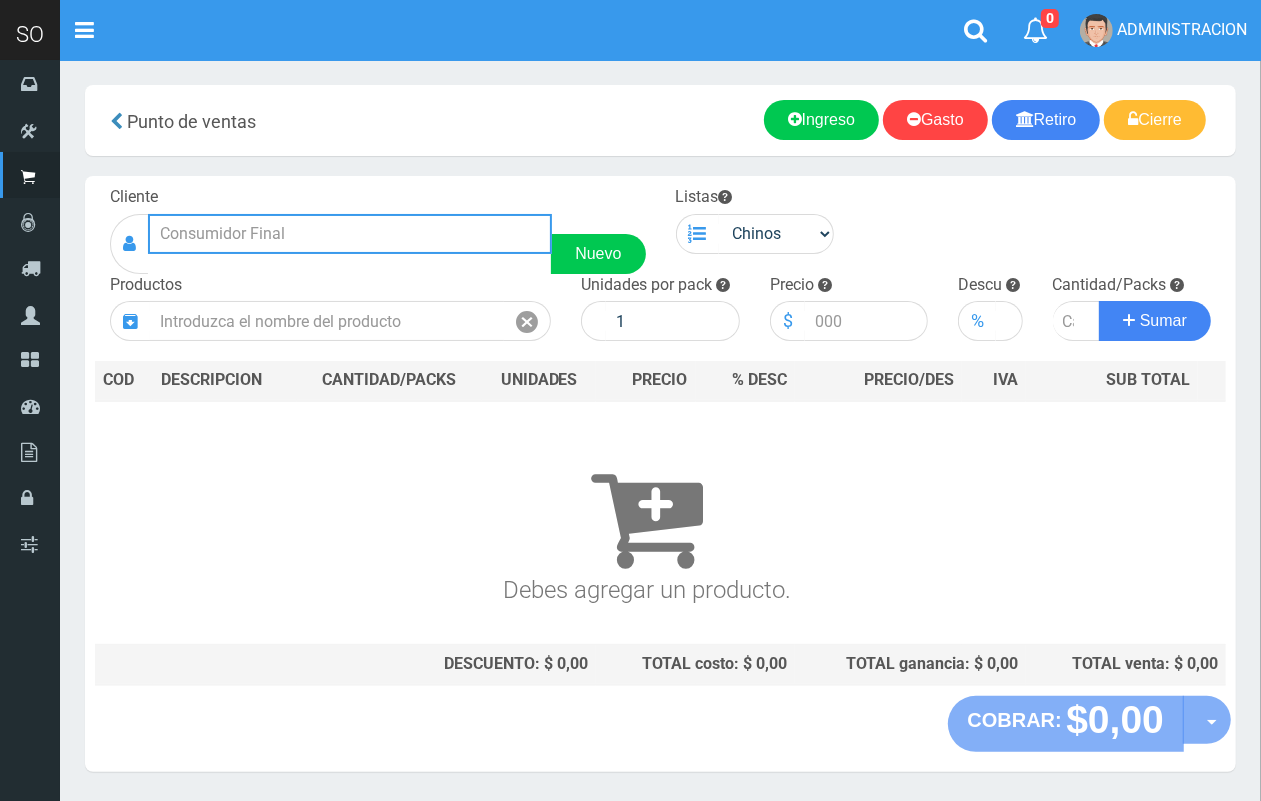 click at bounding box center [350, 234] 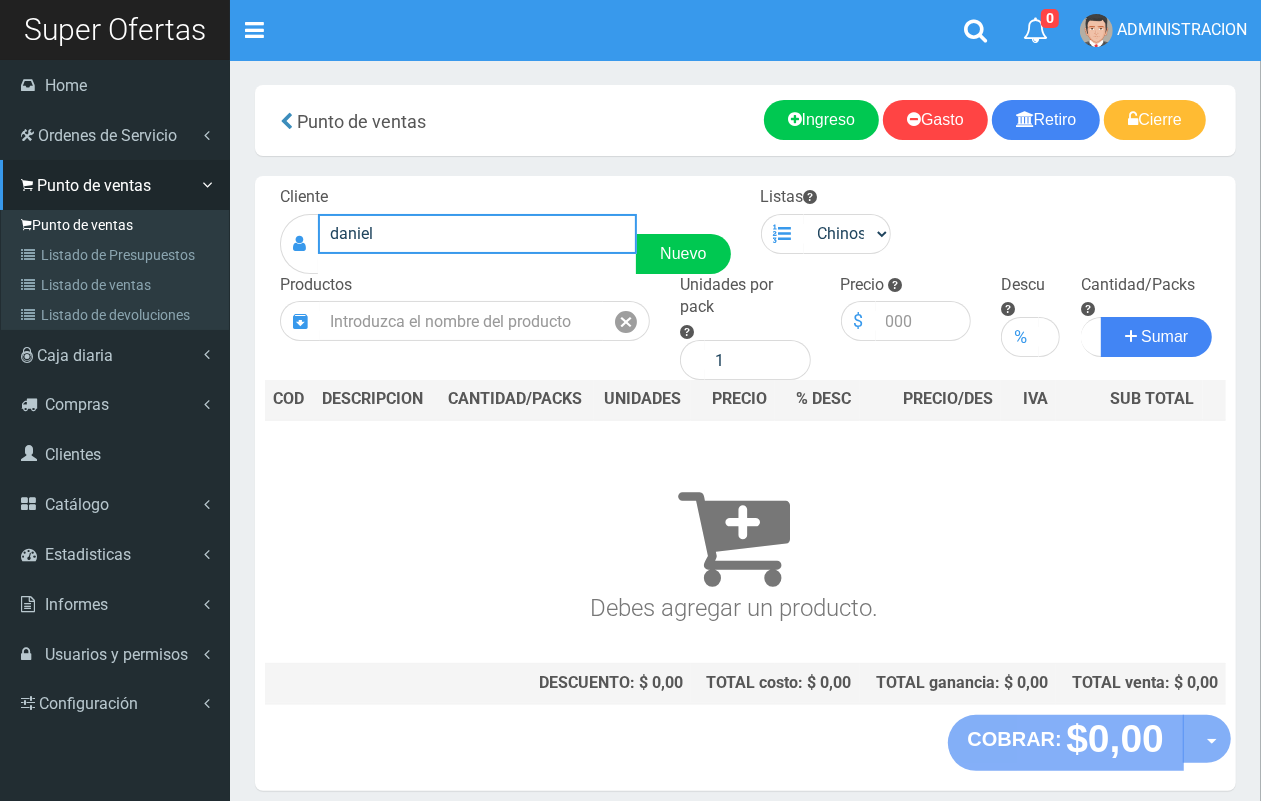drag, startPoint x: 100, startPoint y: 226, endPoint x: 37, endPoint y: 226, distance: 63 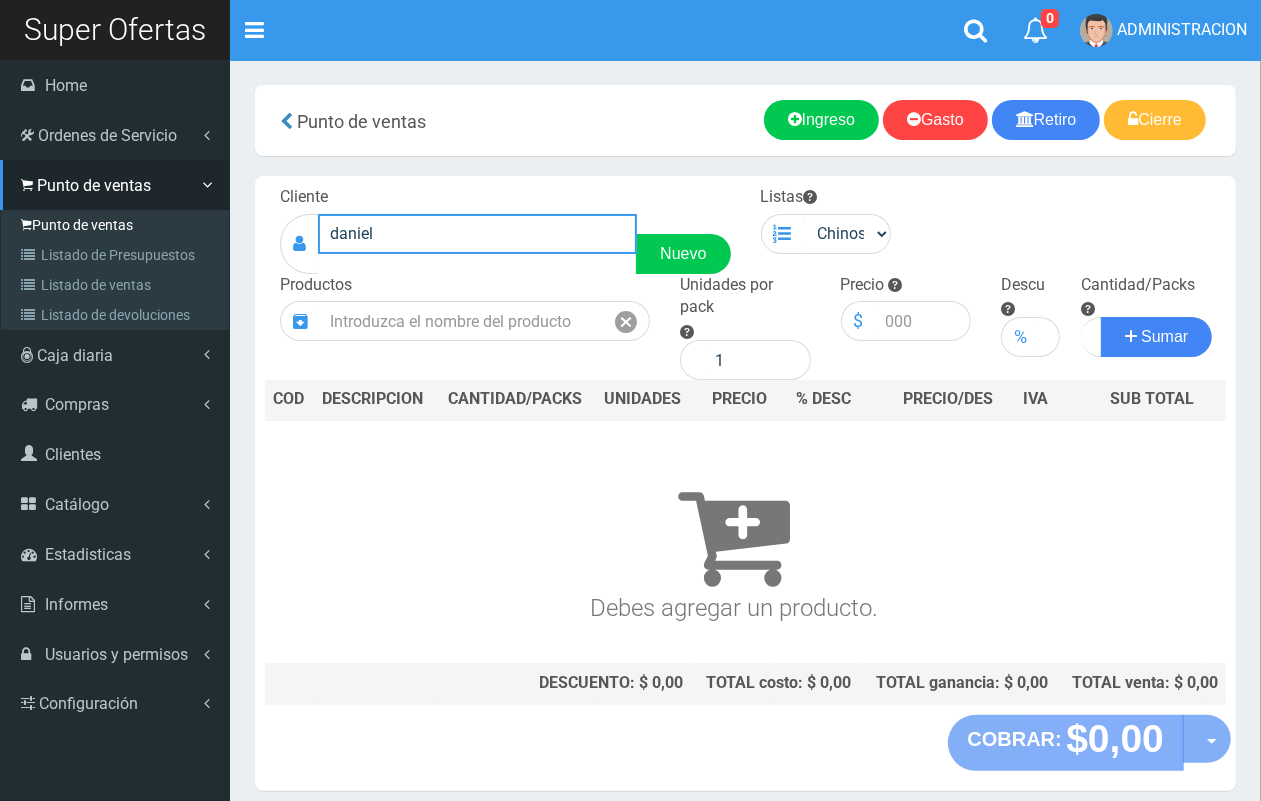 click on "SO
Toggle navigation 0 0" at bounding box center (630, 418) 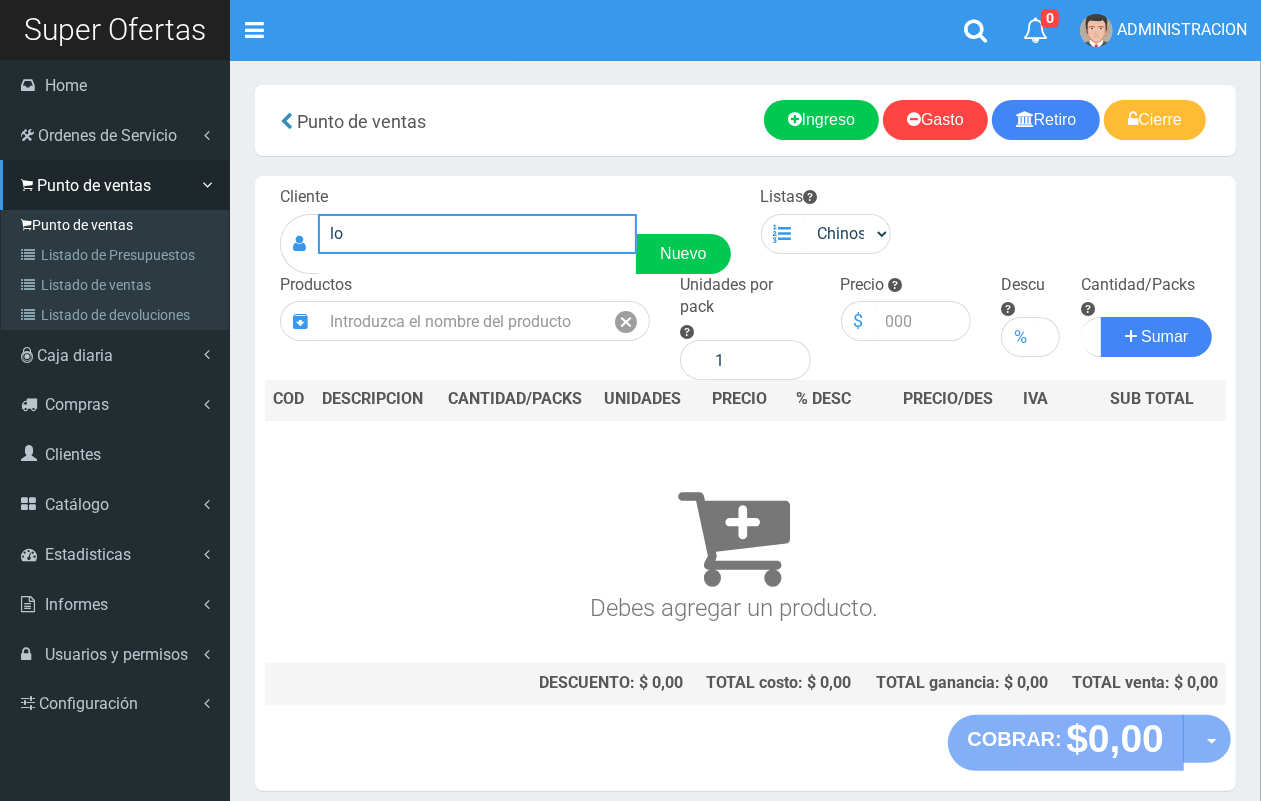 type on "l" 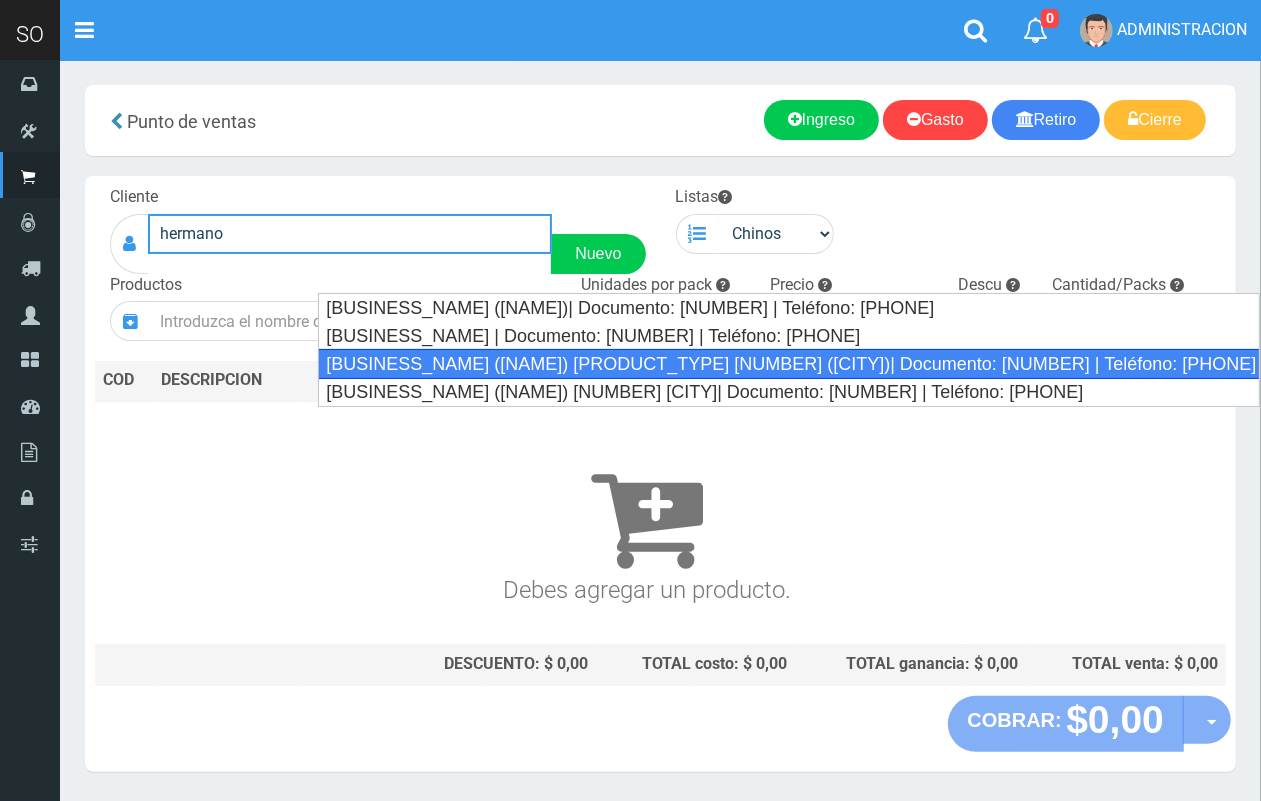 click on "LOS 2 HERMANOS (DANIEL) ART DE LIMPIEZA 25 DE MAYO 1037 (GILES)| Documento: 213165768 | Teléfono:" at bounding box center [789, 364] 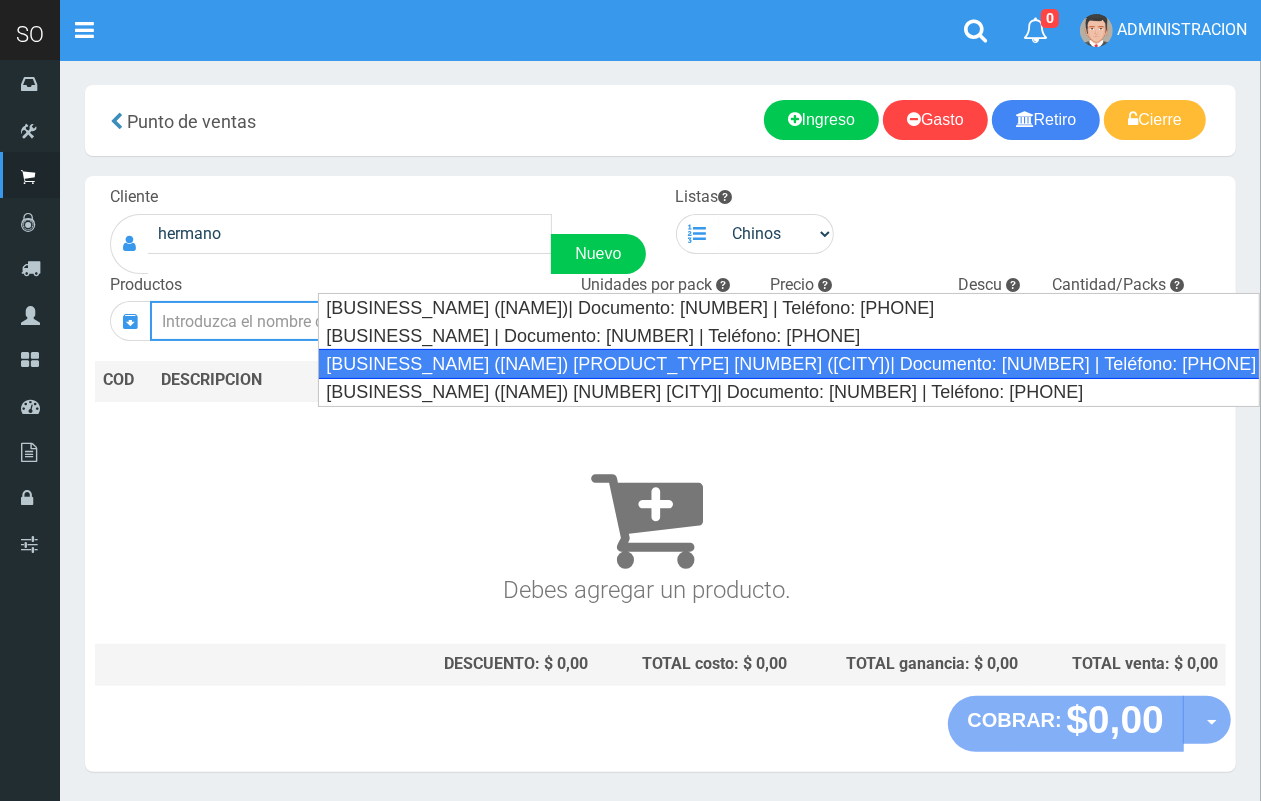 type on "LOS 2 HERMANOS (DANIEL) ART DE LIMPIEZA 25 DE MAYO 1037 (GILES)| Documento: 213165768 | Teléfono:" 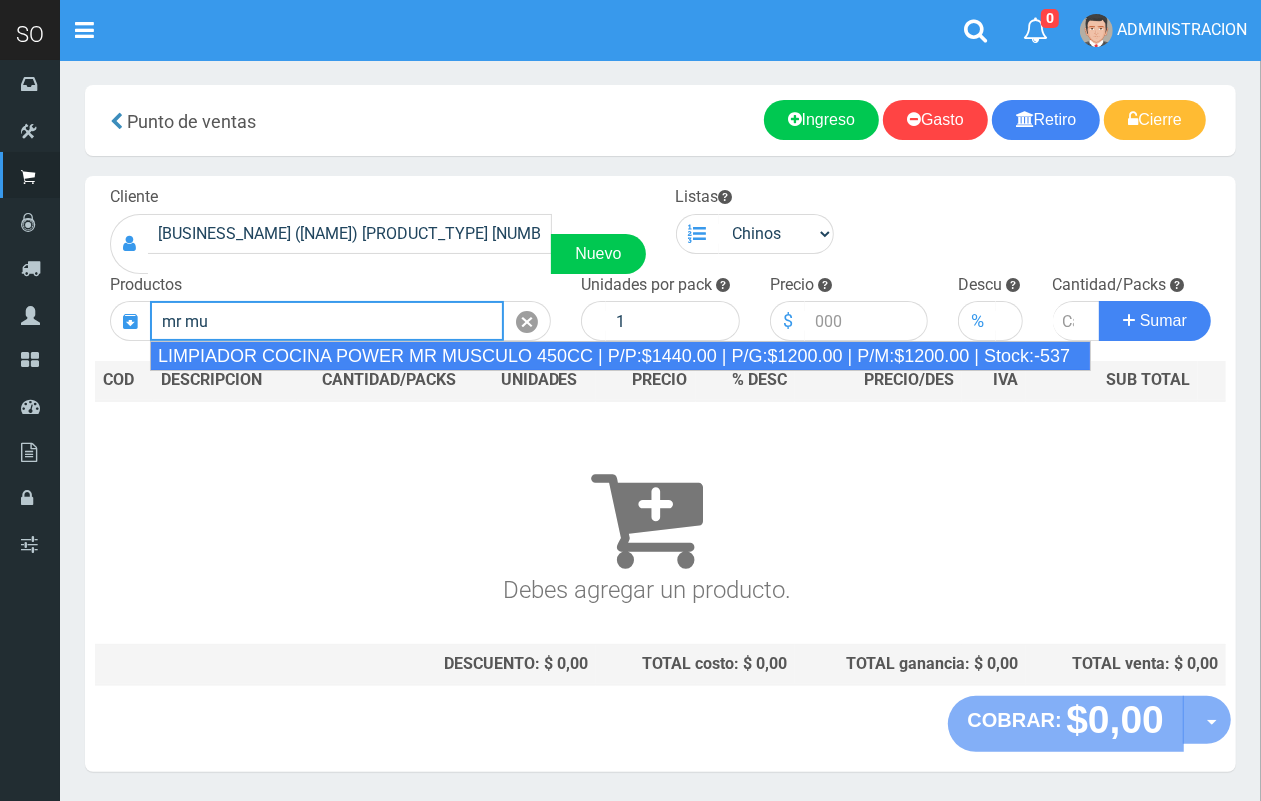 click on "LIMPIADOR COCINA POWER MR MUSCULO 450CC  | P/P:$1440.00 | P/G:$1200.00 | P/M:$1200.00 | Stock:-537" at bounding box center [620, 356] 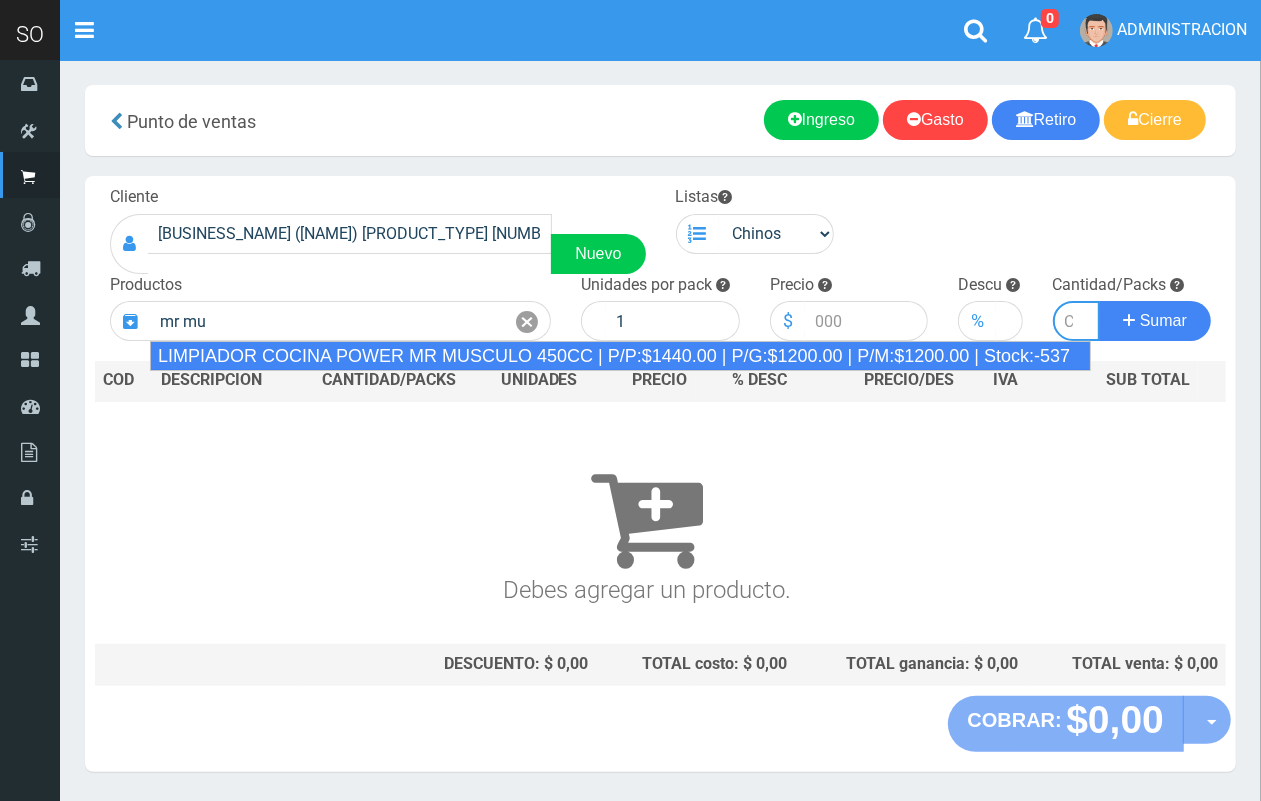 type on "LIMPIADOR COCINA POWER MR MUSCULO 450CC  | P/P:$1440.00 | P/G:$1200.00 | P/M:$1200.00 | Stock:-537" 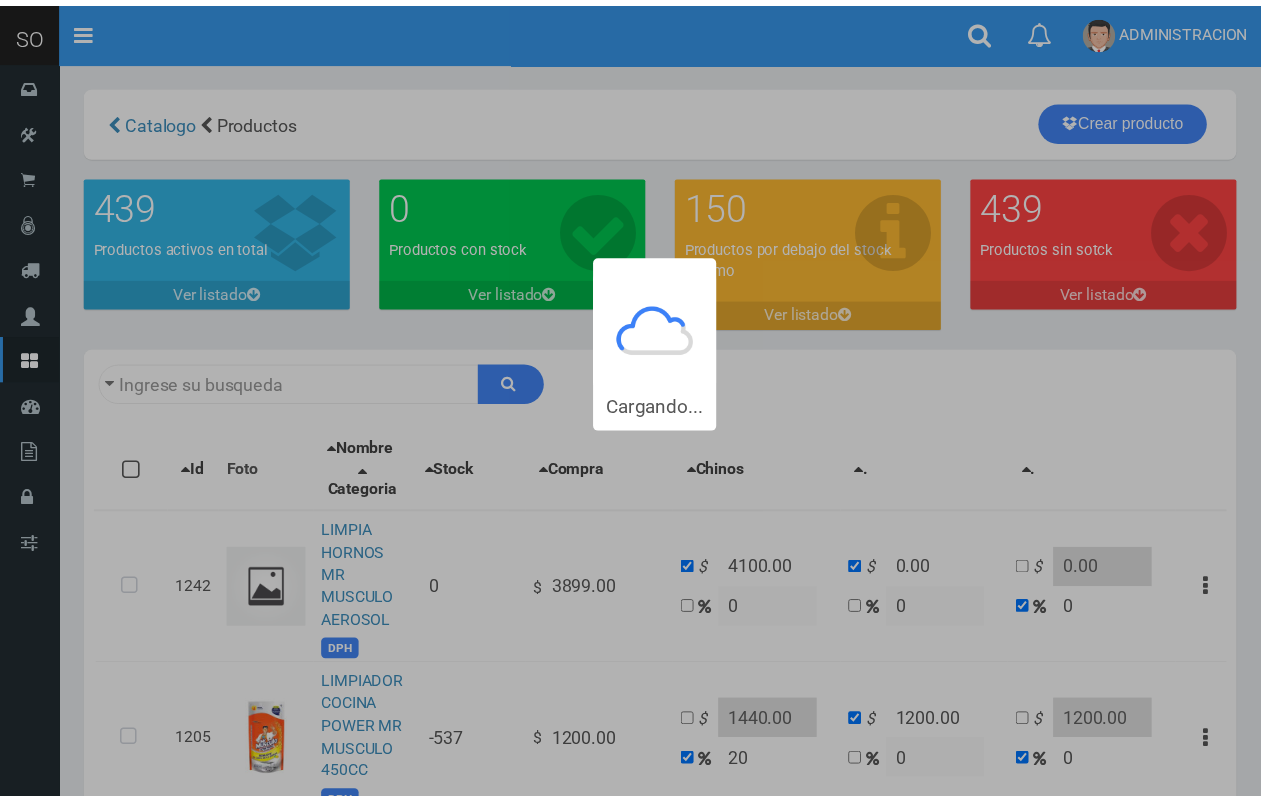 scroll, scrollTop: 0, scrollLeft: 0, axis: both 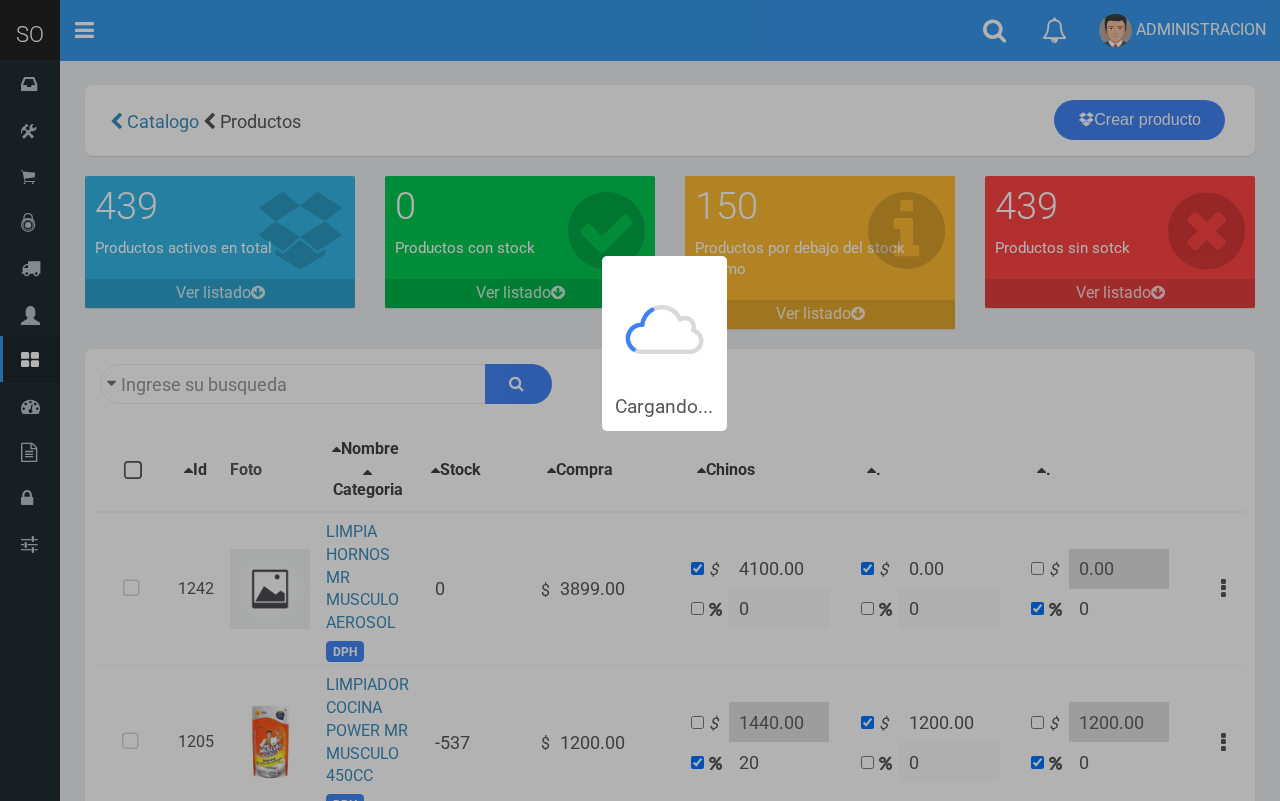 type on "mr mus" 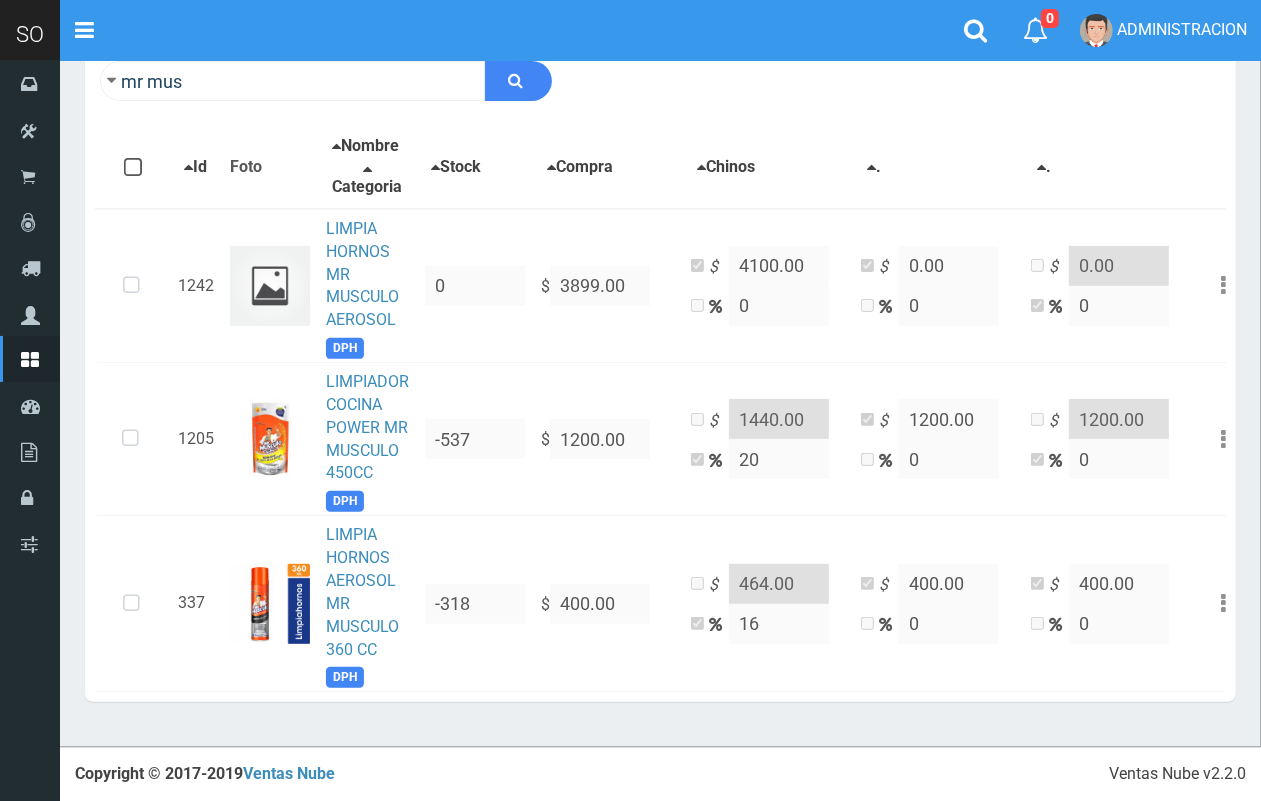scroll, scrollTop: 298, scrollLeft: 0, axis: vertical 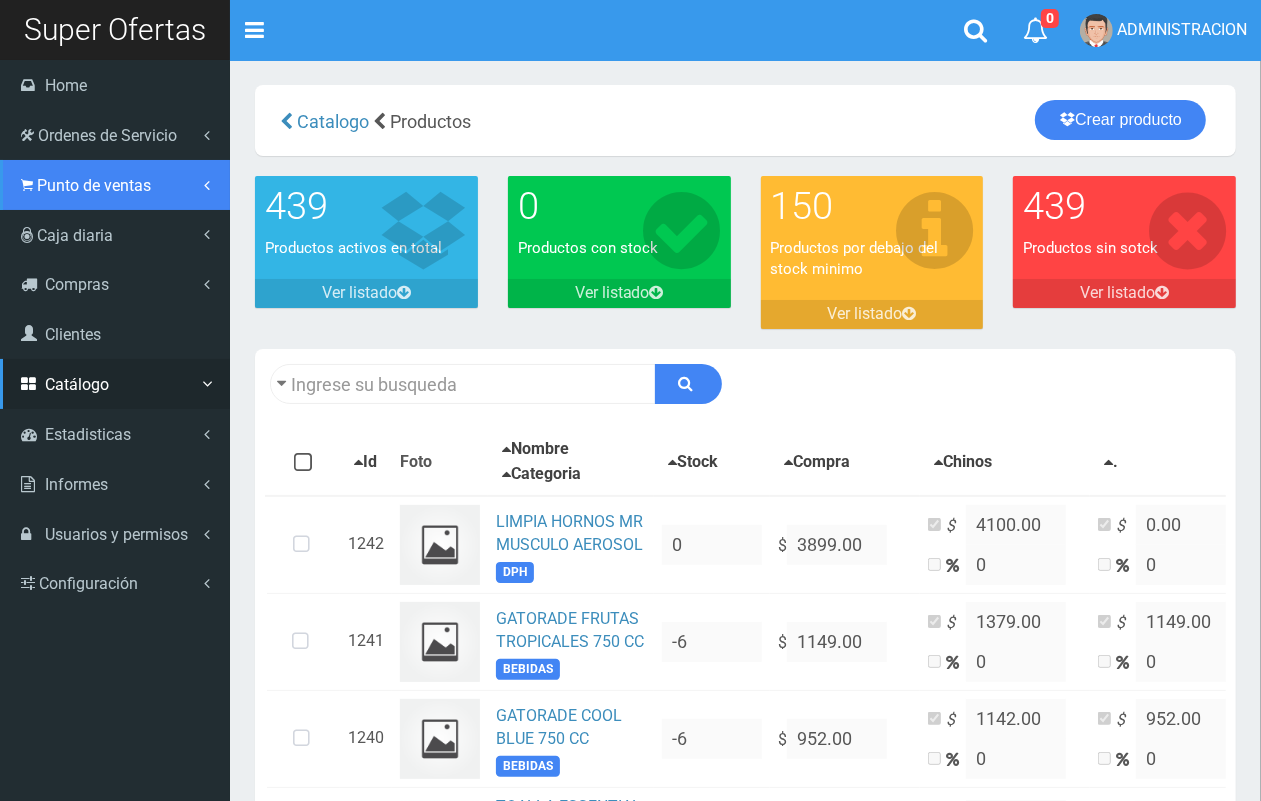 click on "Punto de ventas" at bounding box center [94, 185] 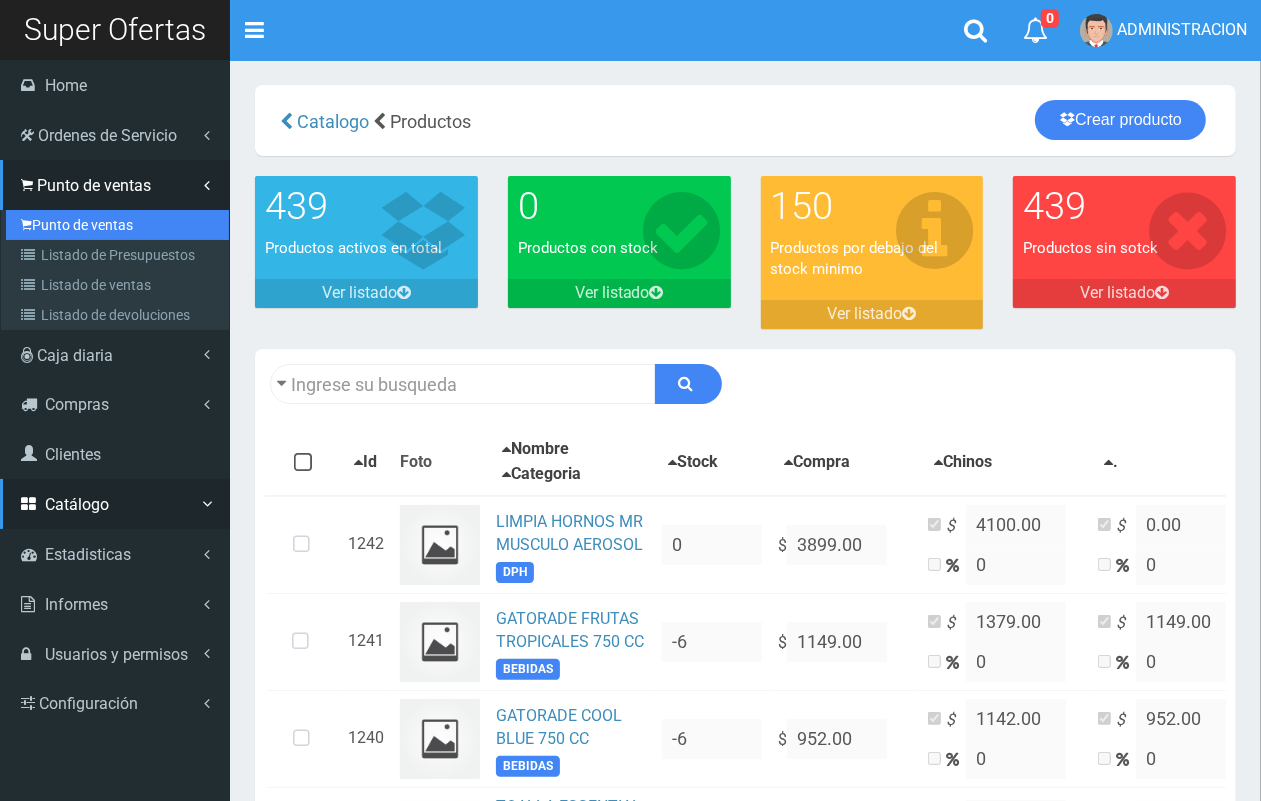 click on "Punto de ventas" at bounding box center [117, 225] 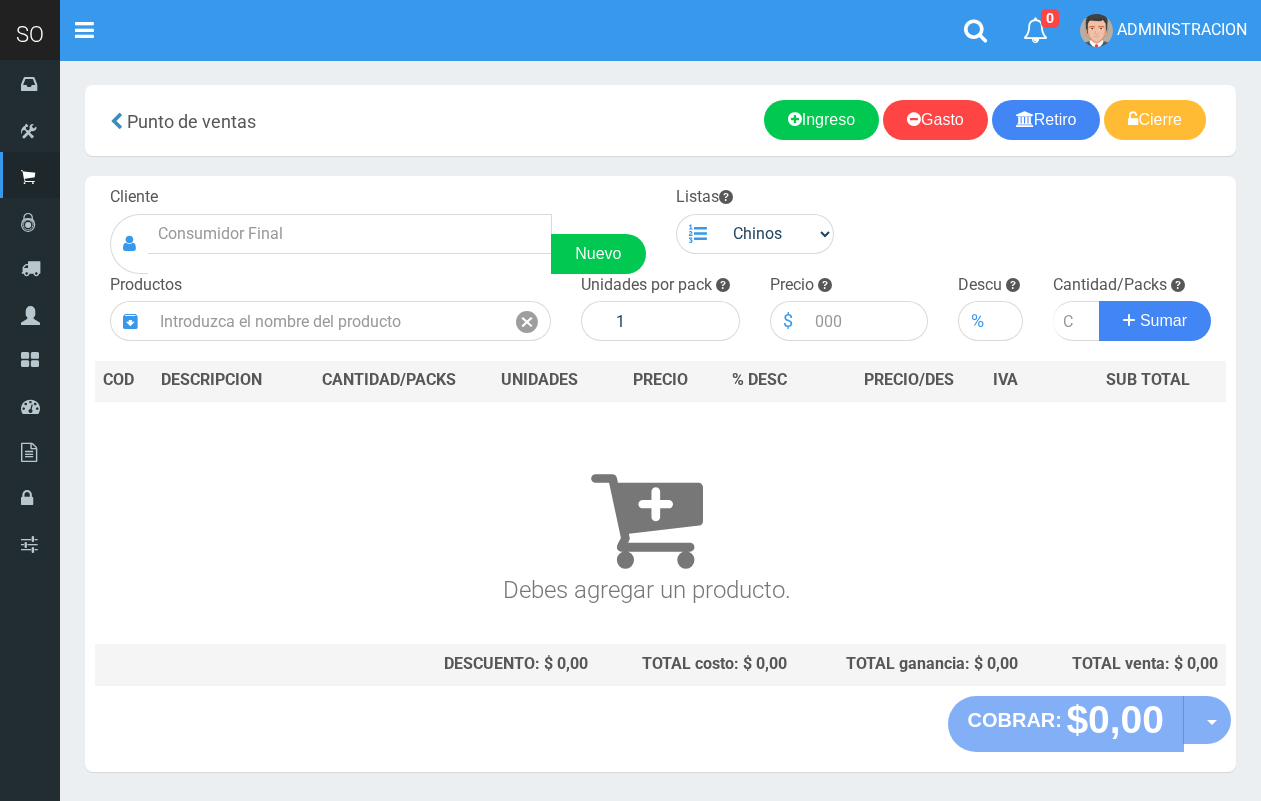 scroll, scrollTop: 0, scrollLeft: 0, axis: both 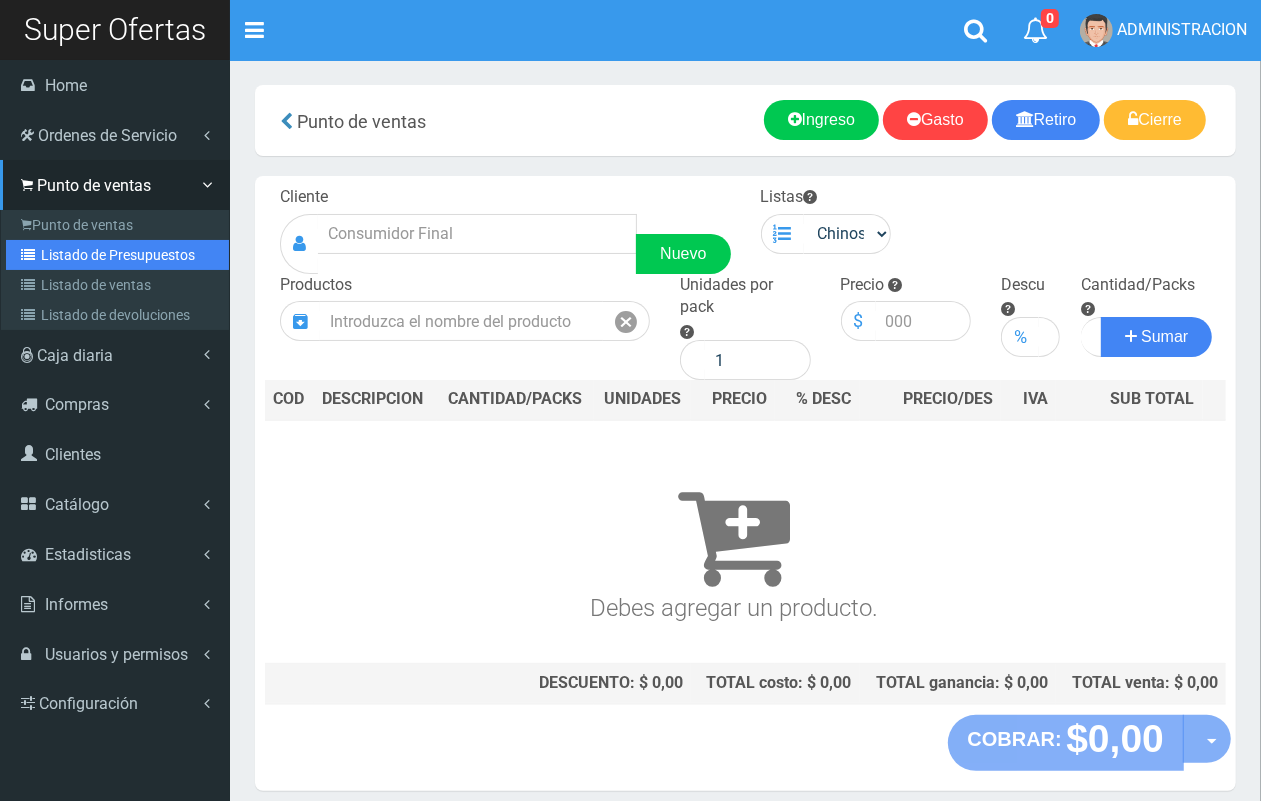 click on "Listado de Presupuestos" at bounding box center [117, 255] 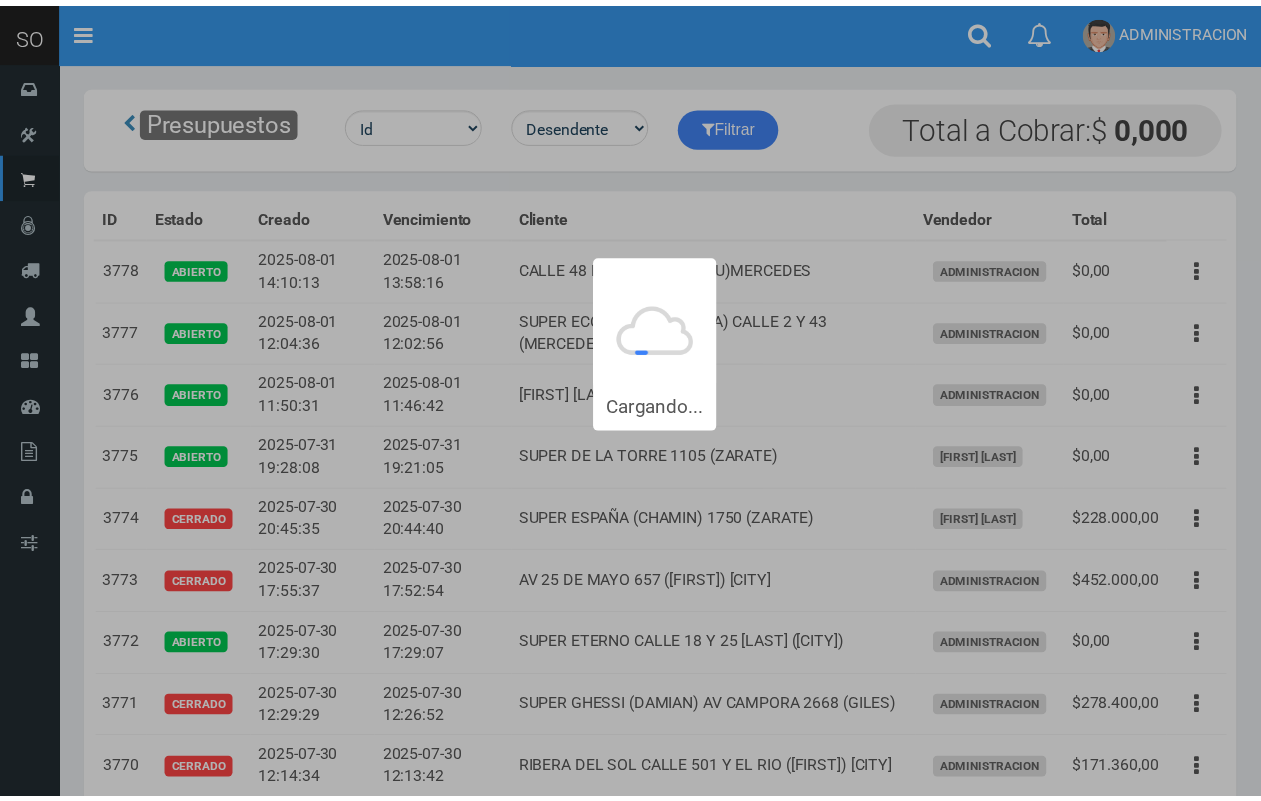 scroll, scrollTop: 0, scrollLeft: 0, axis: both 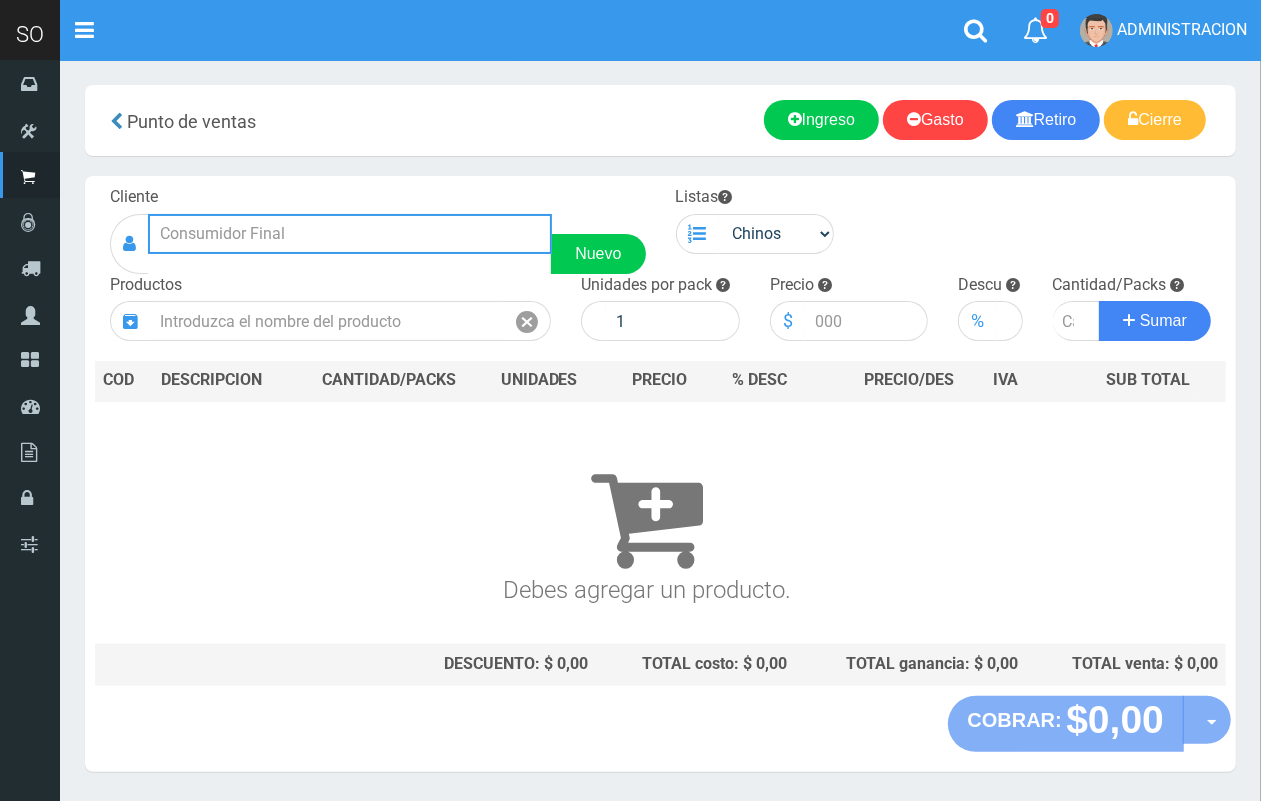 click at bounding box center [350, 234] 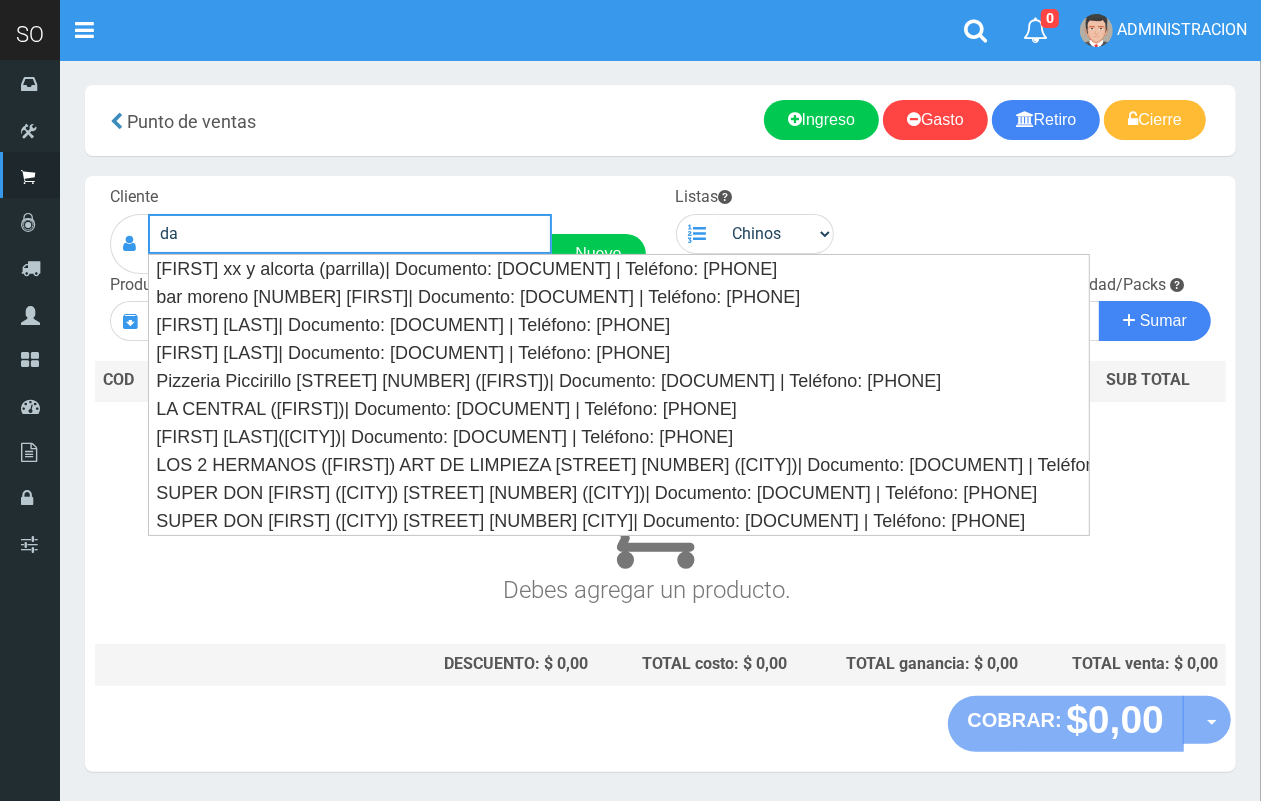 type on "d" 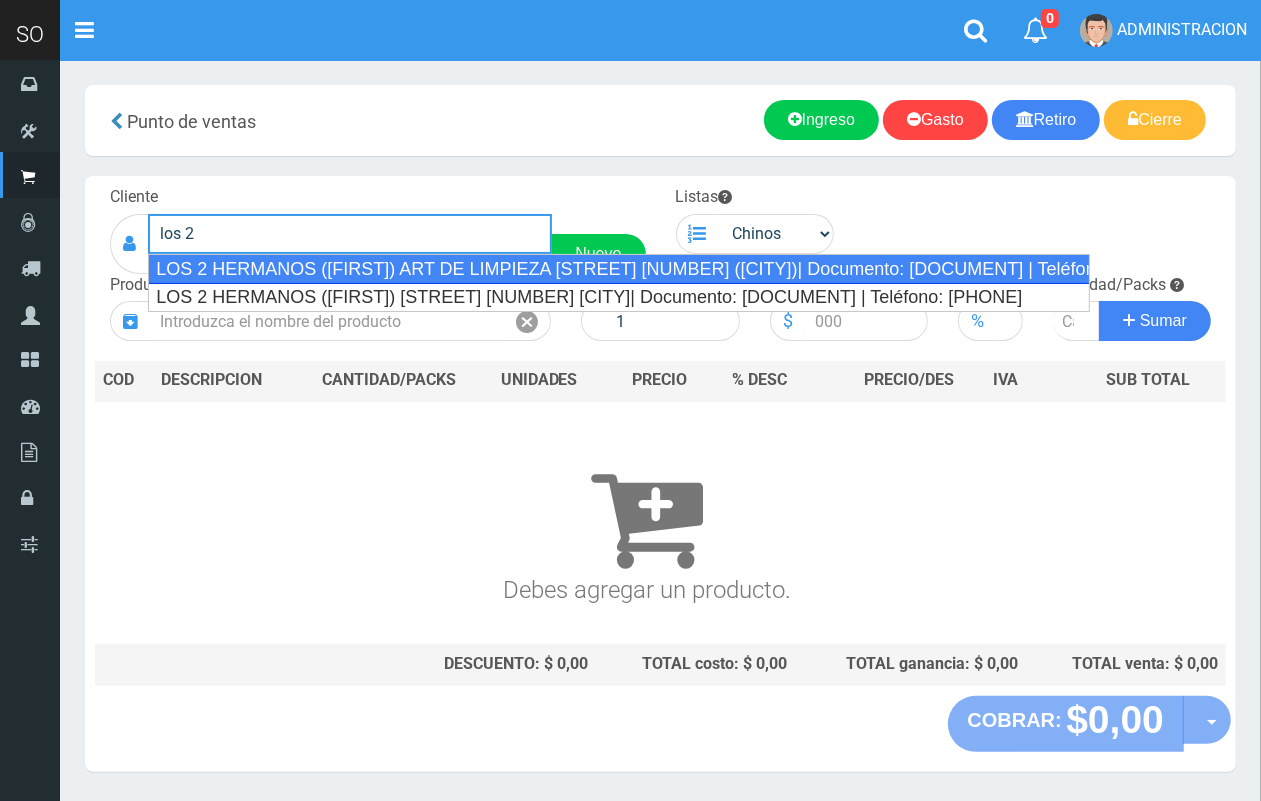 click on "LOS 2 HERMANOS ([FIRST]) ART DE LIMPIEZA [STREET] [NUMBER] ([CITY])| Documento: [DOCUMENT] | Teléfono: [PHONE]" at bounding box center (619, 269) 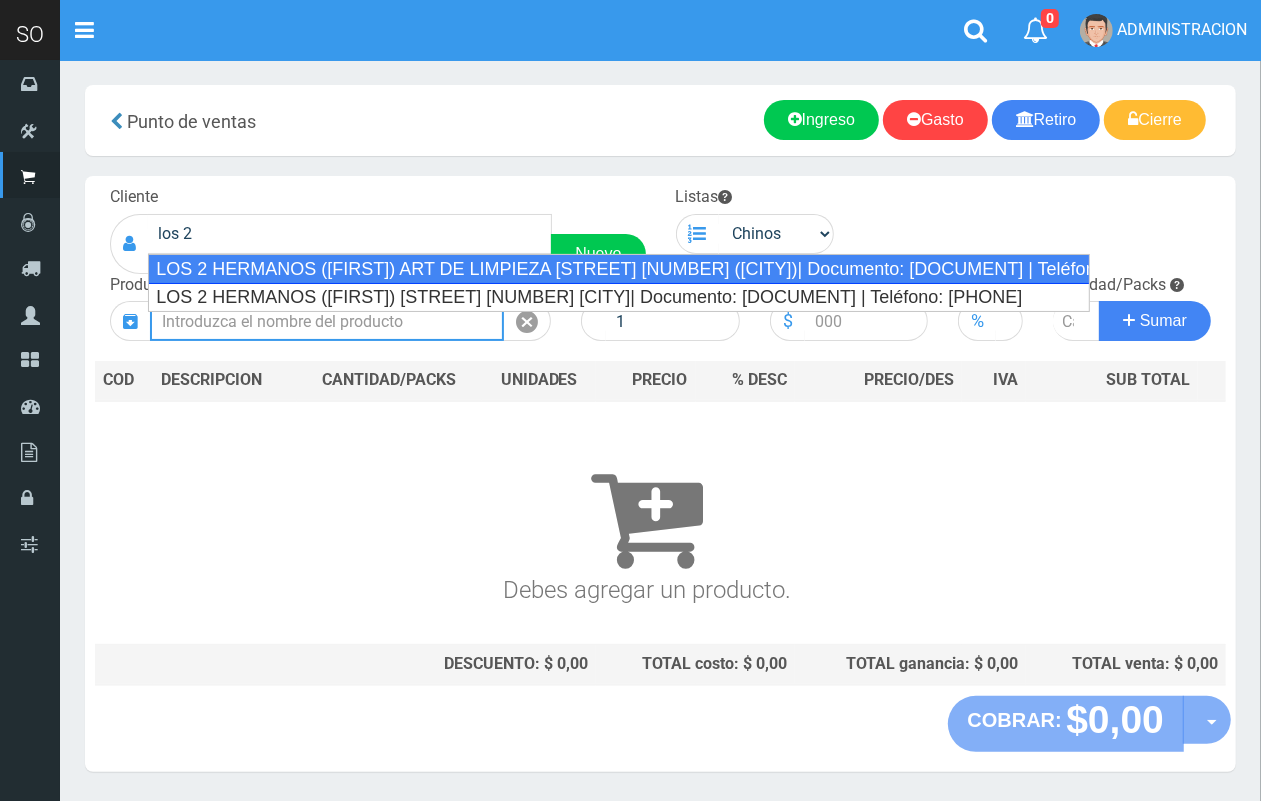 type on "LOS 2 HERMANOS ([FIRST]) ART DE LIMPIEZA [STREET] [NUMBER] ([CITY])| Documento: [DOCUMENT] | Teléfono: [PHONE]" 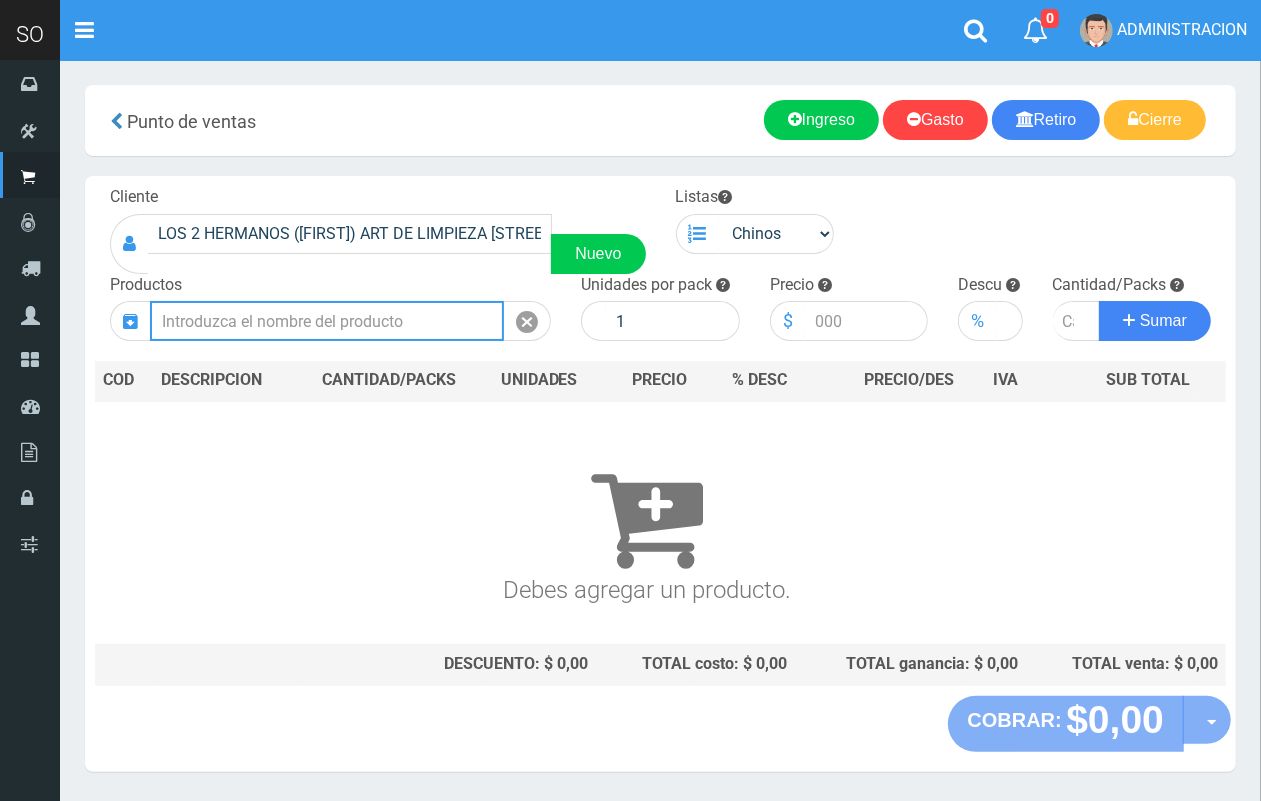 click at bounding box center (327, 321) 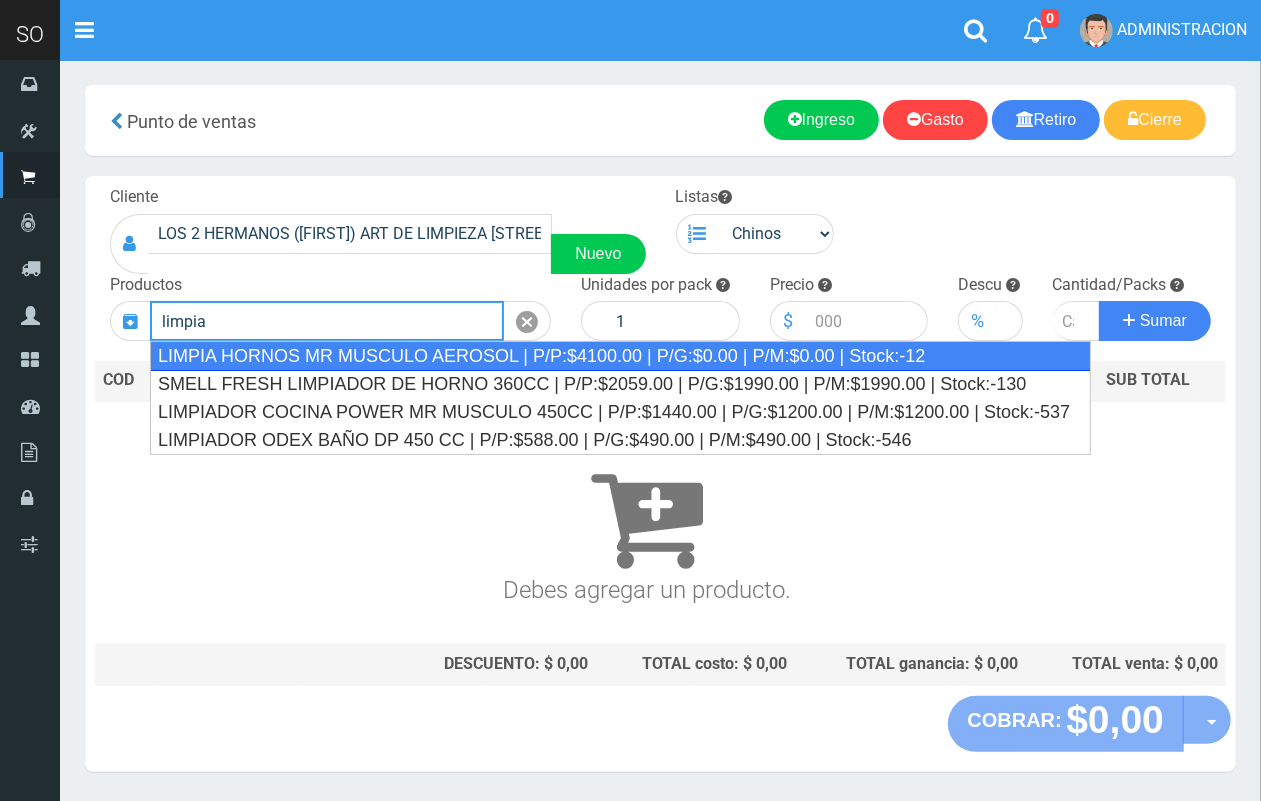 click on "LIMPIA HORNOS MR MUSCULO AEROSOL | P/P:$4100.00 | P/G:$0.00 | P/M:$0.00 | Stock:-12" at bounding box center [620, 356] 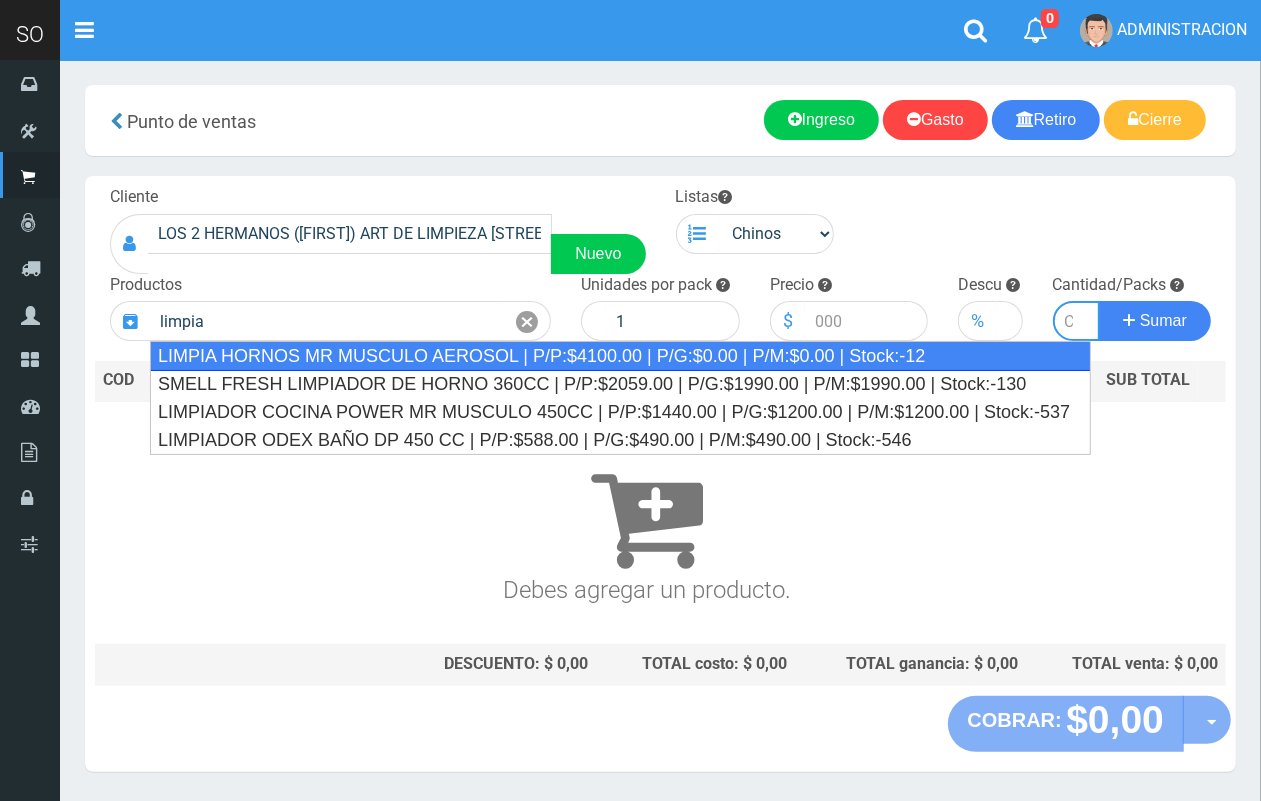 type on "LIMPIA HORNOS MR MUSCULO AEROSOL | P/P:$4100.00 | P/G:$0.00 | P/M:$0.00 | Stock:-12" 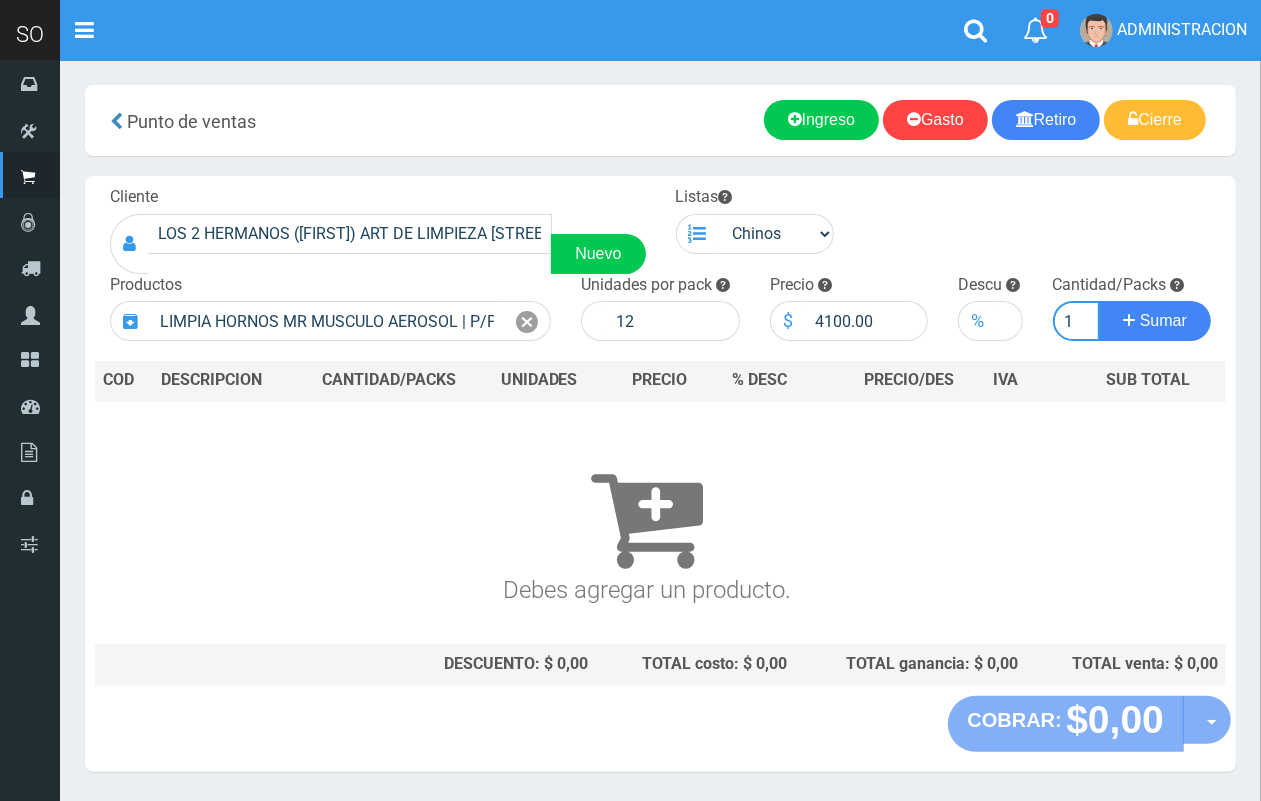 scroll, scrollTop: 0, scrollLeft: 2, axis: horizontal 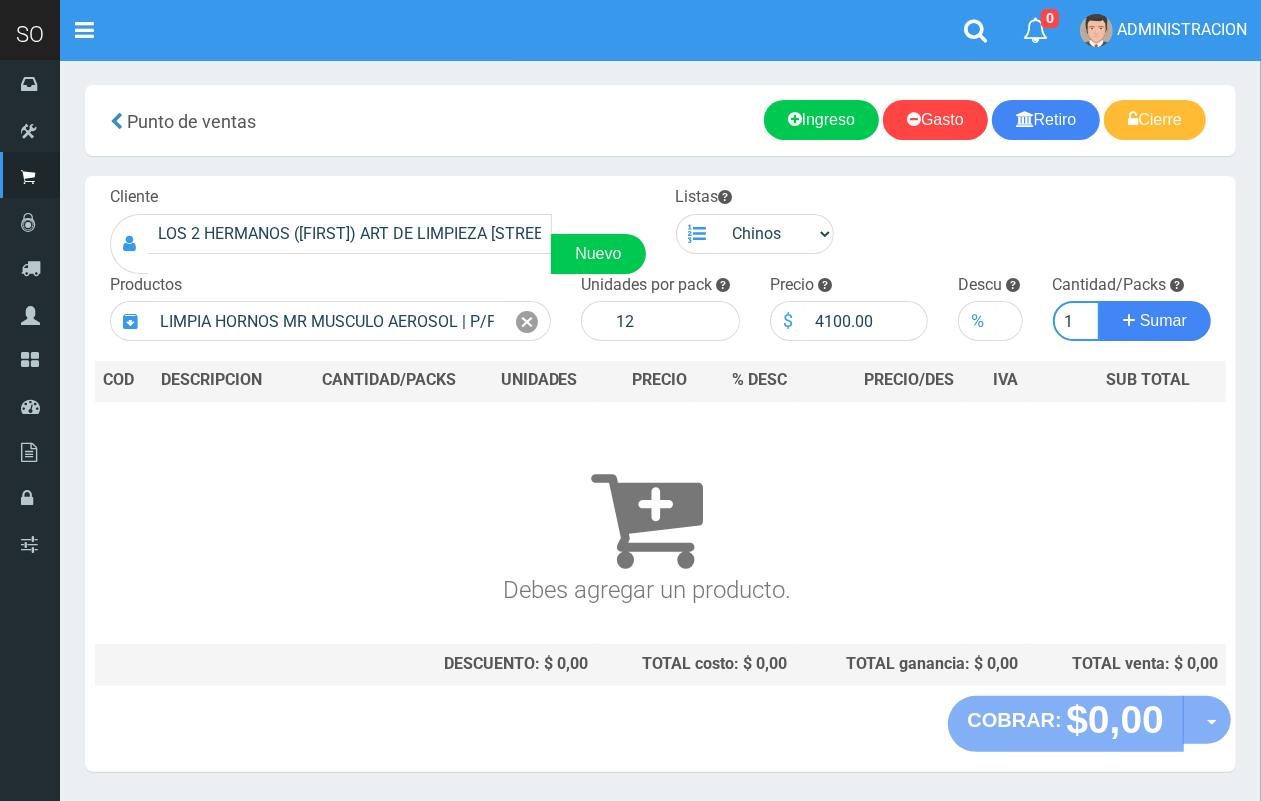 type on "1" 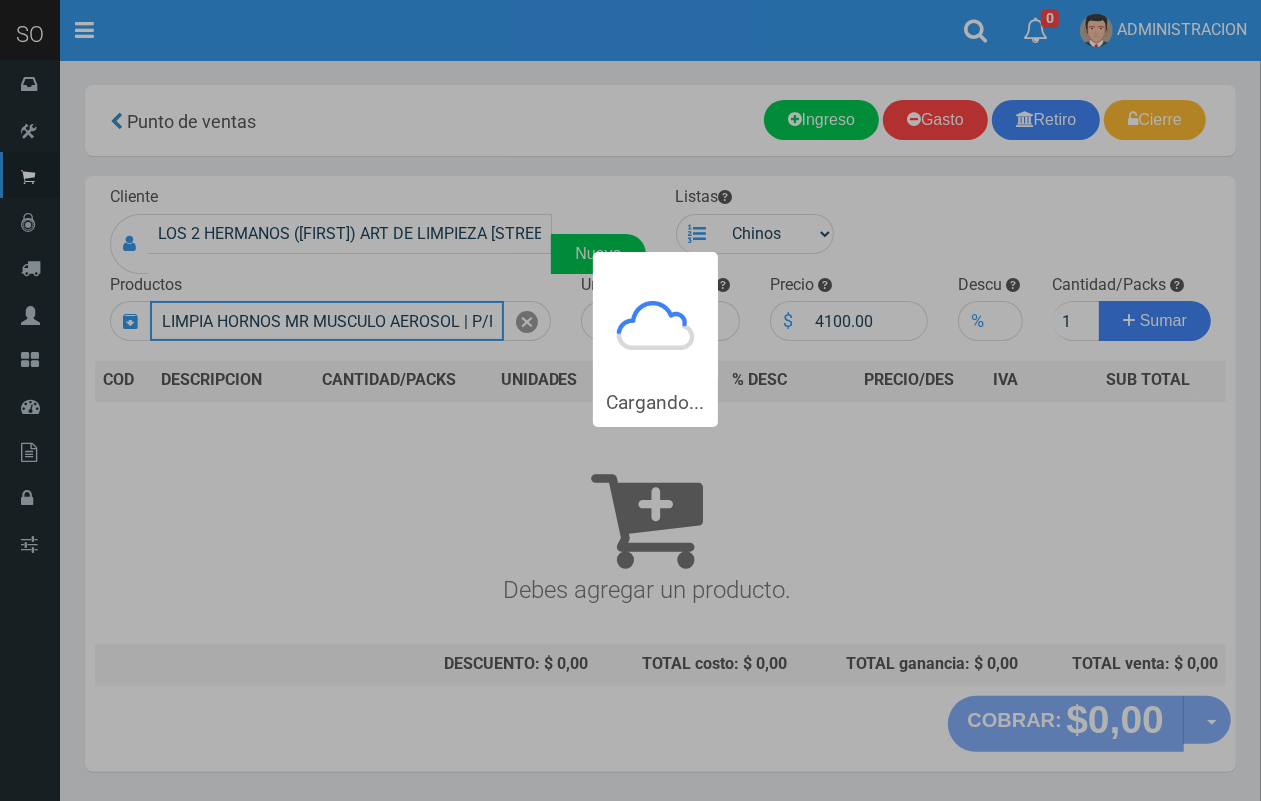 type 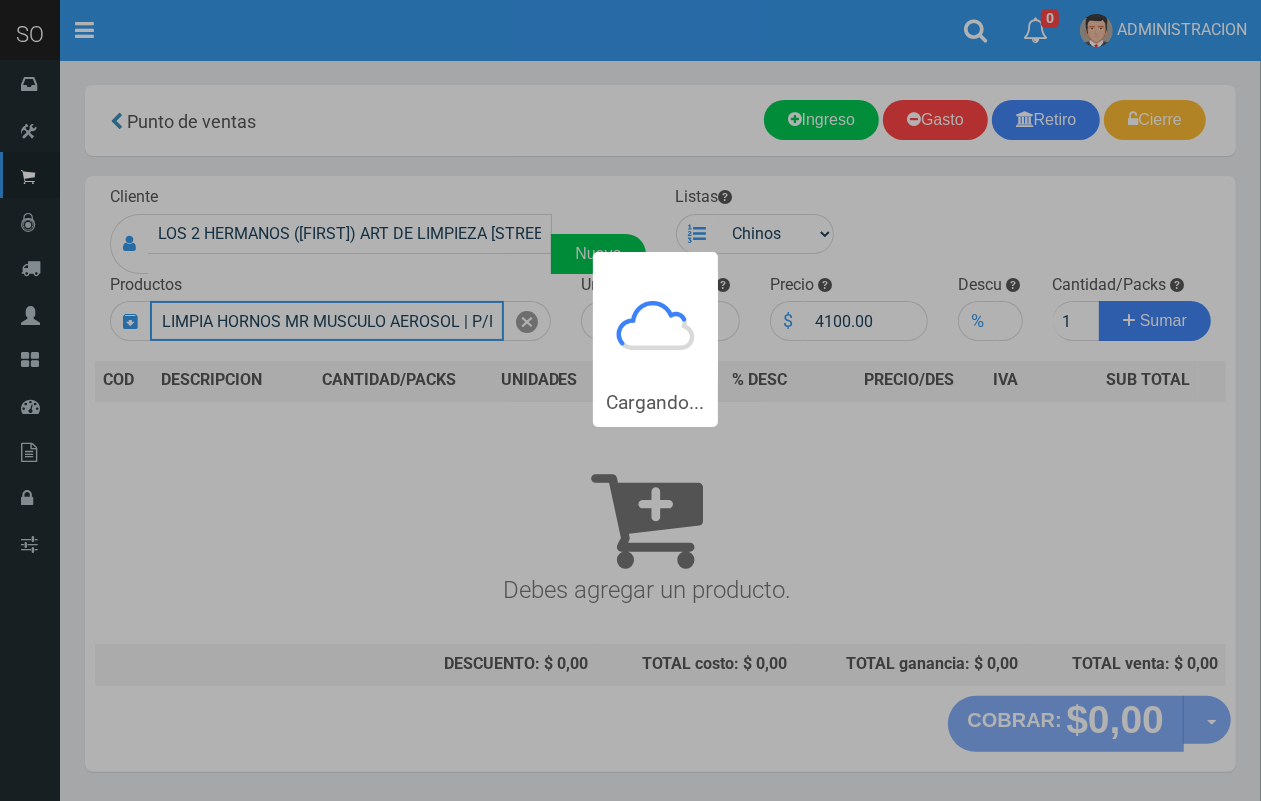 type 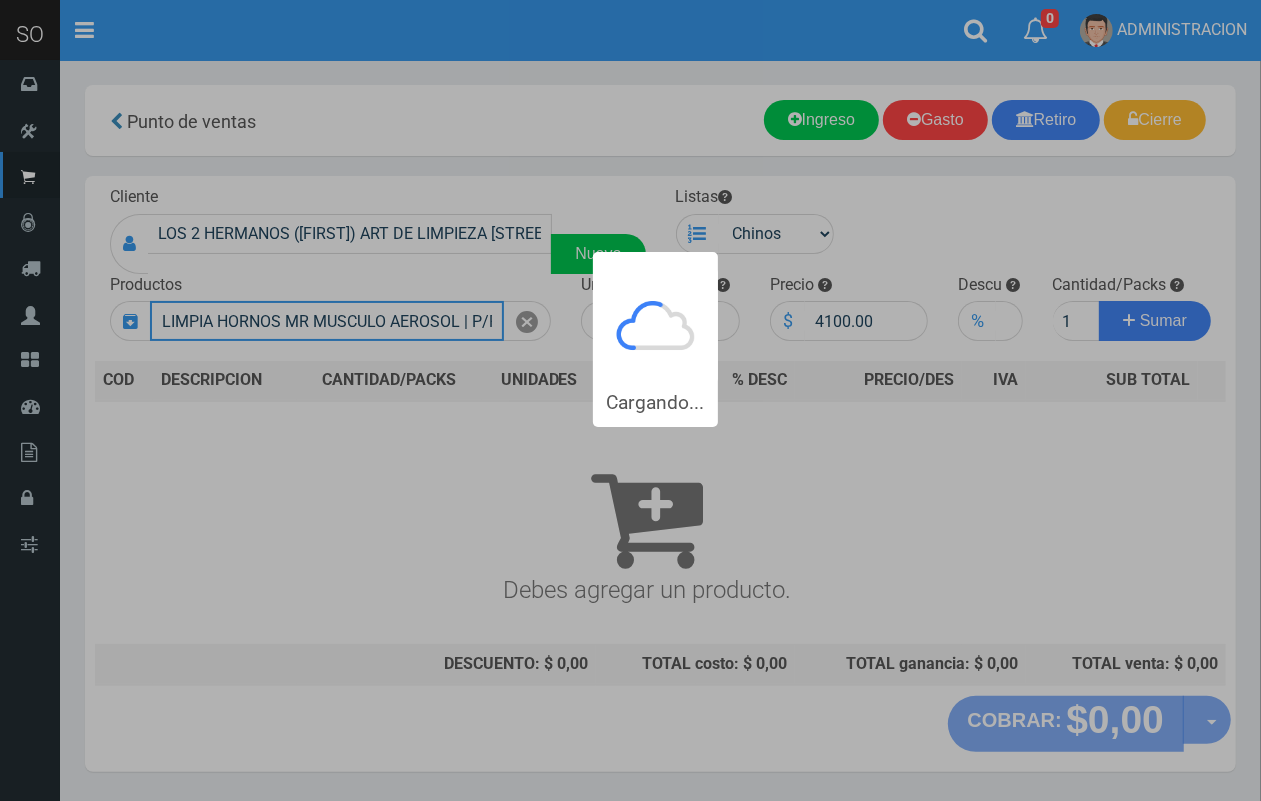 type 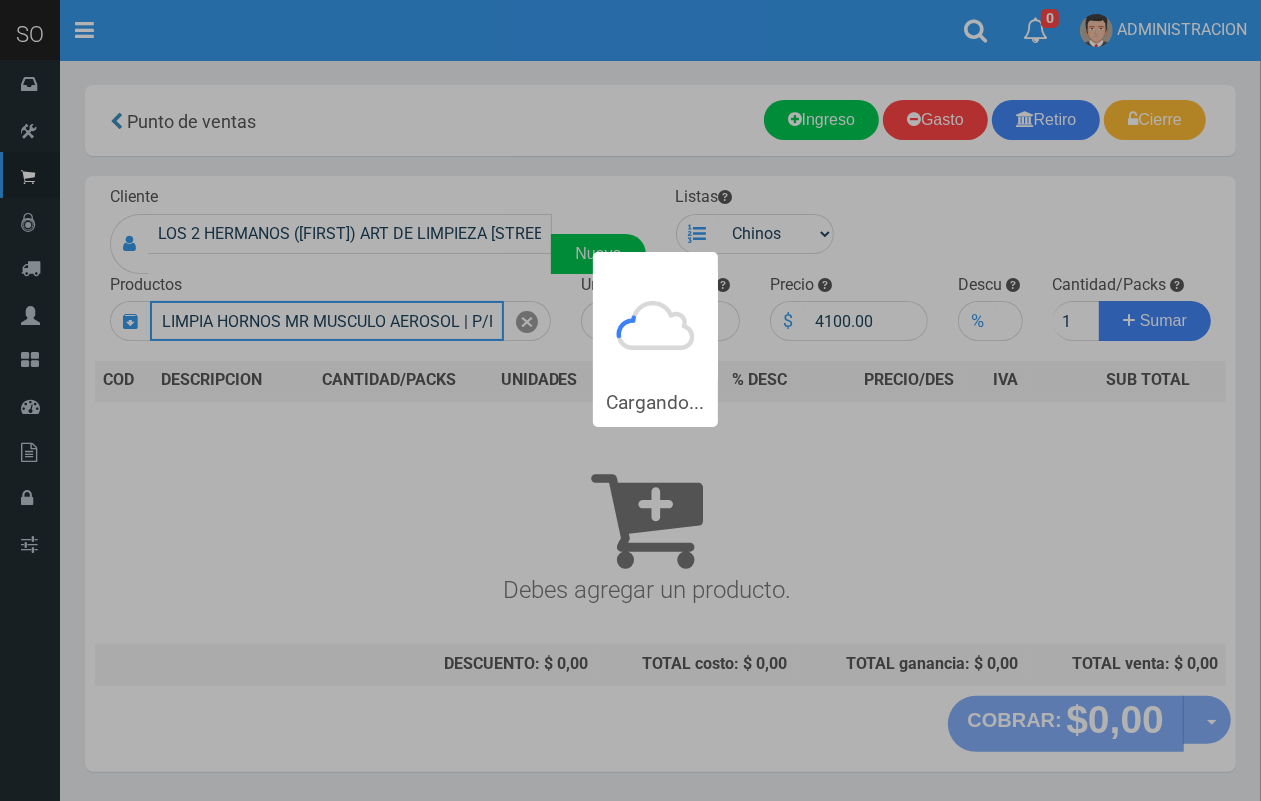 type 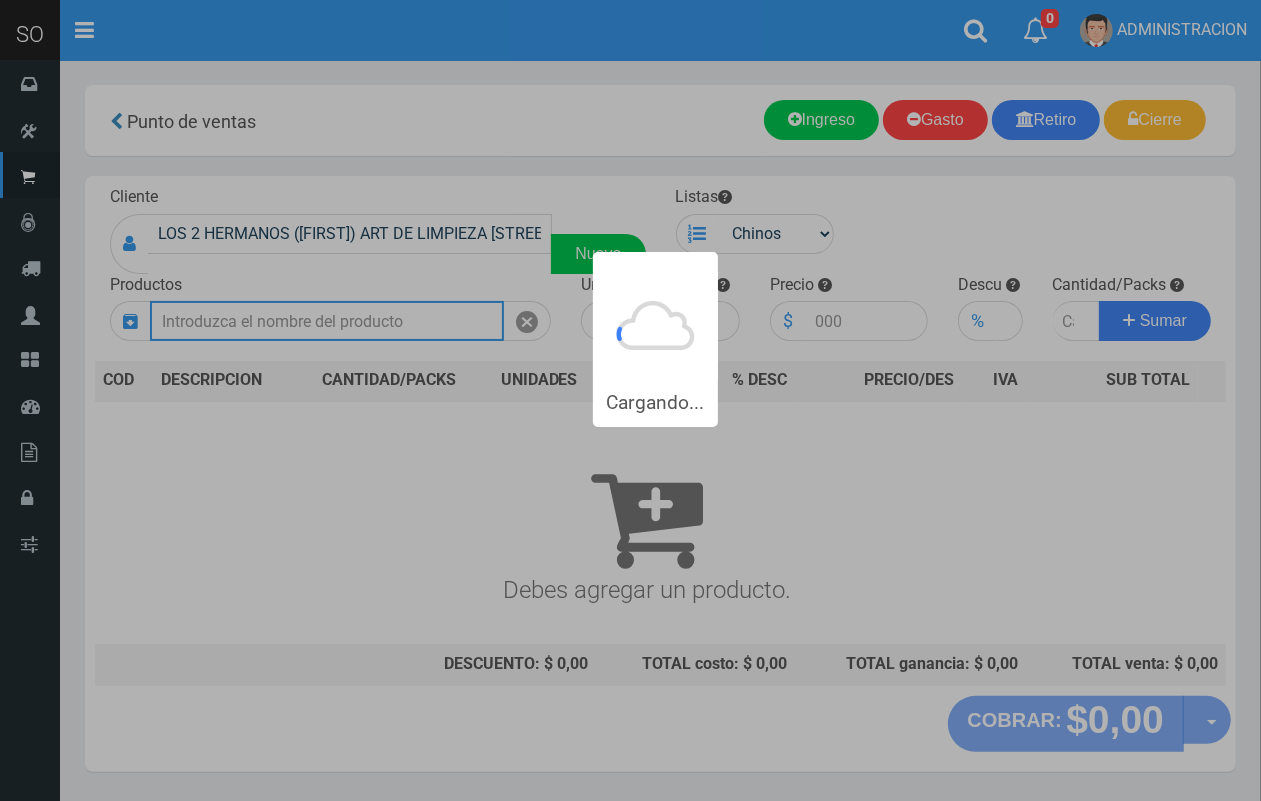 scroll, scrollTop: 0, scrollLeft: 0, axis: both 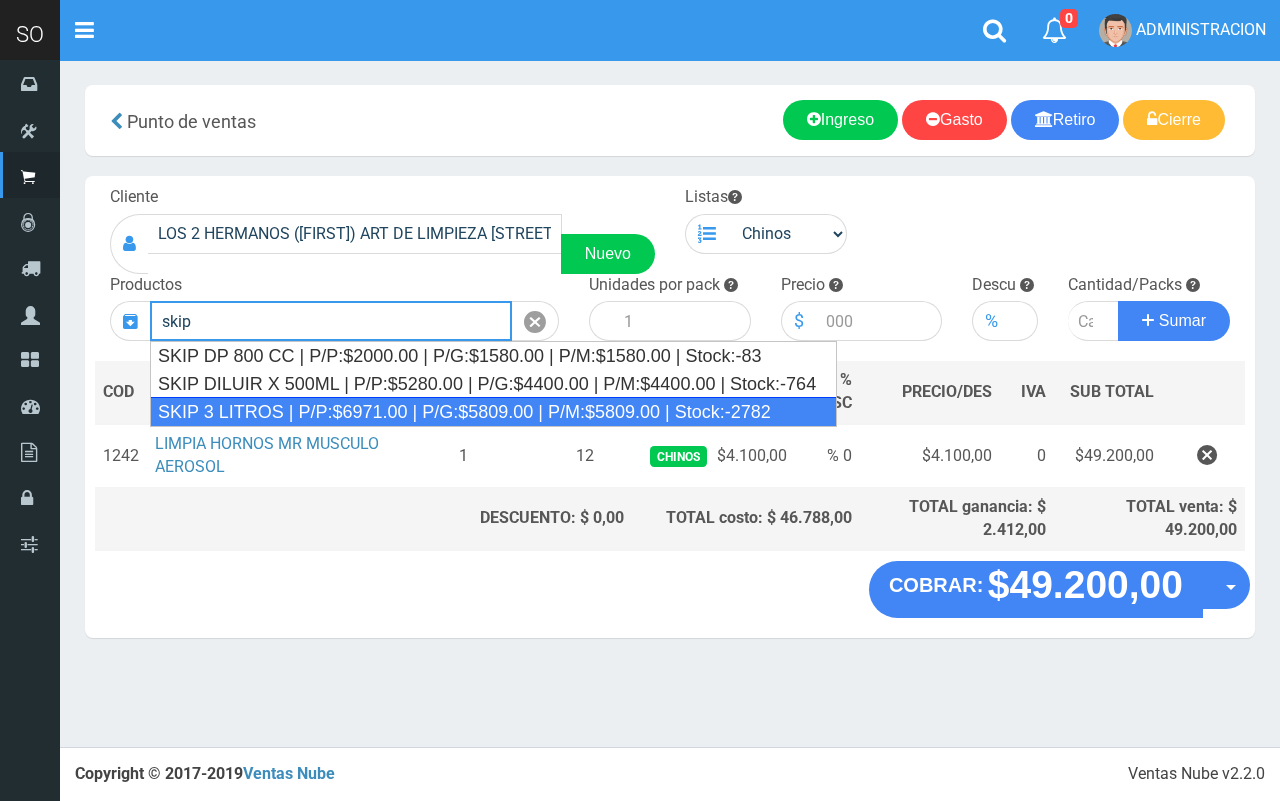 click on "SKIP 3 LITROS | P/P:$6971.00 | P/G:$5809.00 | P/M:$5809.00 | Stock:-2782" at bounding box center [493, 412] 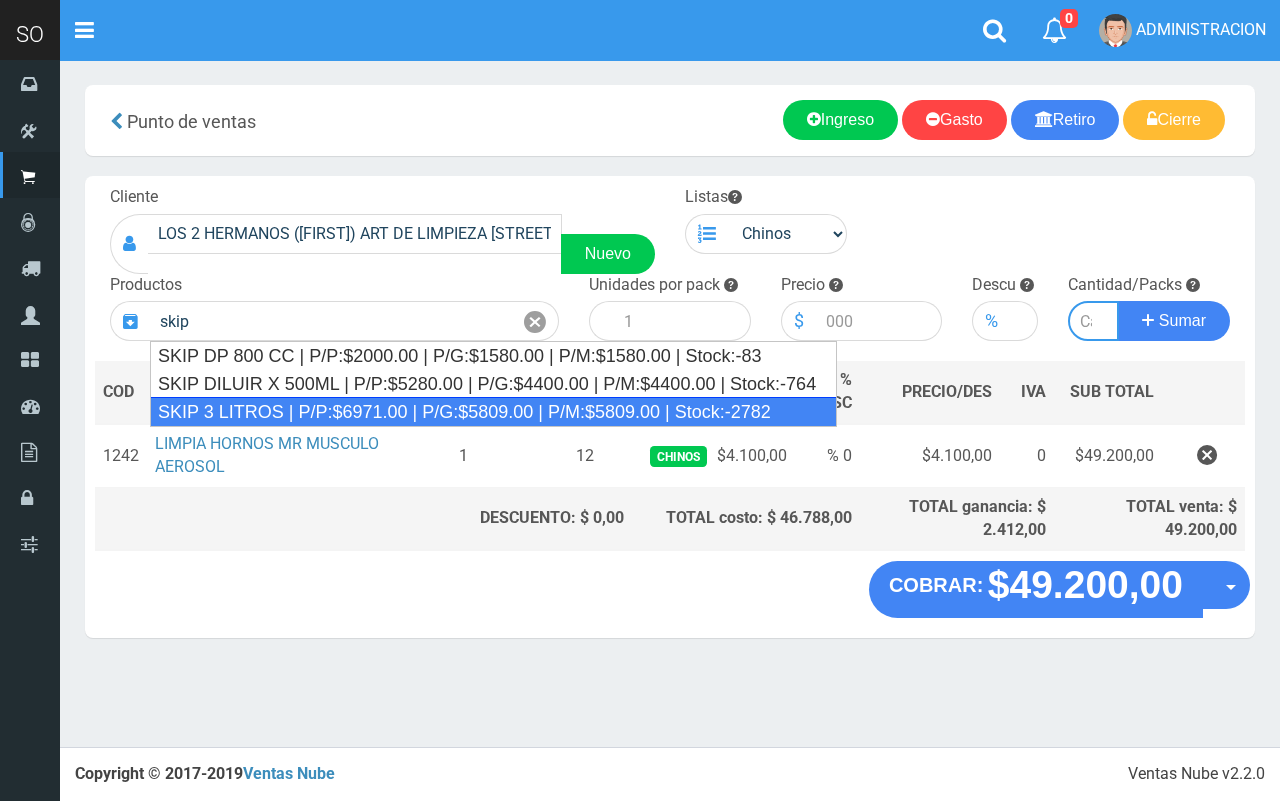 type on "SKIP 3 LITROS | P/P:$6971.00 | P/G:$5809.00 | P/M:$5809.00 | Stock:-2782" 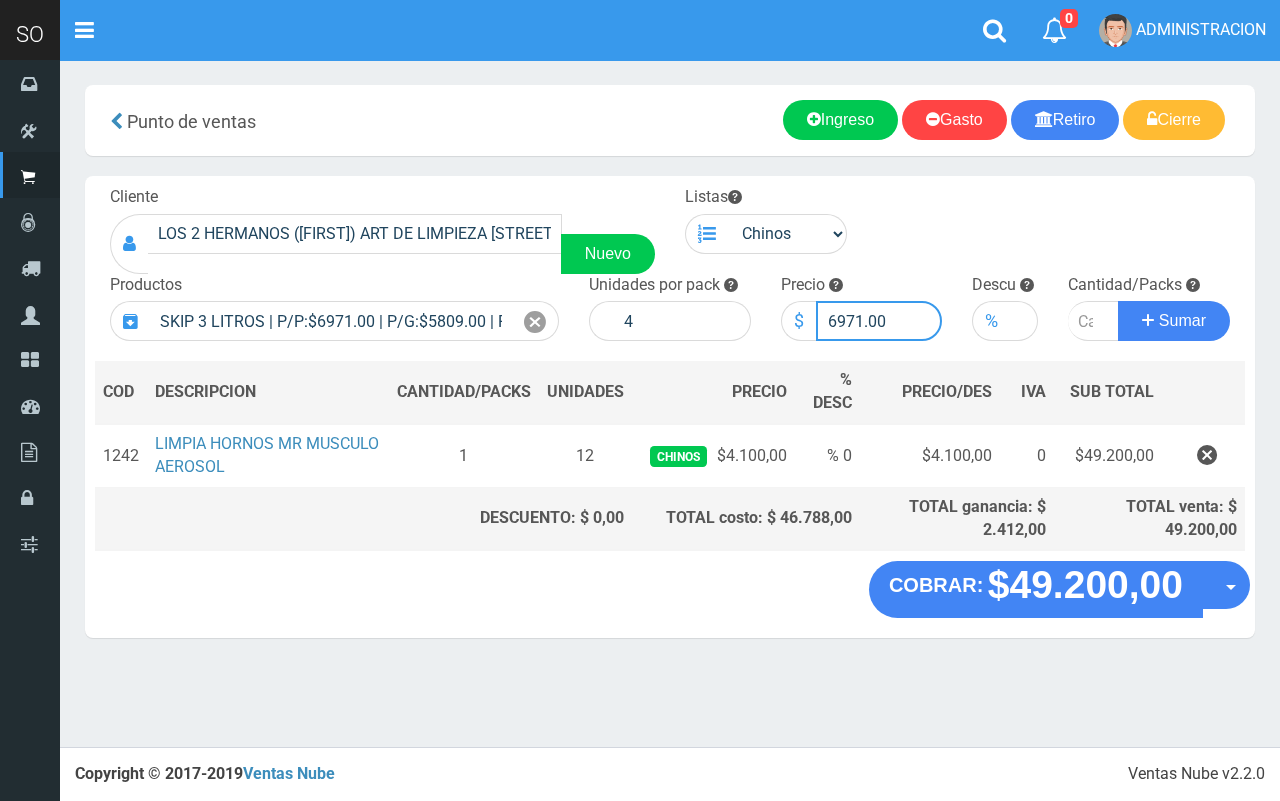 drag, startPoint x: 855, startPoint y: 323, endPoint x: 835, endPoint y: 317, distance: 20.880613 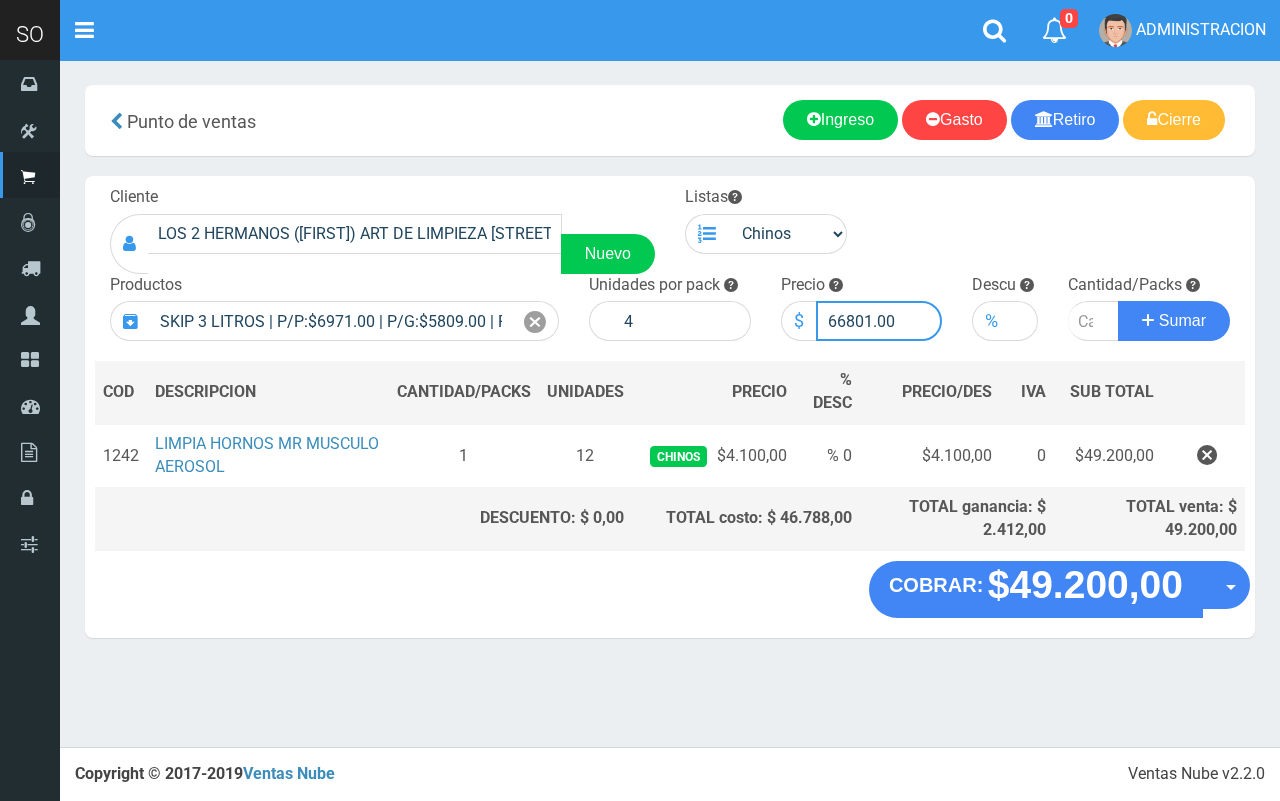 click on "66801.00" at bounding box center [879, 321] 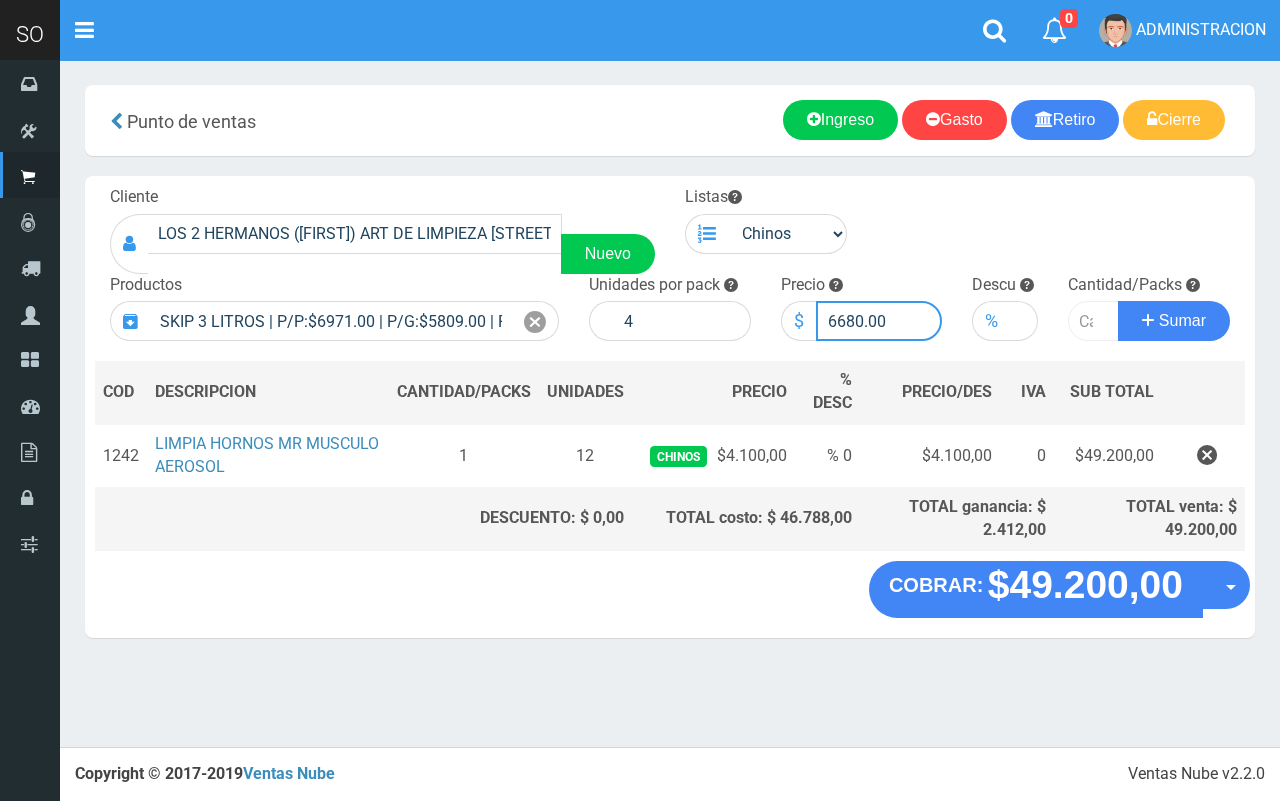 type on "6680.00" 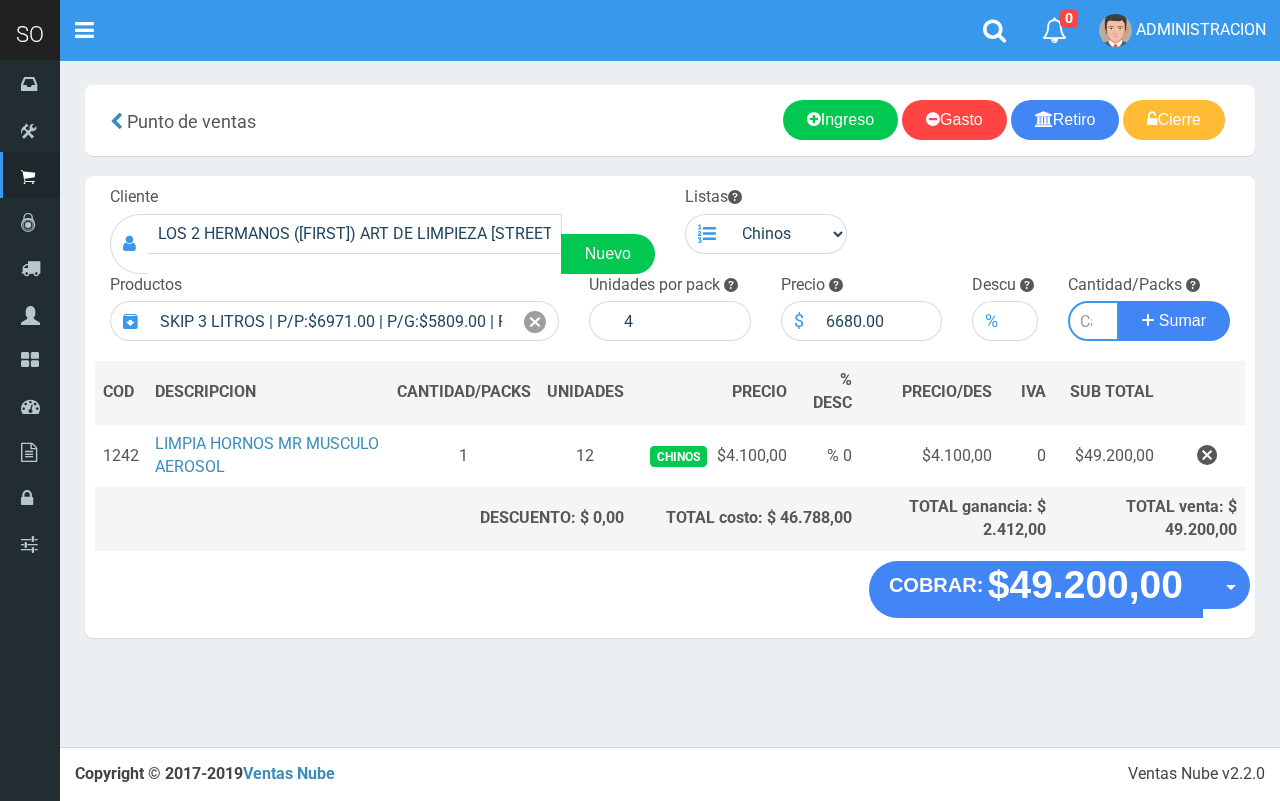click at bounding box center [1093, 321] 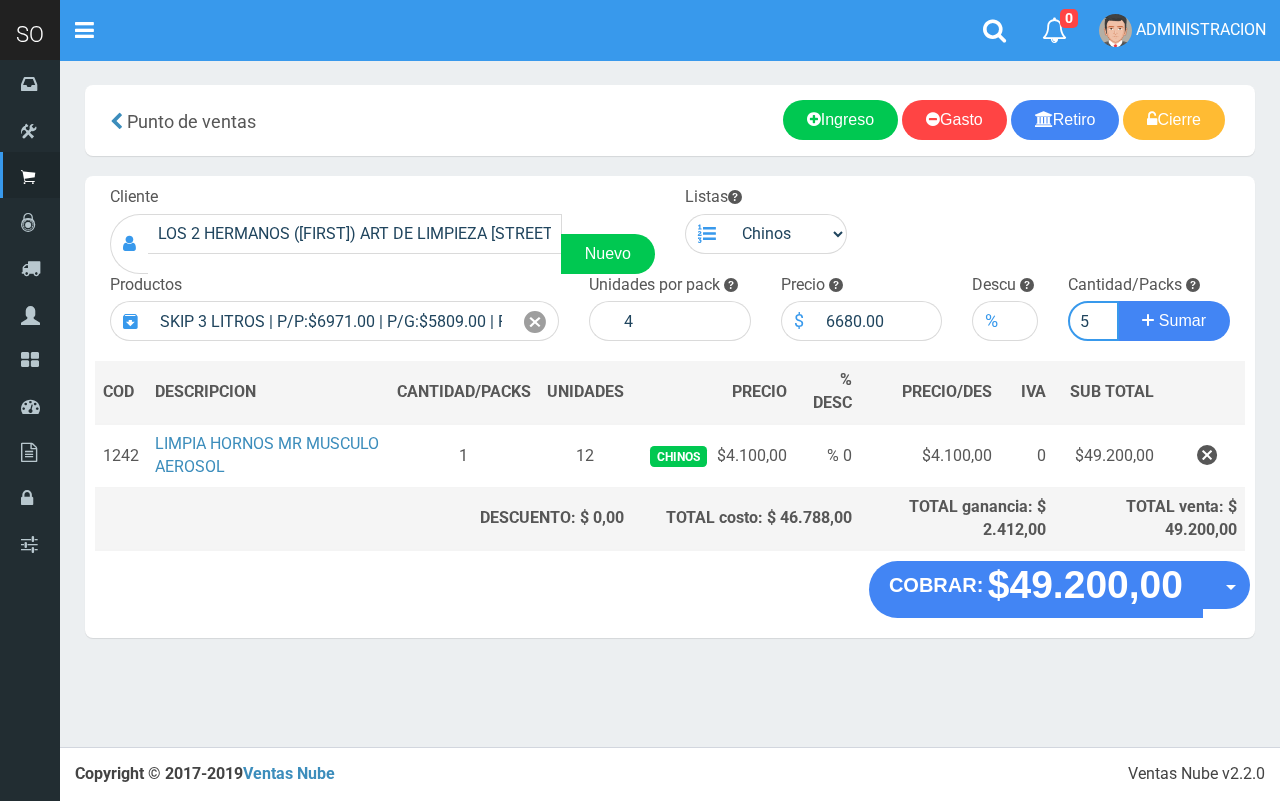 type on "5" 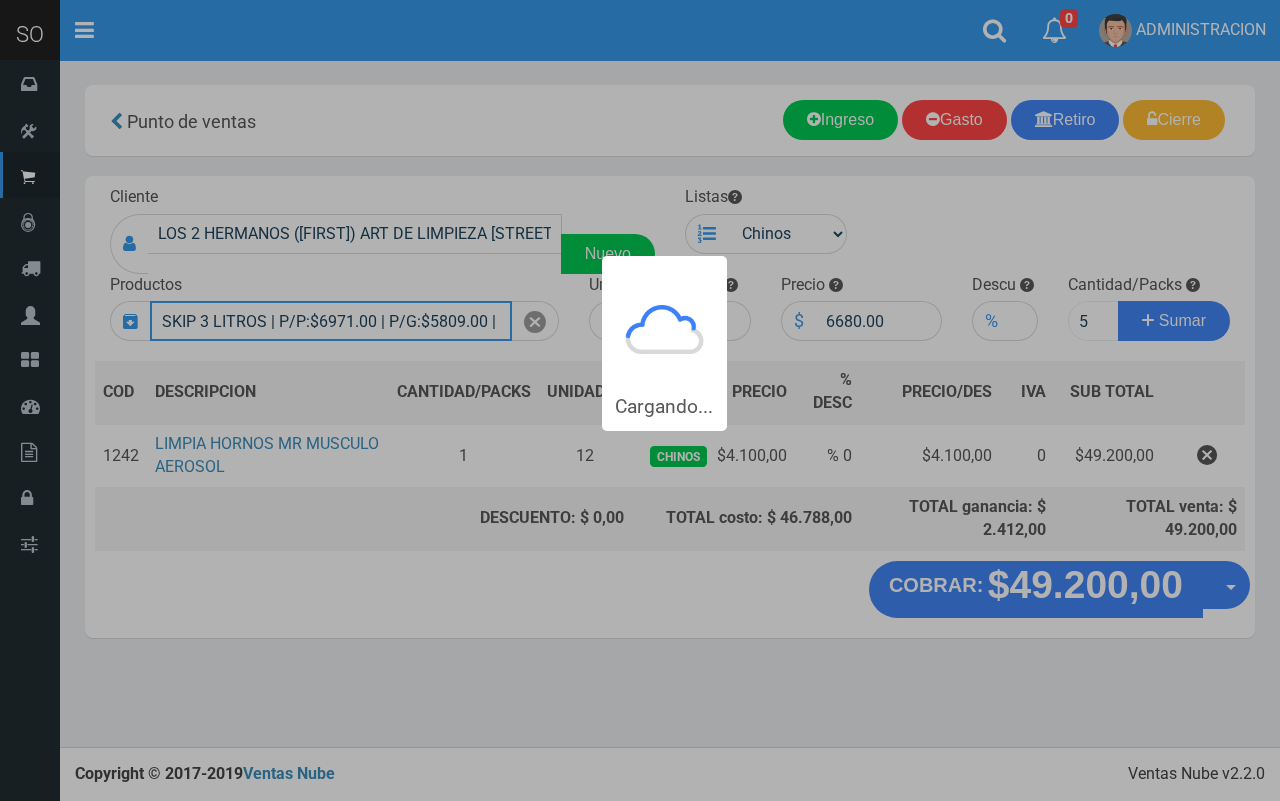 type 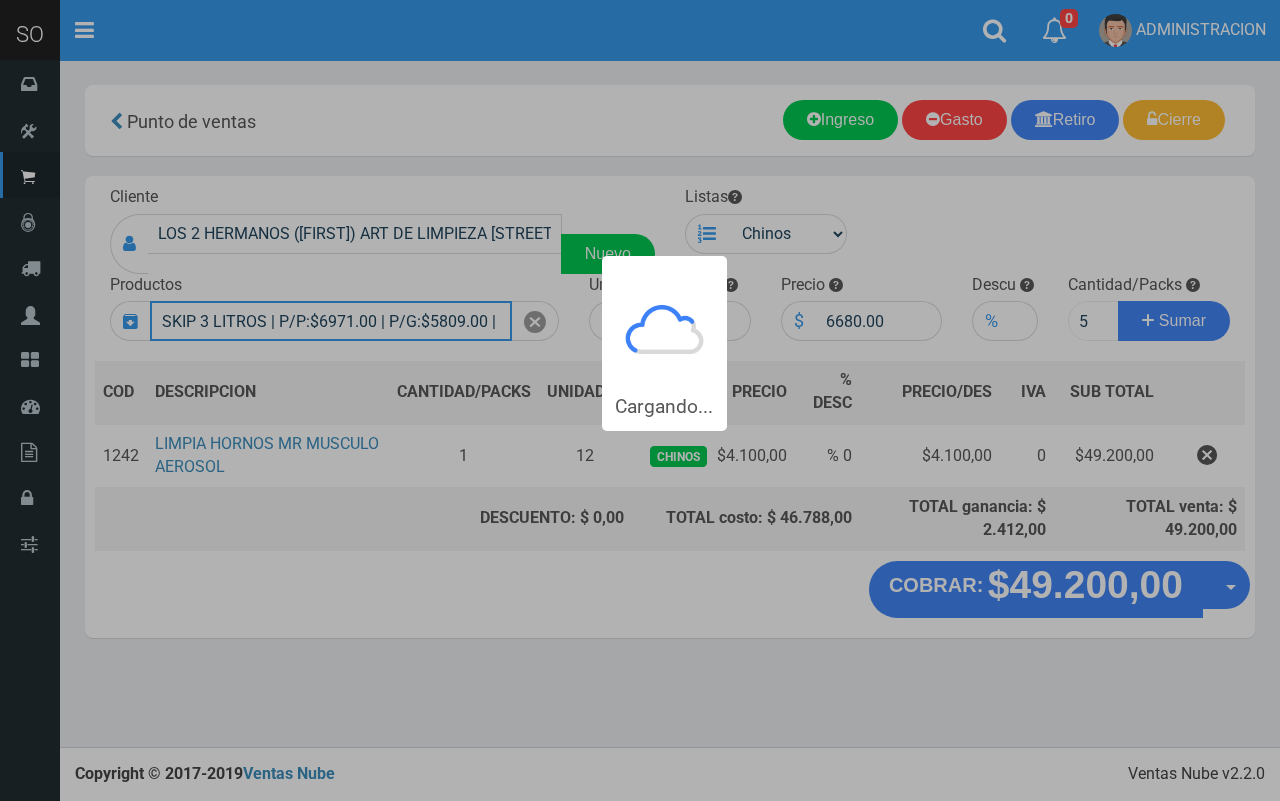 type 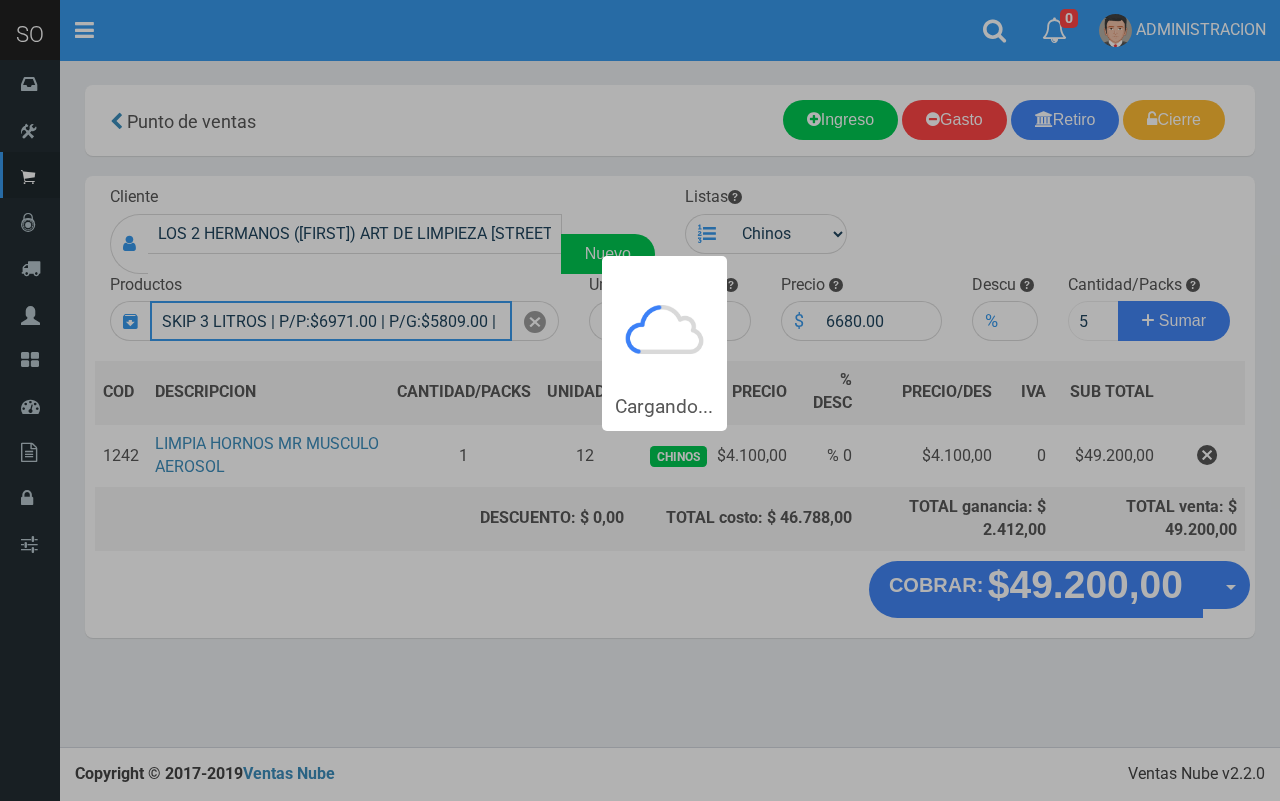type 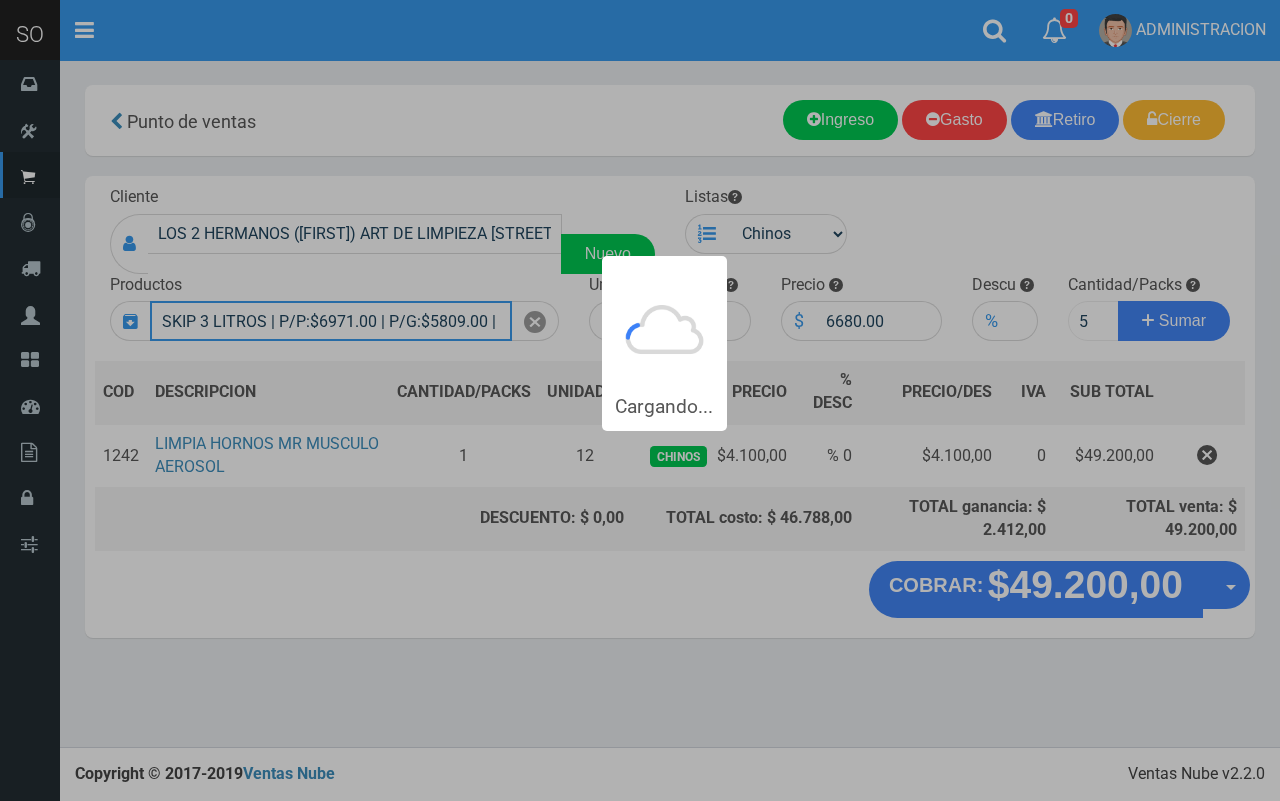 type 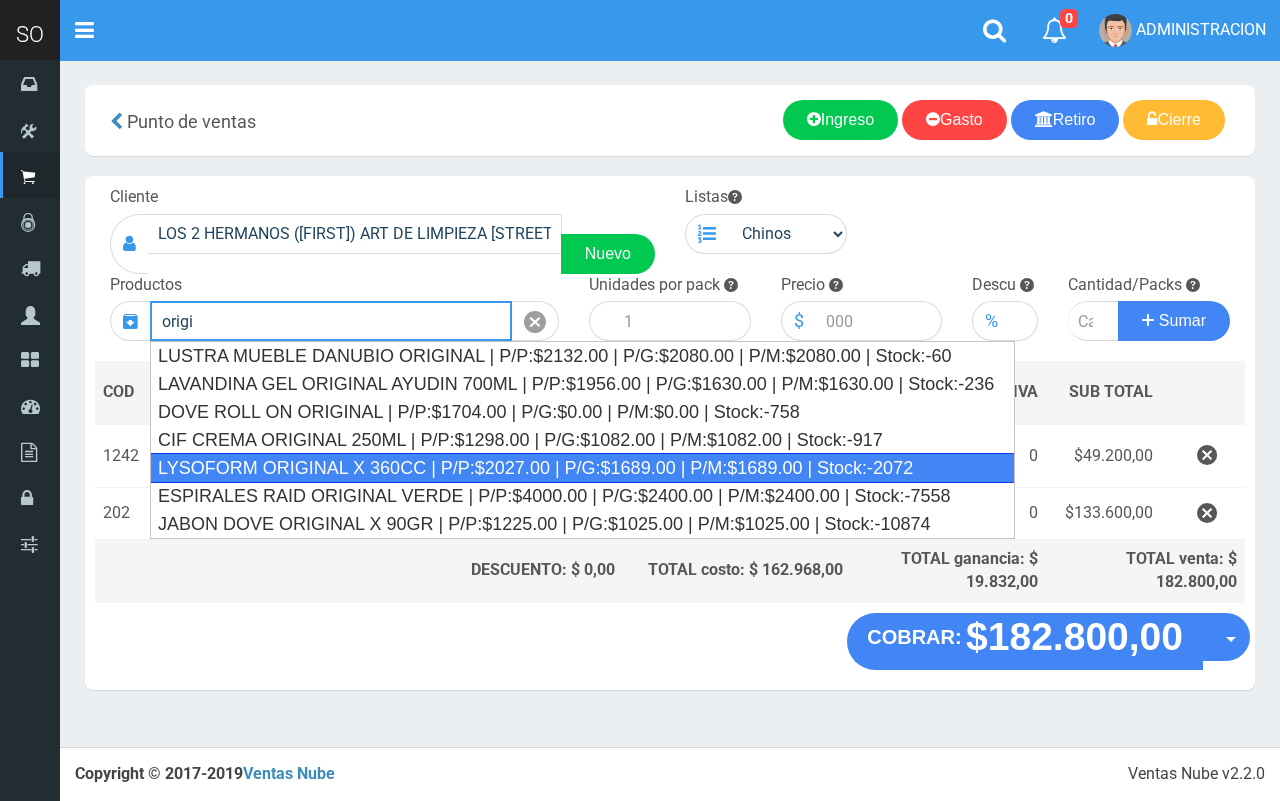 click on "LYSOFORM ORIGINAL X 360CC | P/P:$2027.00 | P/G:$1689.00 | P/M:$1689.00 | Stock:-2072" at bounding box center [582, 468] 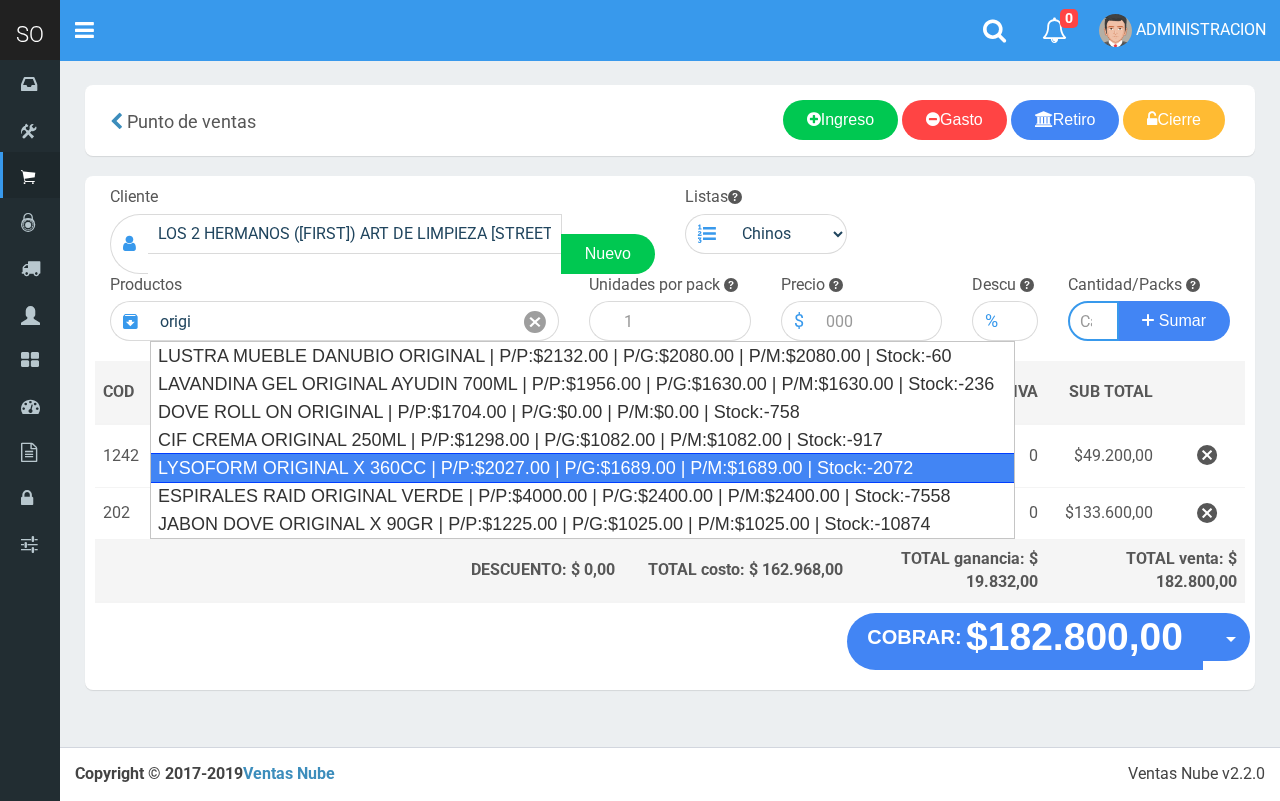 type on "LYSOFORM ORIGINAL X 360CC | P/P:$2027.00 | P/G:$1689.00 | P/M:$1689.00 | Stock:-2072" 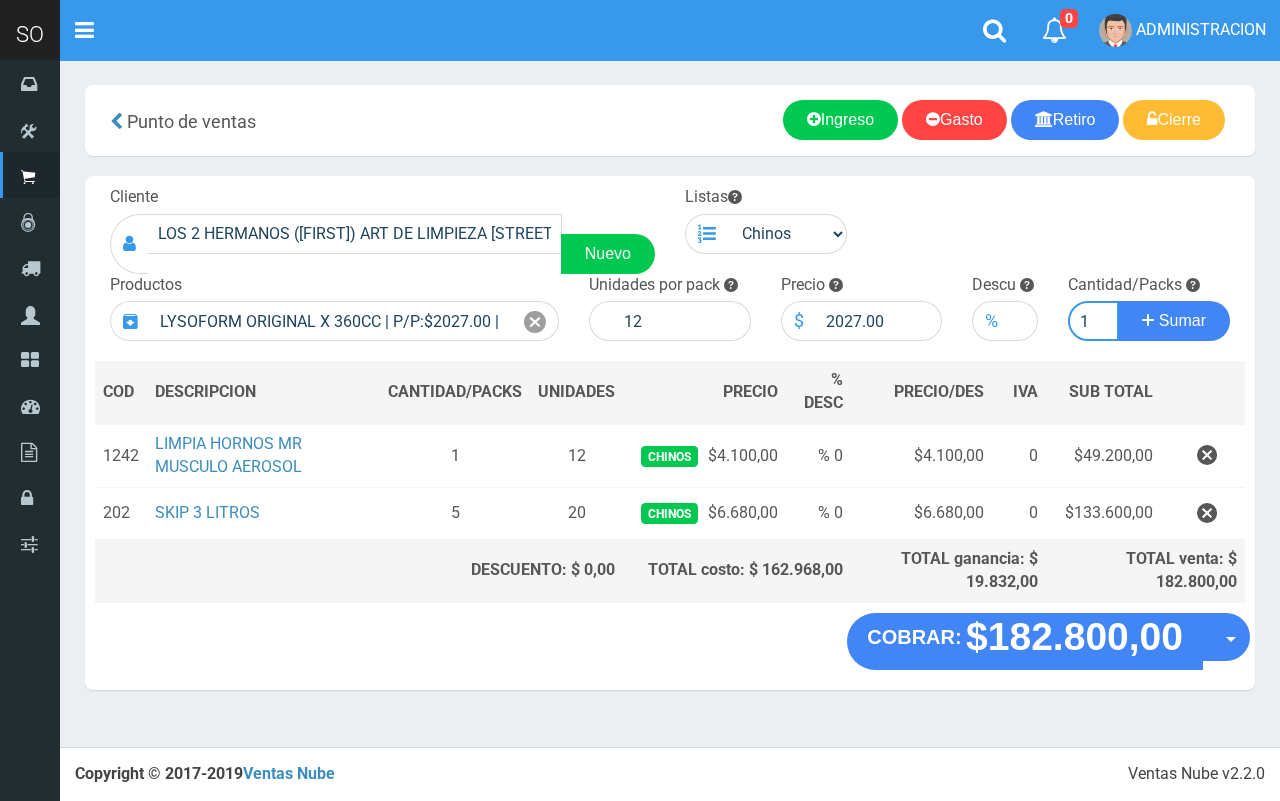 type on "1" 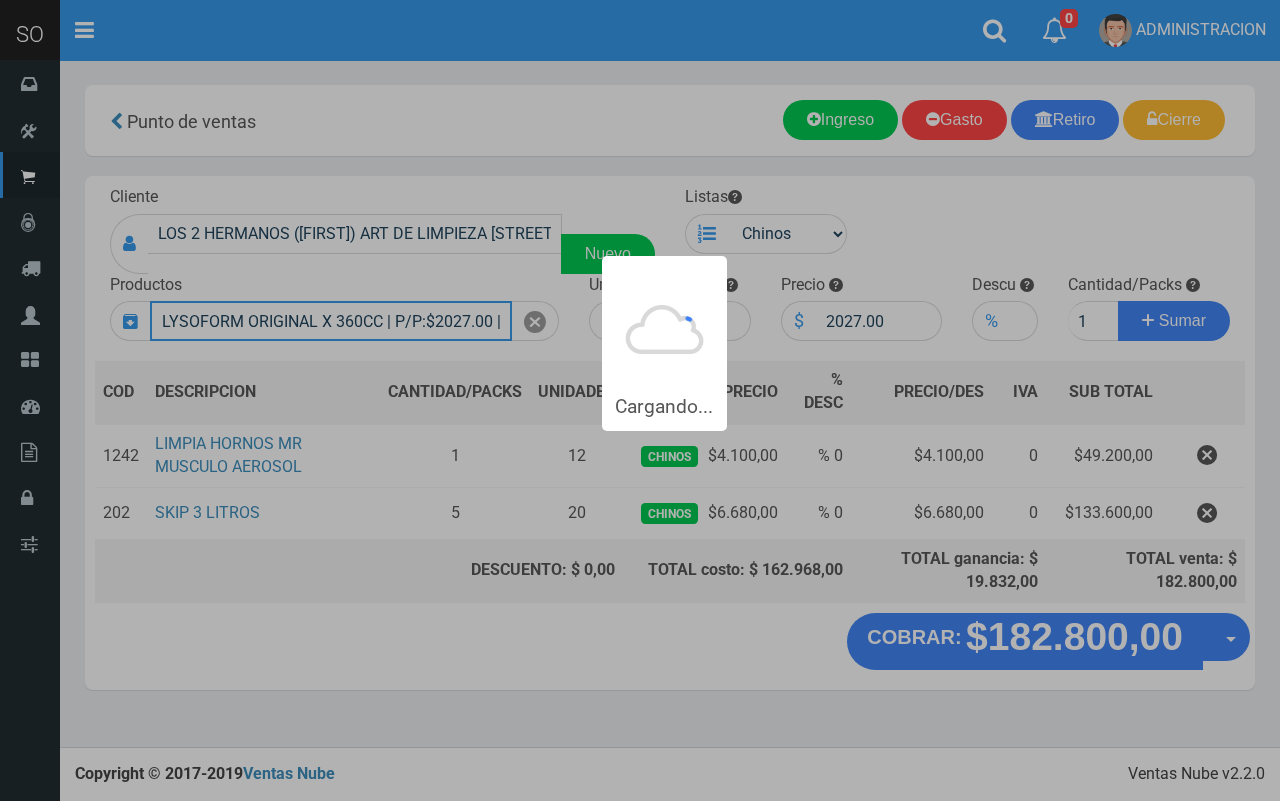 type 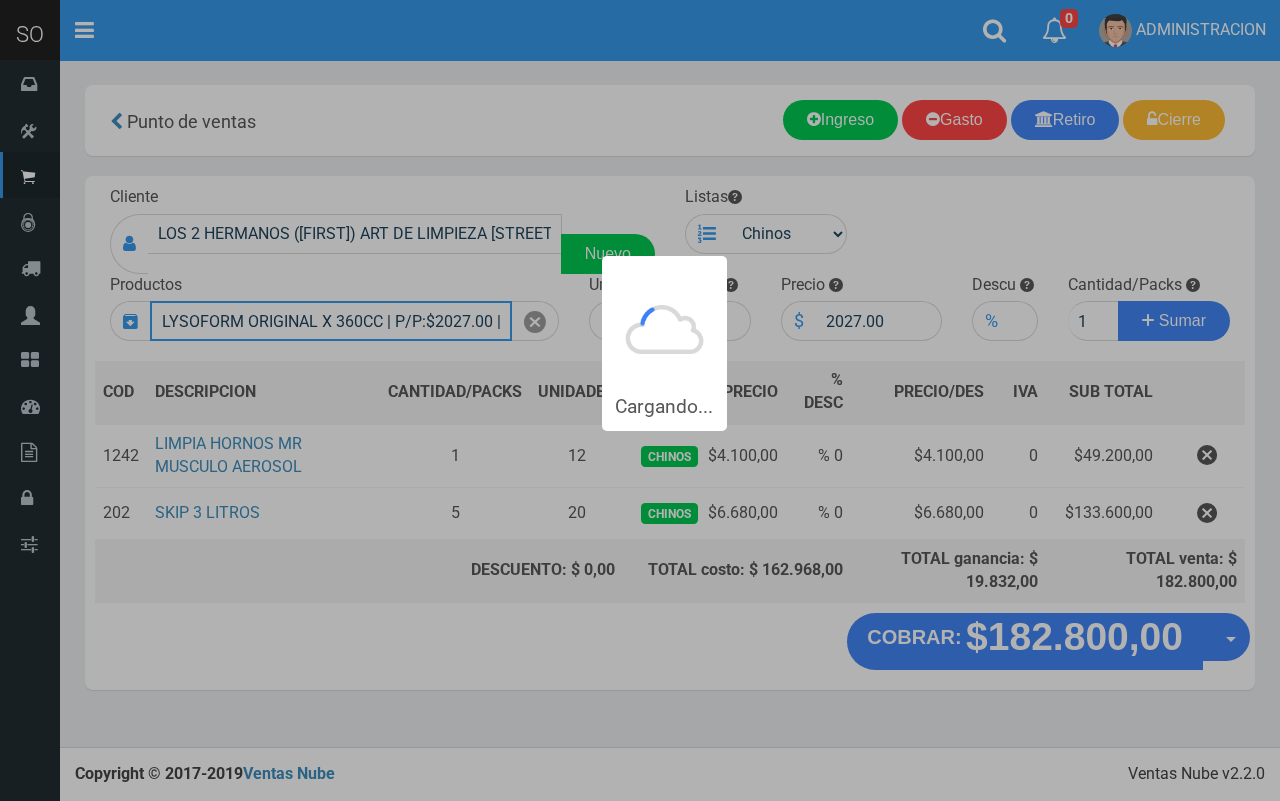 type 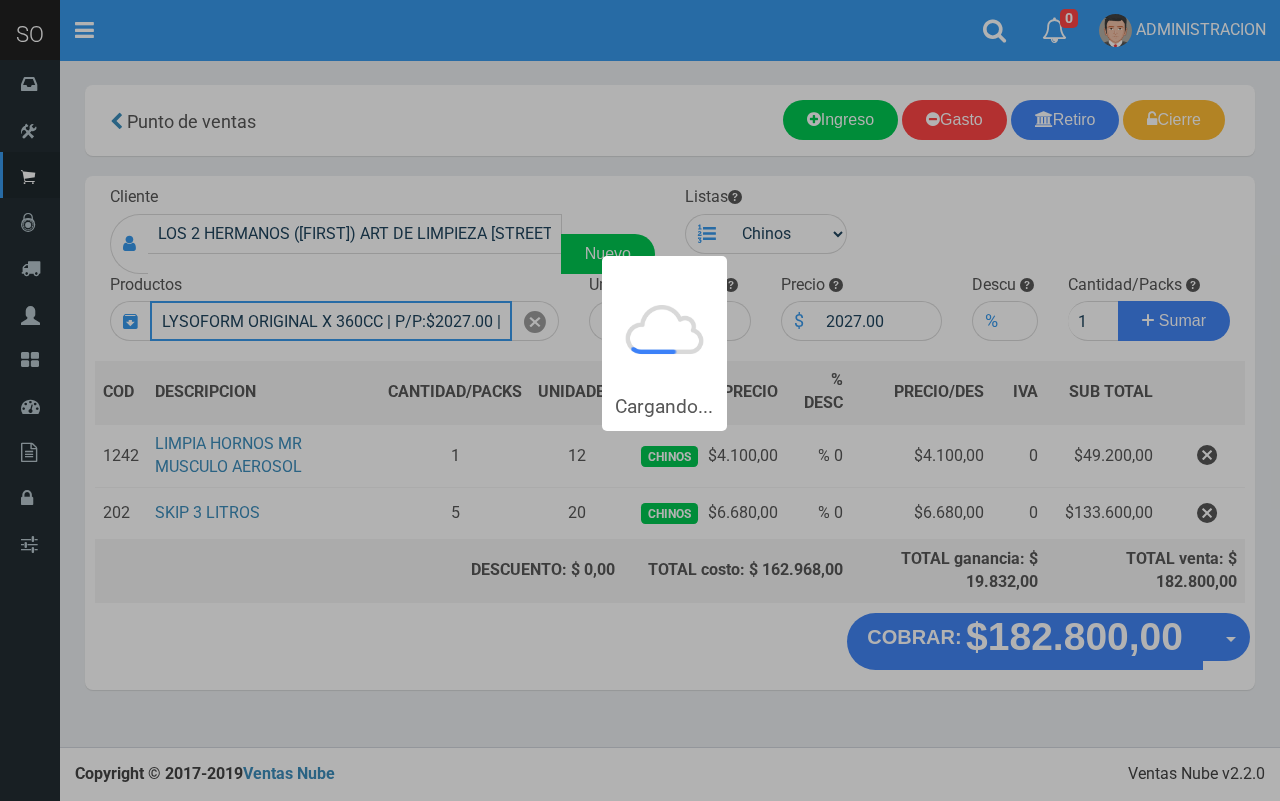 type 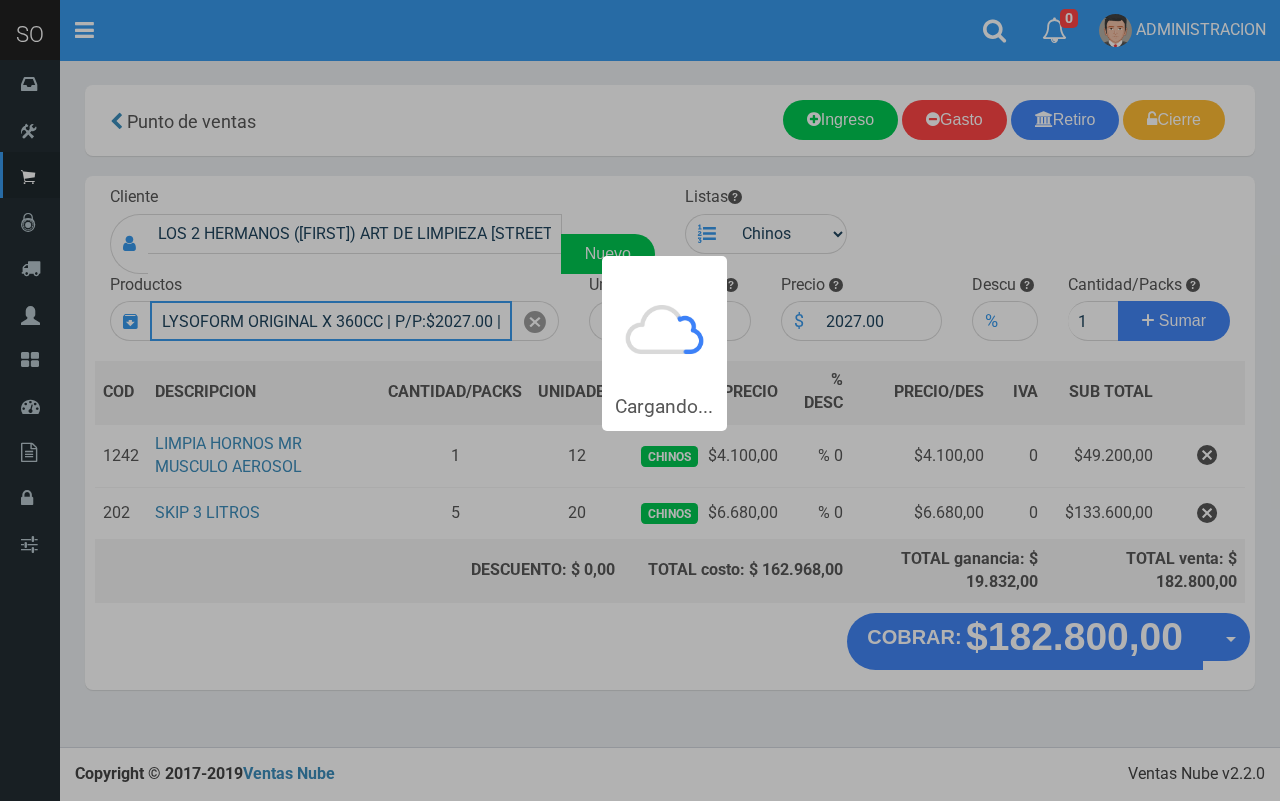 type 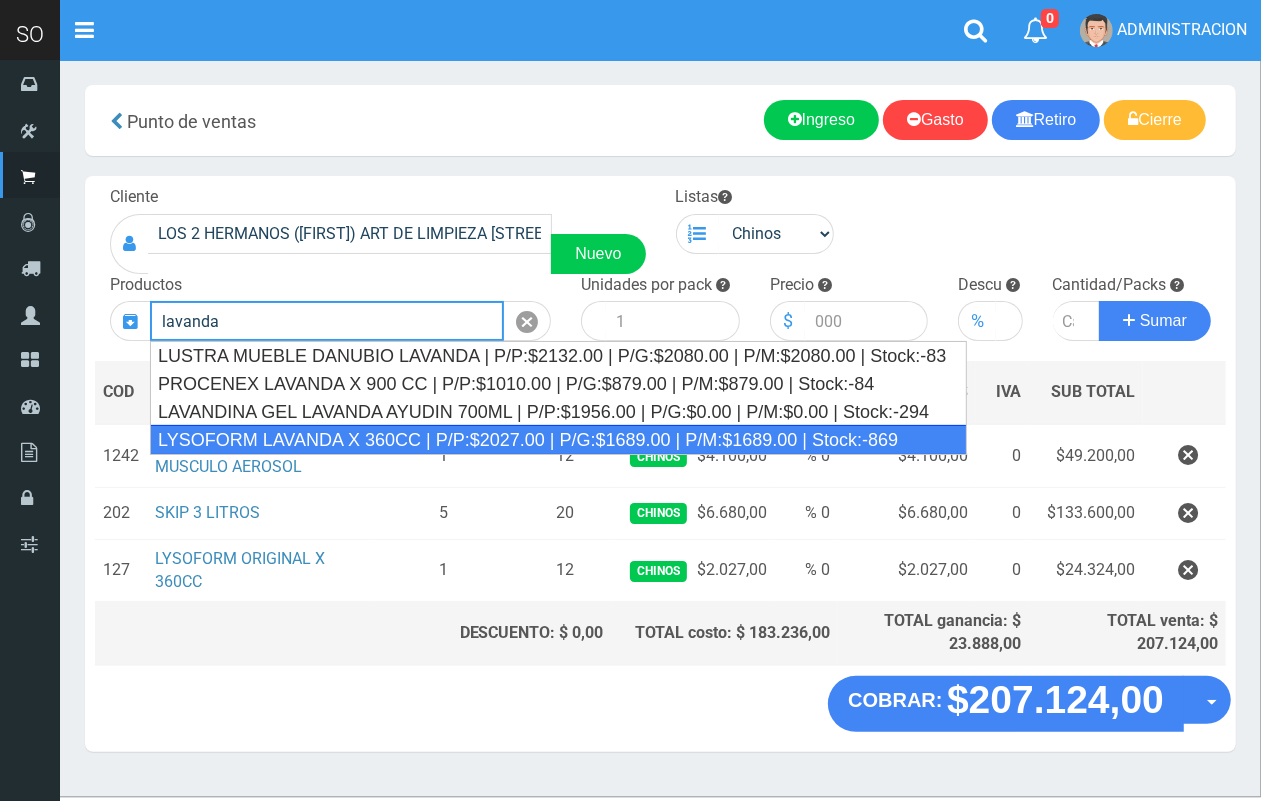 click on "LYSOFORM LAVANDA X 360CC | P/P:$2027.00 | P/G:$1689.00 | P/M:$1689.00 | Stock:-869" at bounding box center (558, 440) 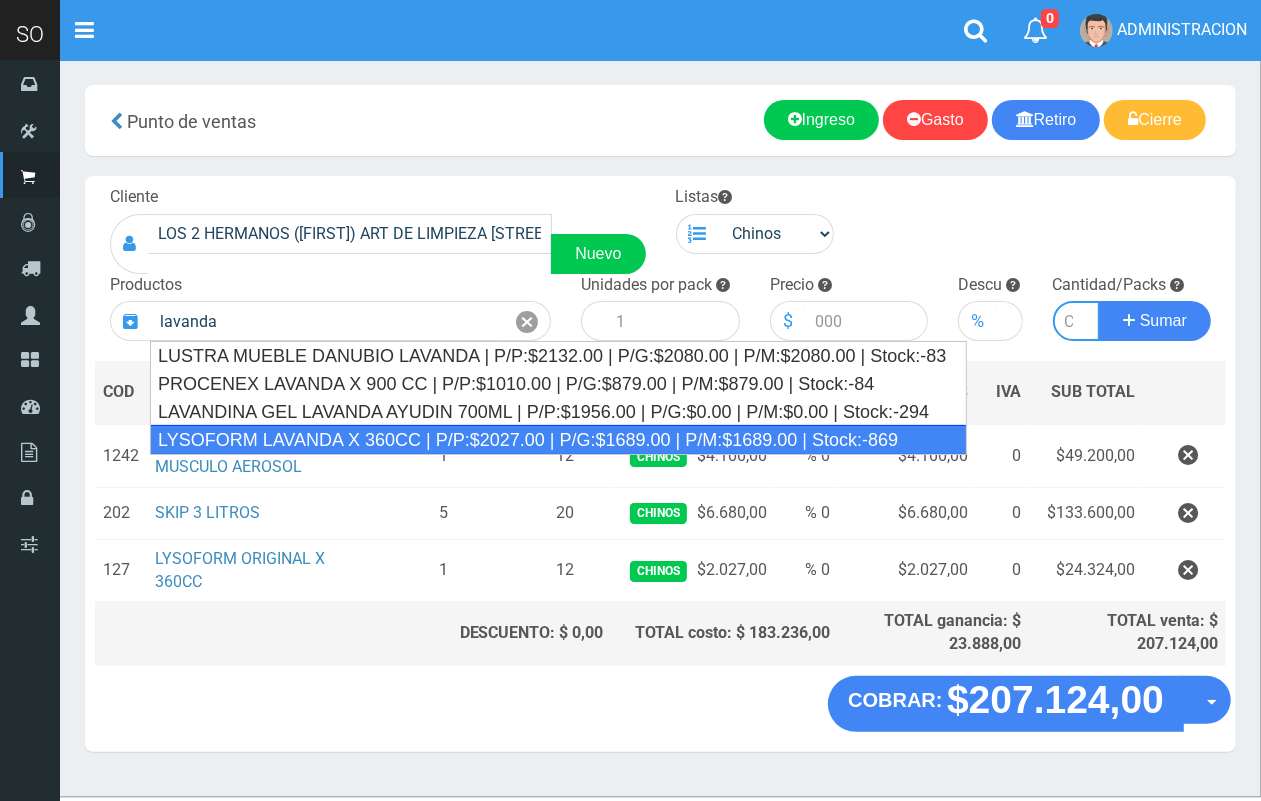 type on "LYSOFORM LAVANDA X 360CC | P/P:$2027.00 | P/G:$1689.00 | P/M:$1689.00 | Stock:-869" 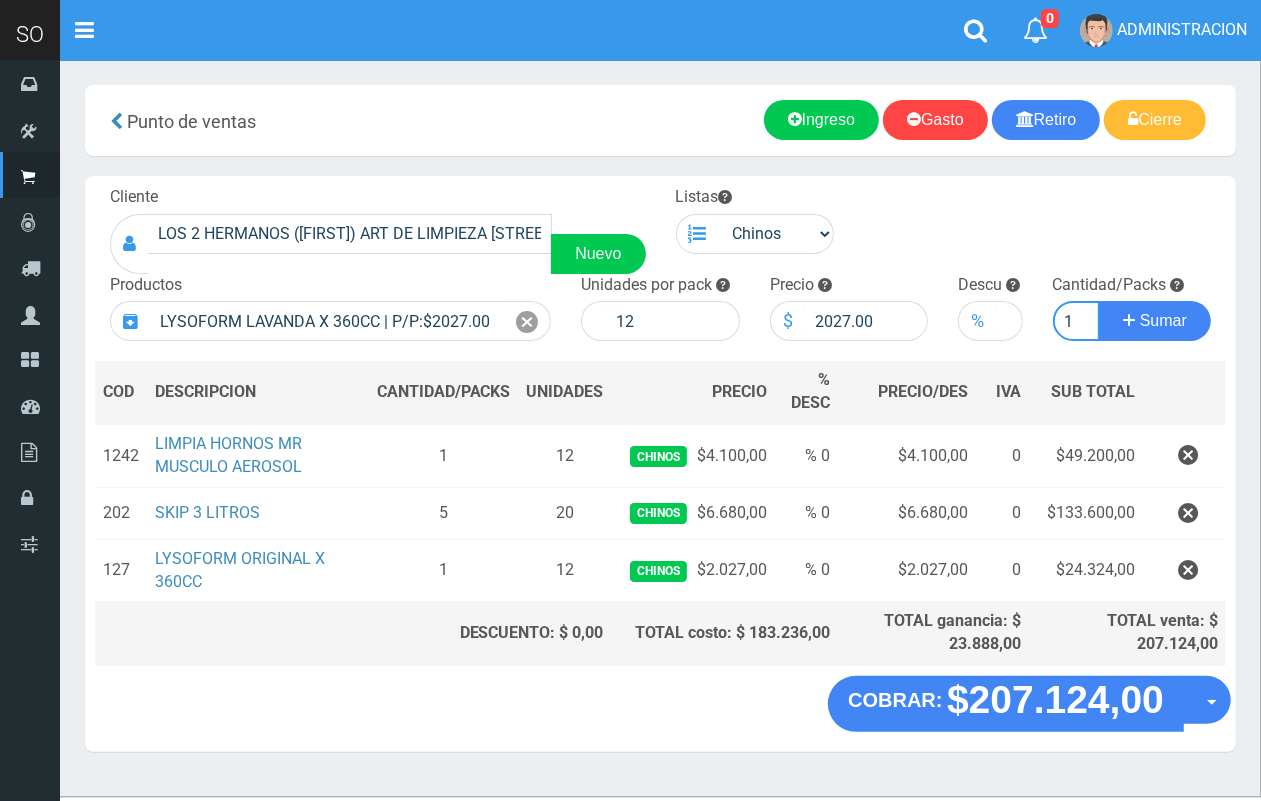 scroll, scrollTop: 0, scrollLeft: 2, axis: horizontal 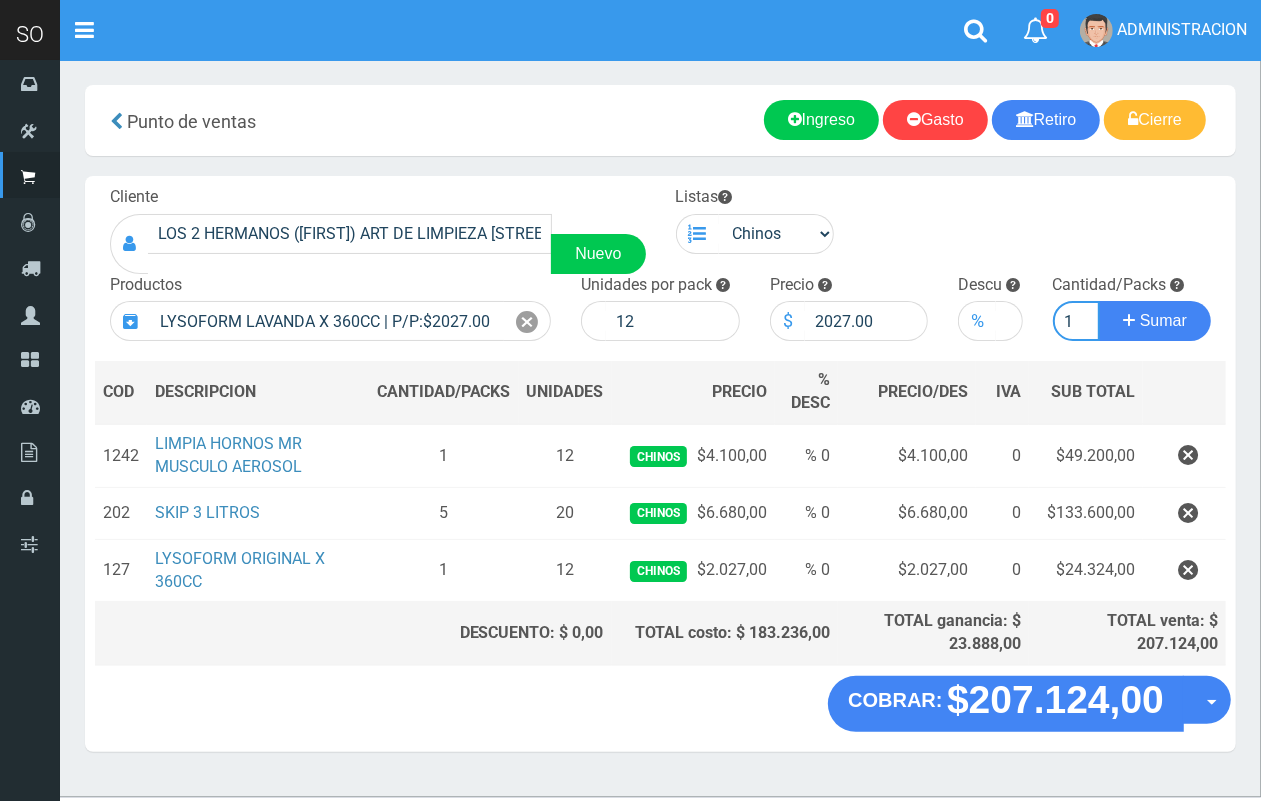 type on "1" 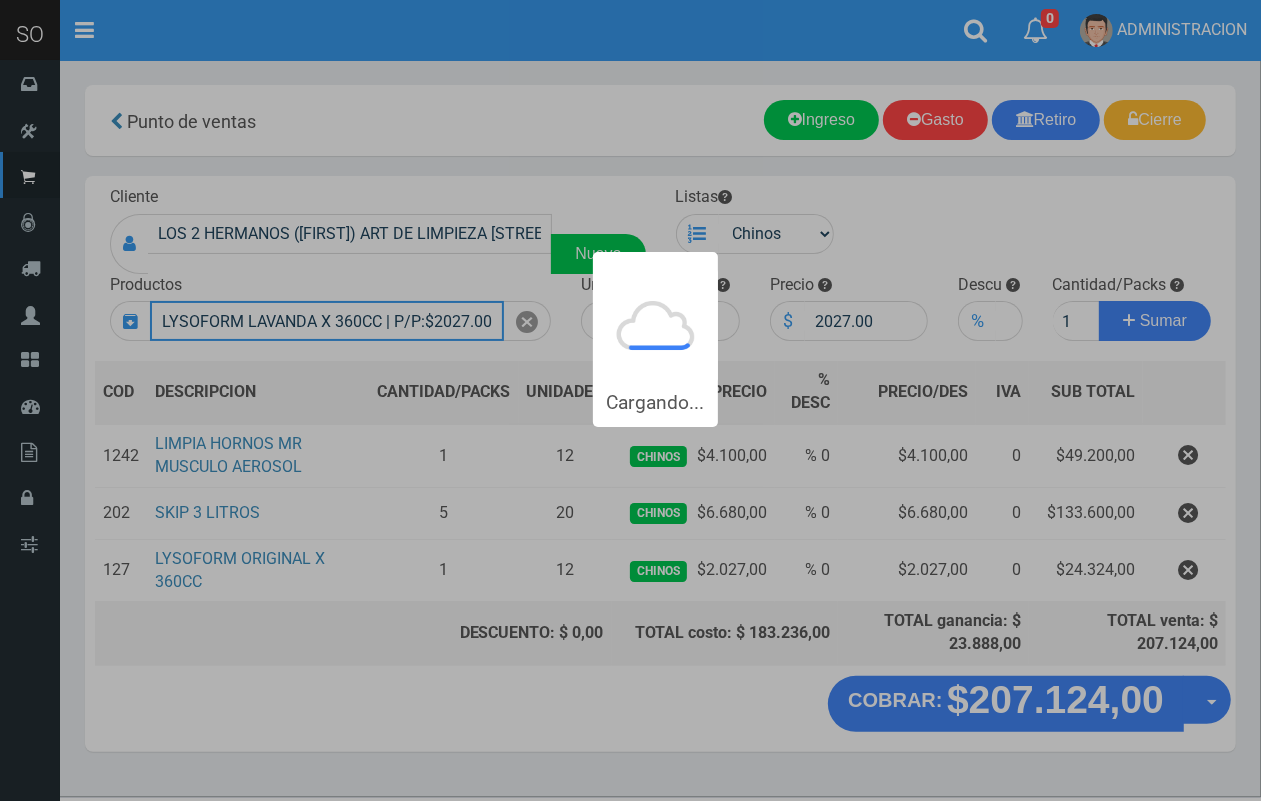 type 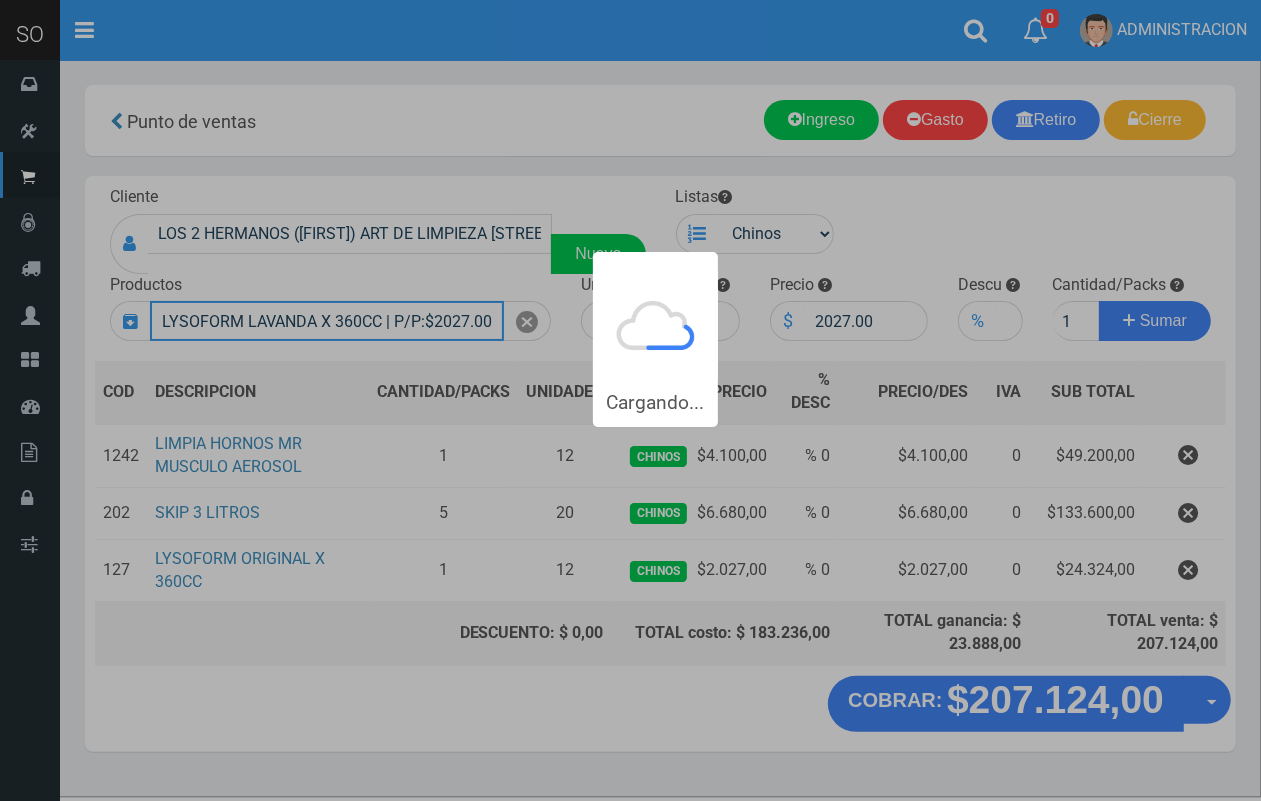 type 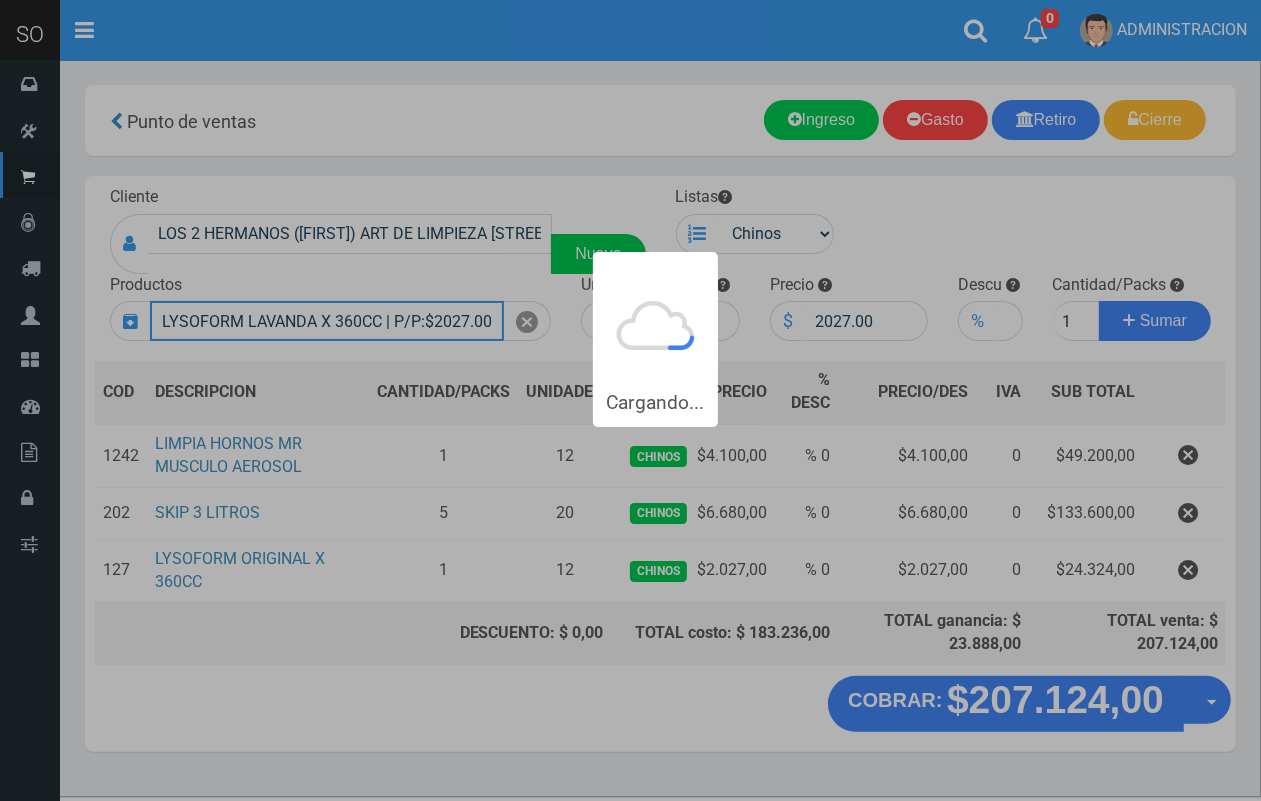 type 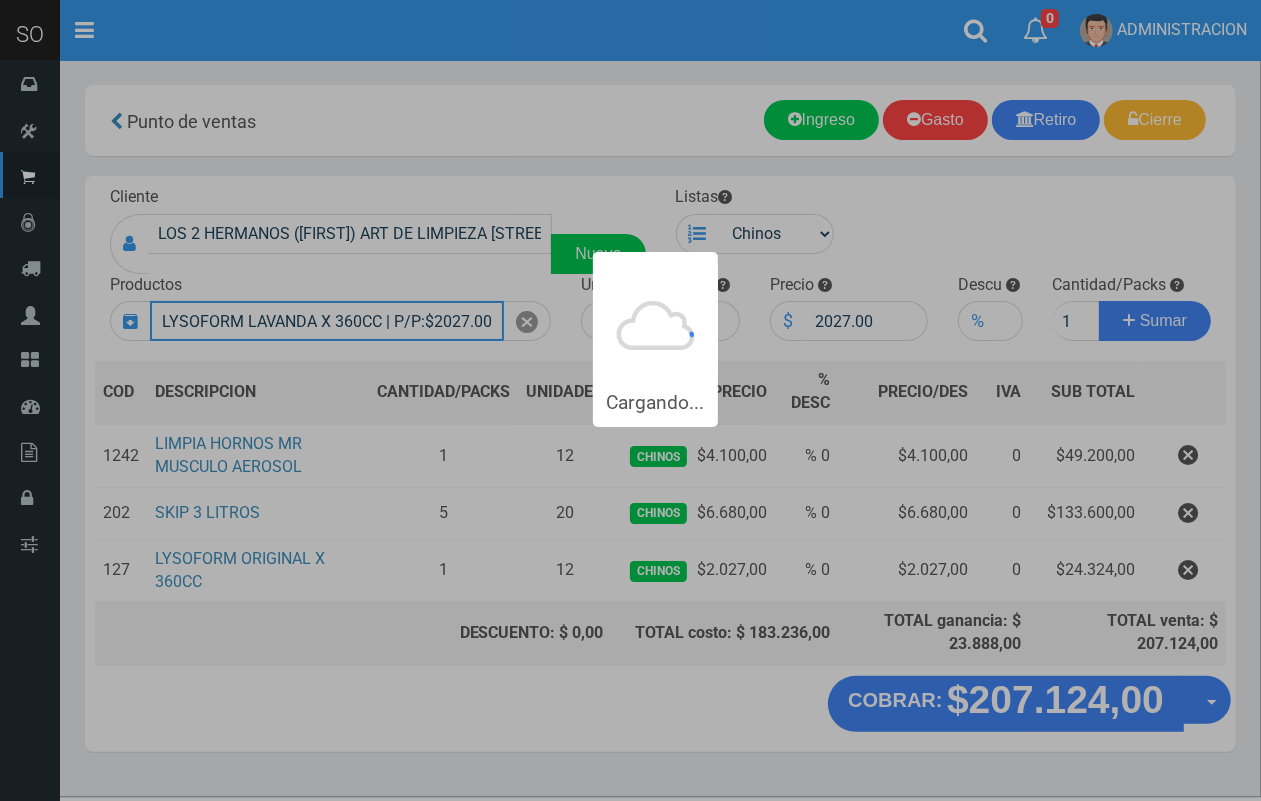 type 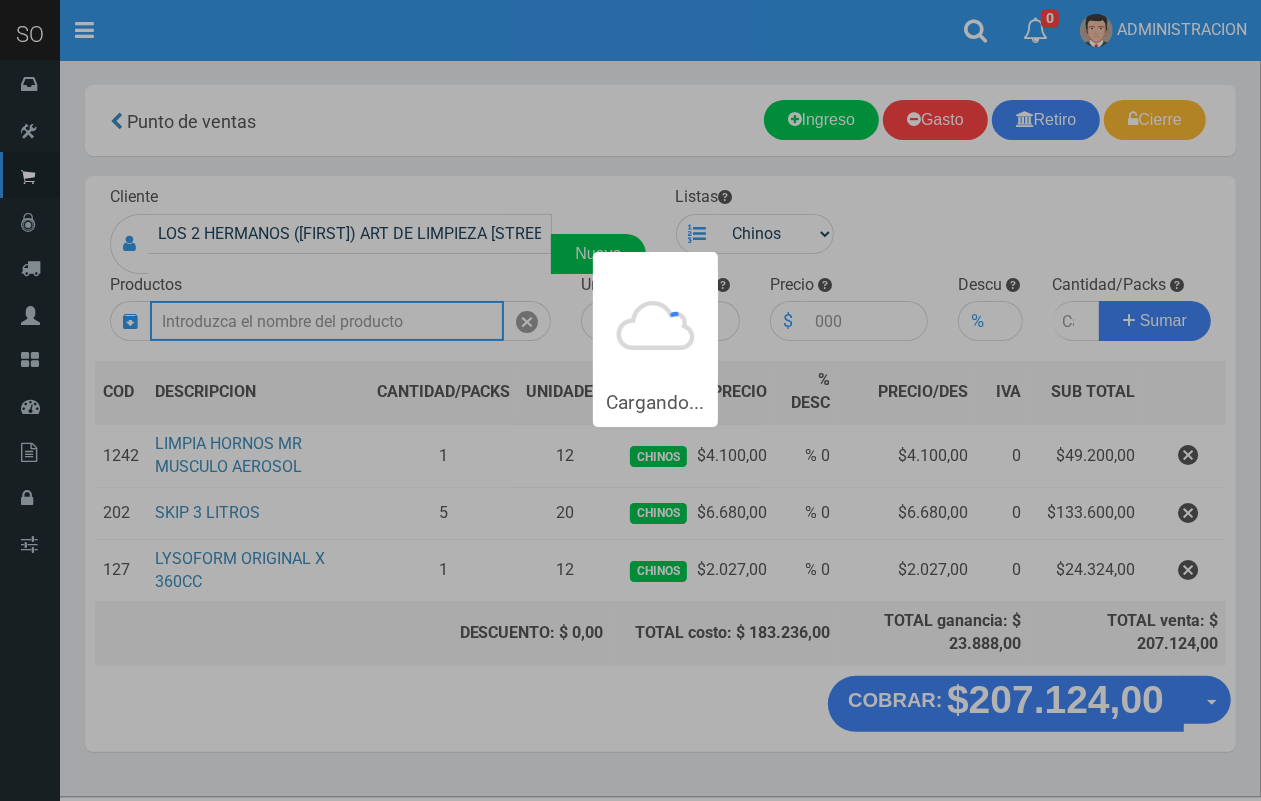 scroll, scrollTop: 0, scrollLeft: 0, axis: both 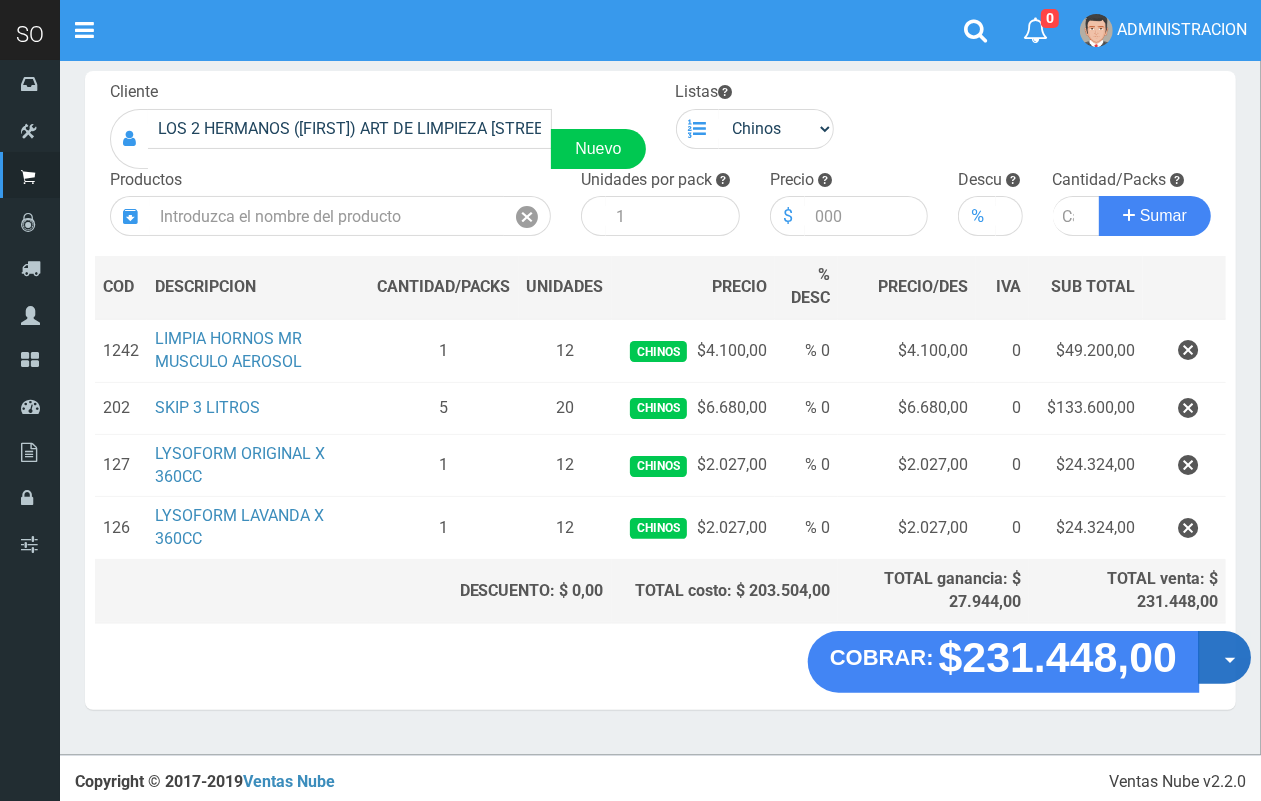 click on "Opciones" at bounding box center (1224, 657) 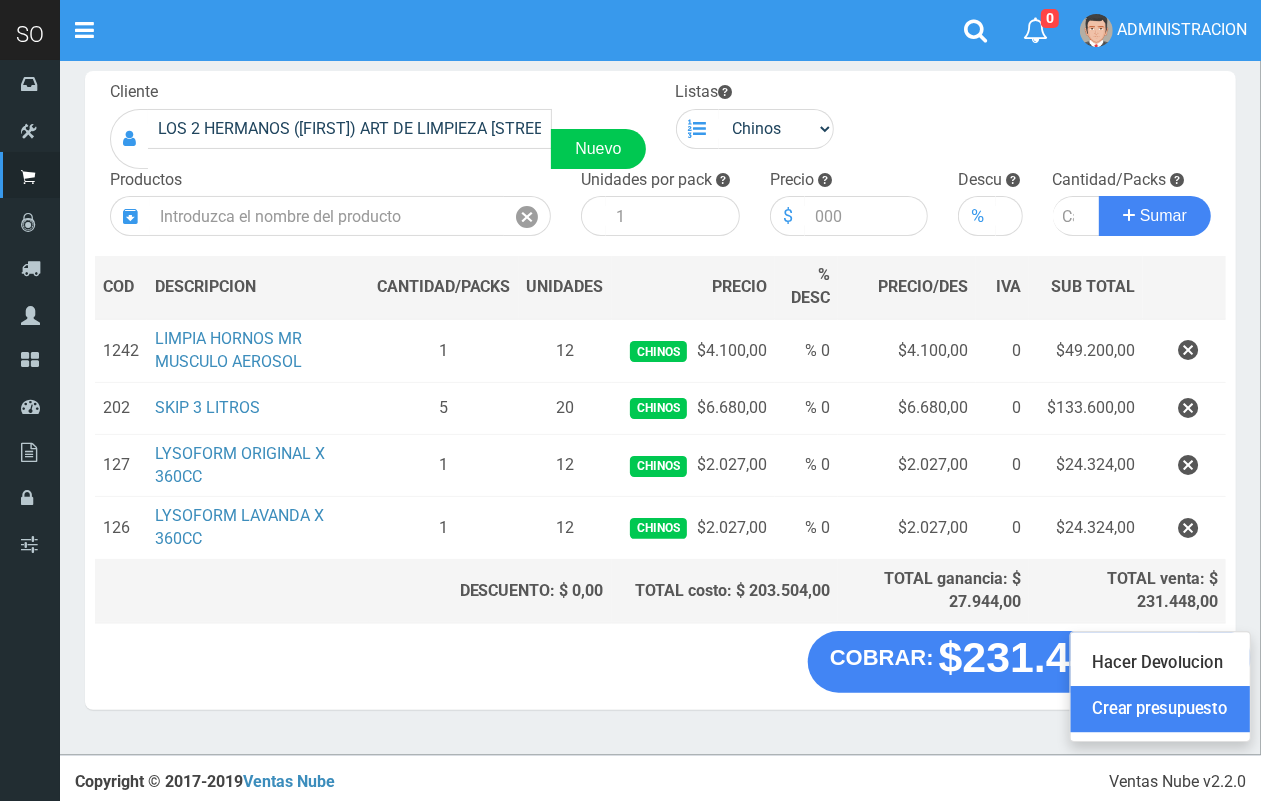 click on "Crear presupuesto" at bounding box center [1160, 709] 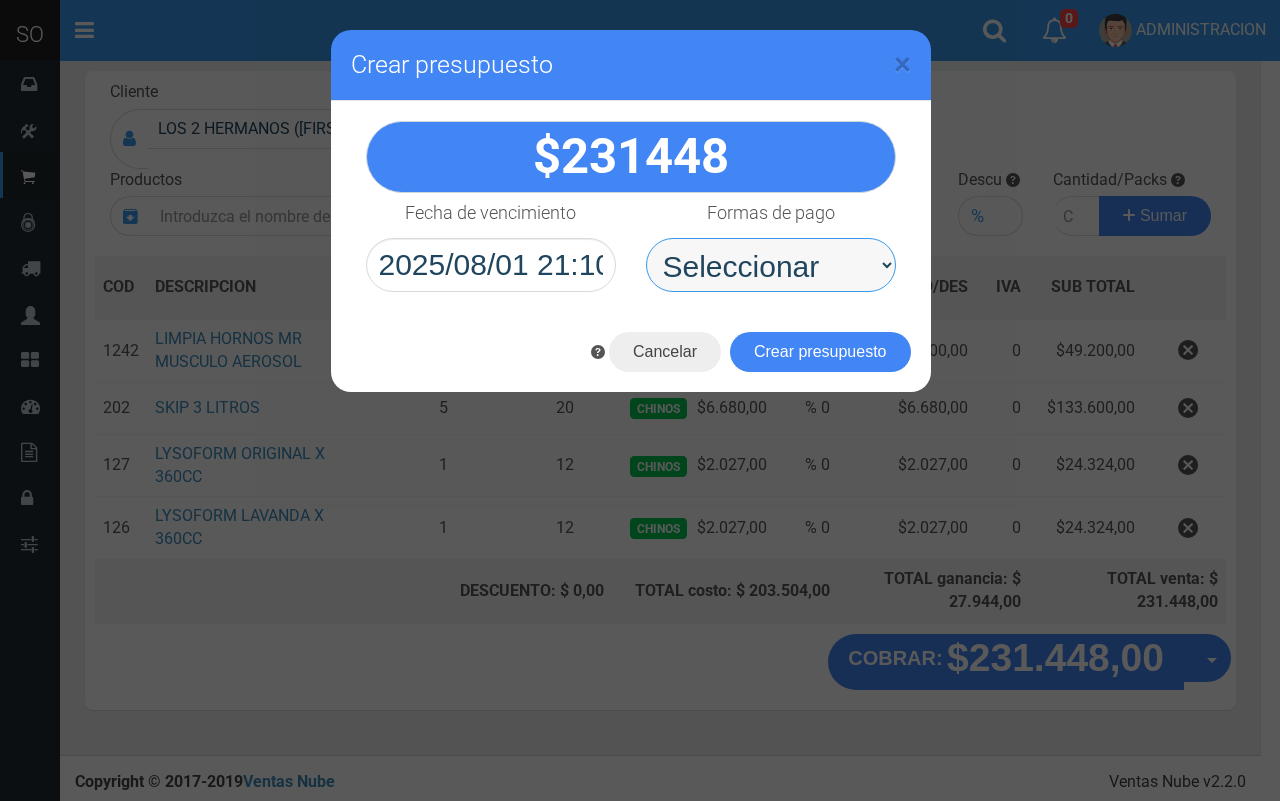 click on "Seleccionar
Efectivo
Tarjeta de Crédito
Depósito
Débito" at bounding box center [771, 265] 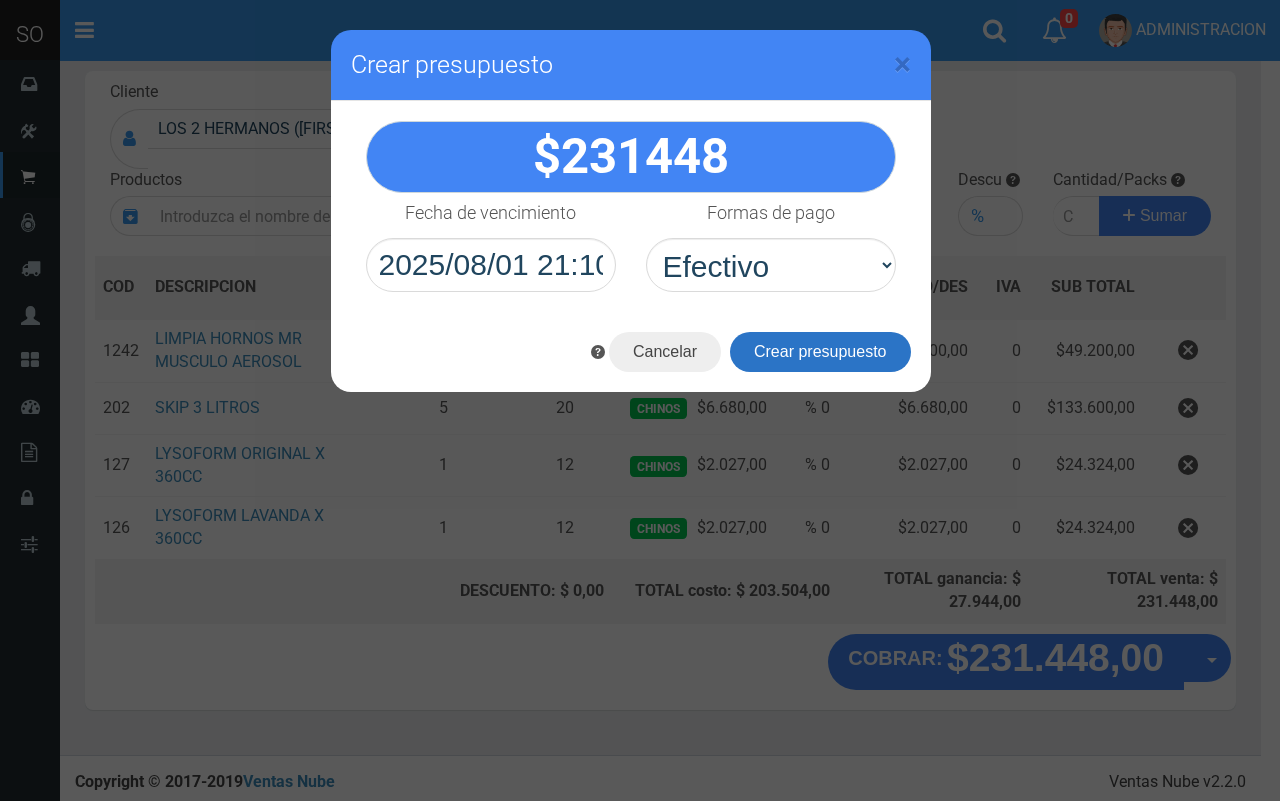 click on "Crear presupuesto" at bounding box center [820, 352] 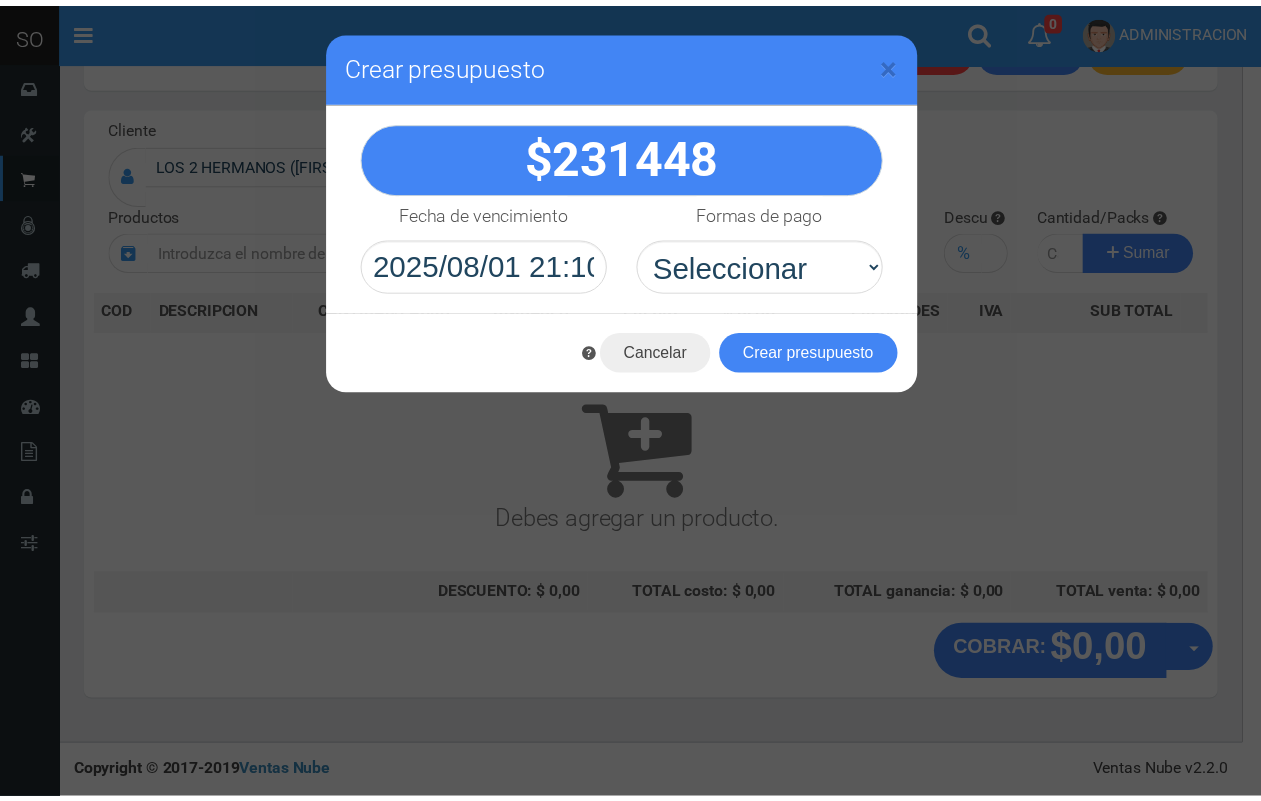 scroll, scrollTop: 60, scrollLeft: 0, axis: vertical 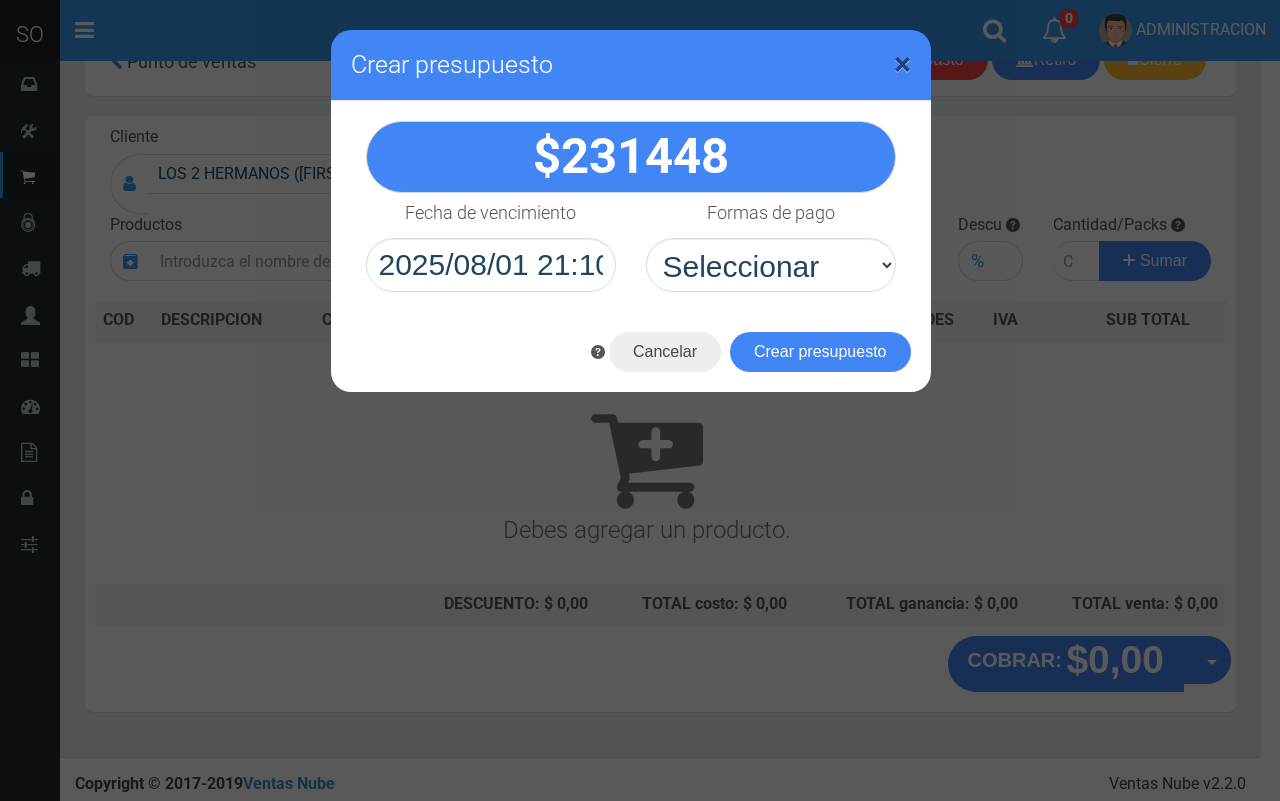 click on "×" at bounding box center [902, 64] 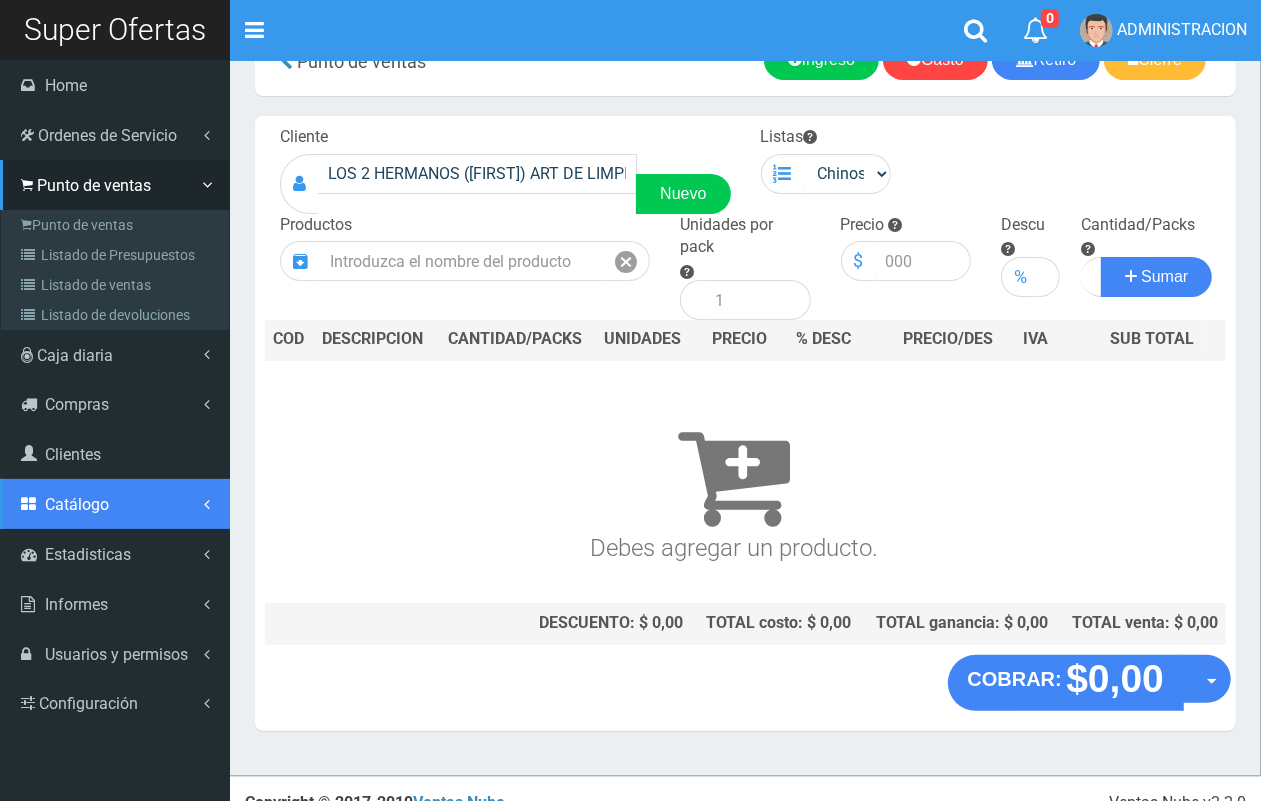 click on "Catálogo" at bounding box center [115, 504] 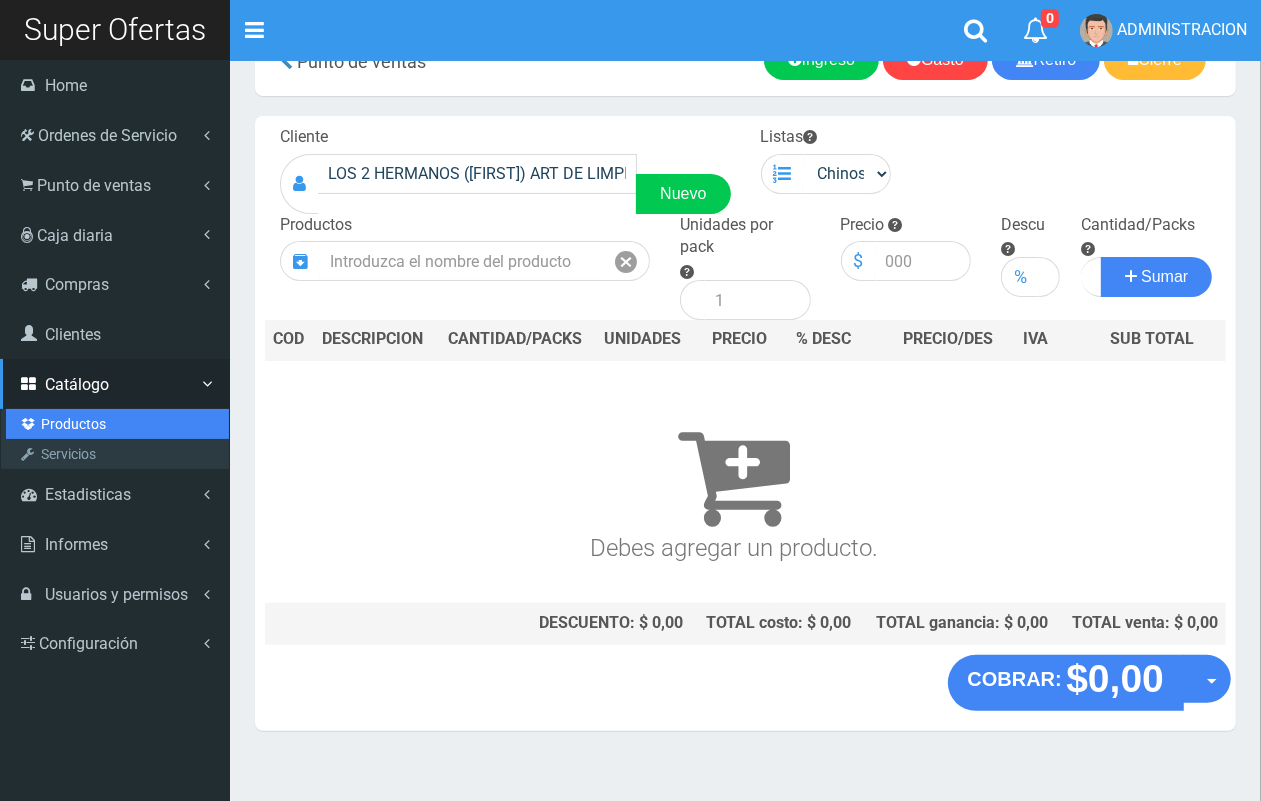 click on "Productos" at bounding box center [117, 424] 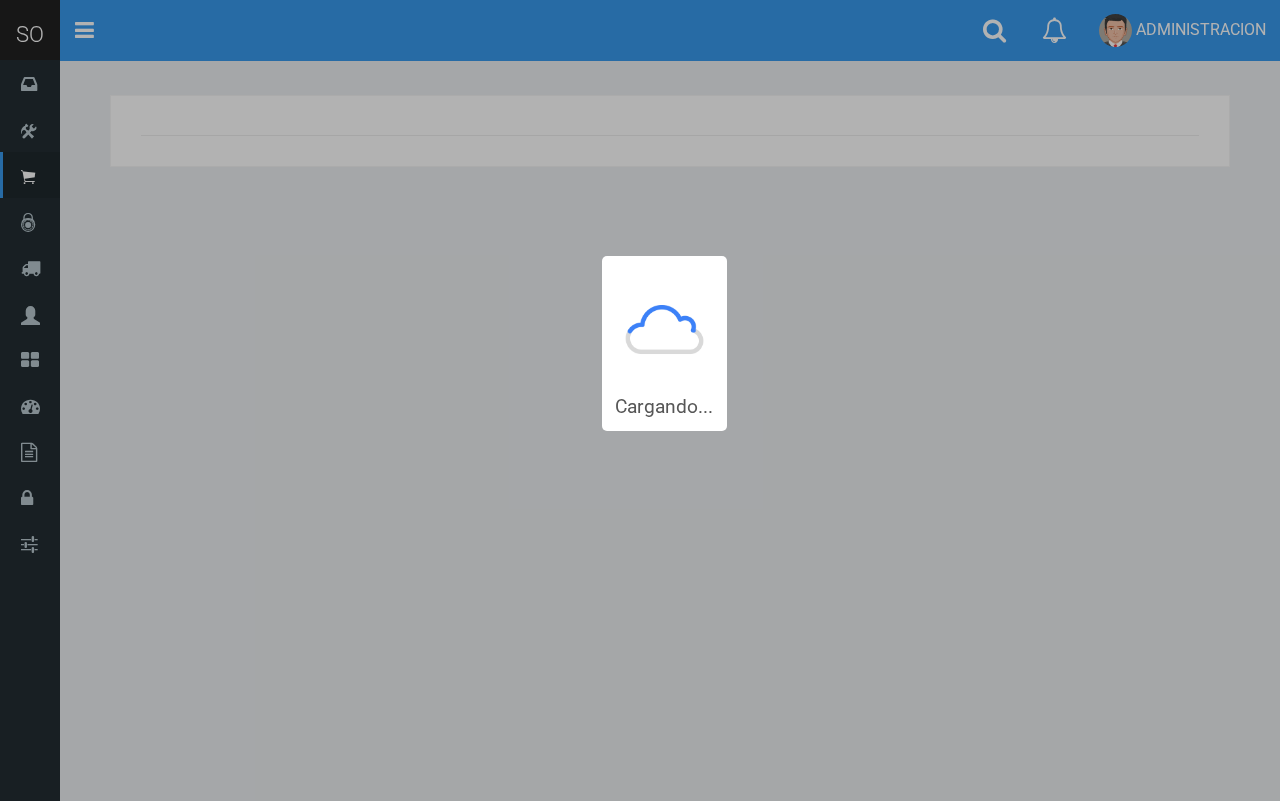 scroll, scrollTop: 0, scrollLeft: 0, axis: both 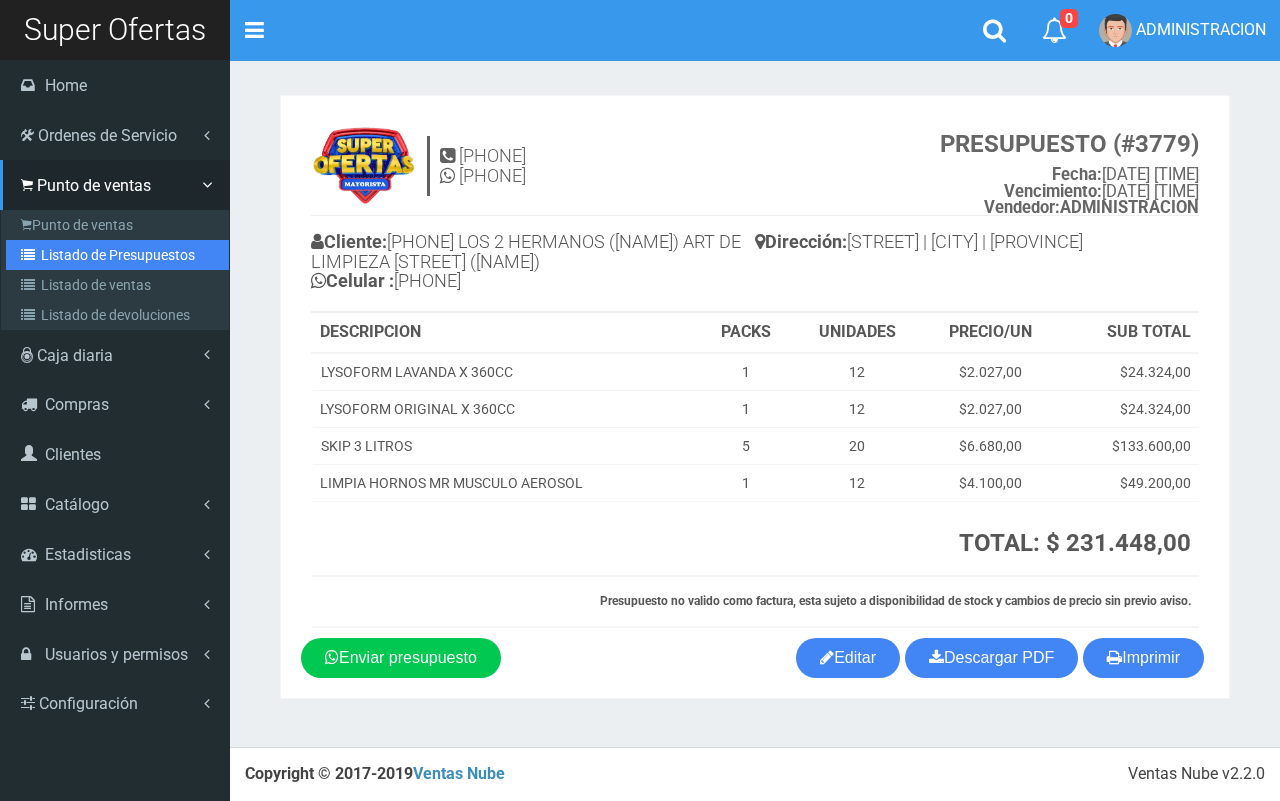 click on "Listado de Presupuestos" at bounding box center (117, 255) 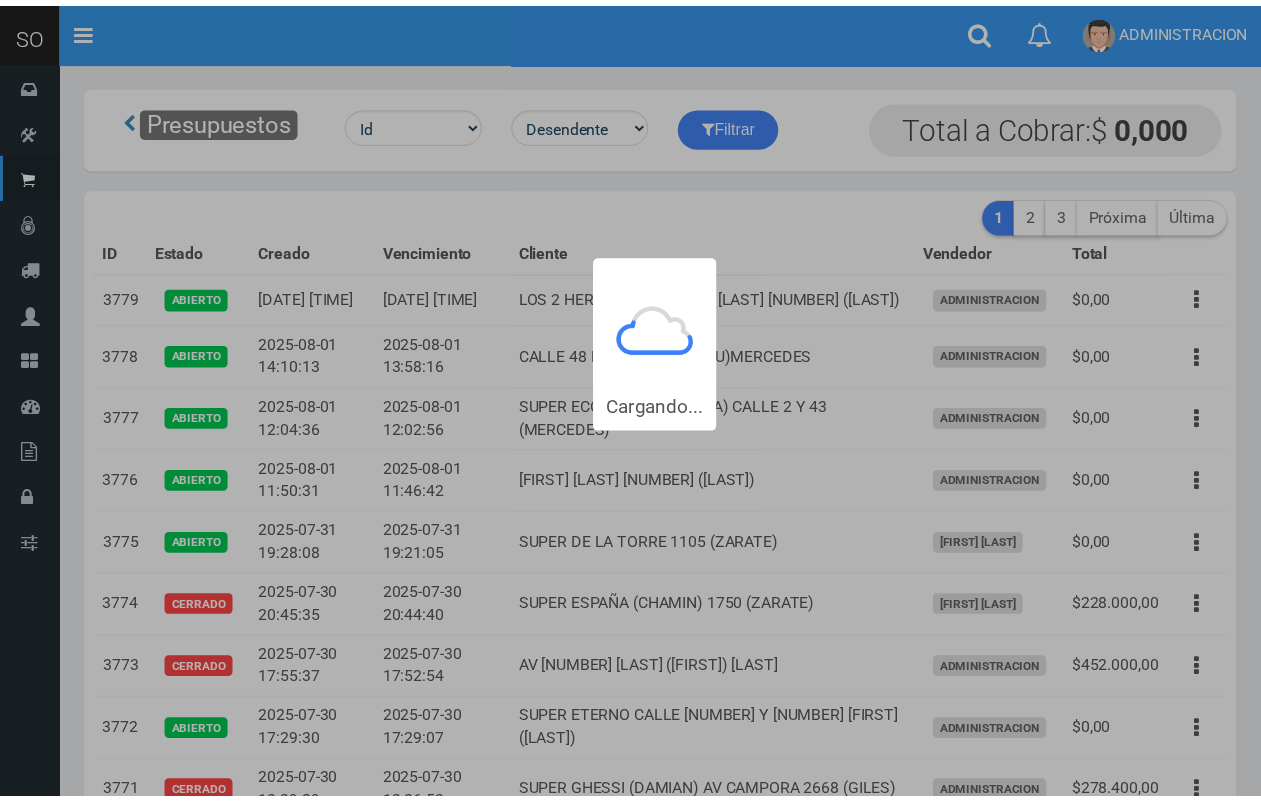scroll, scrollTop: 0, scrollLeft: 0, axis: both 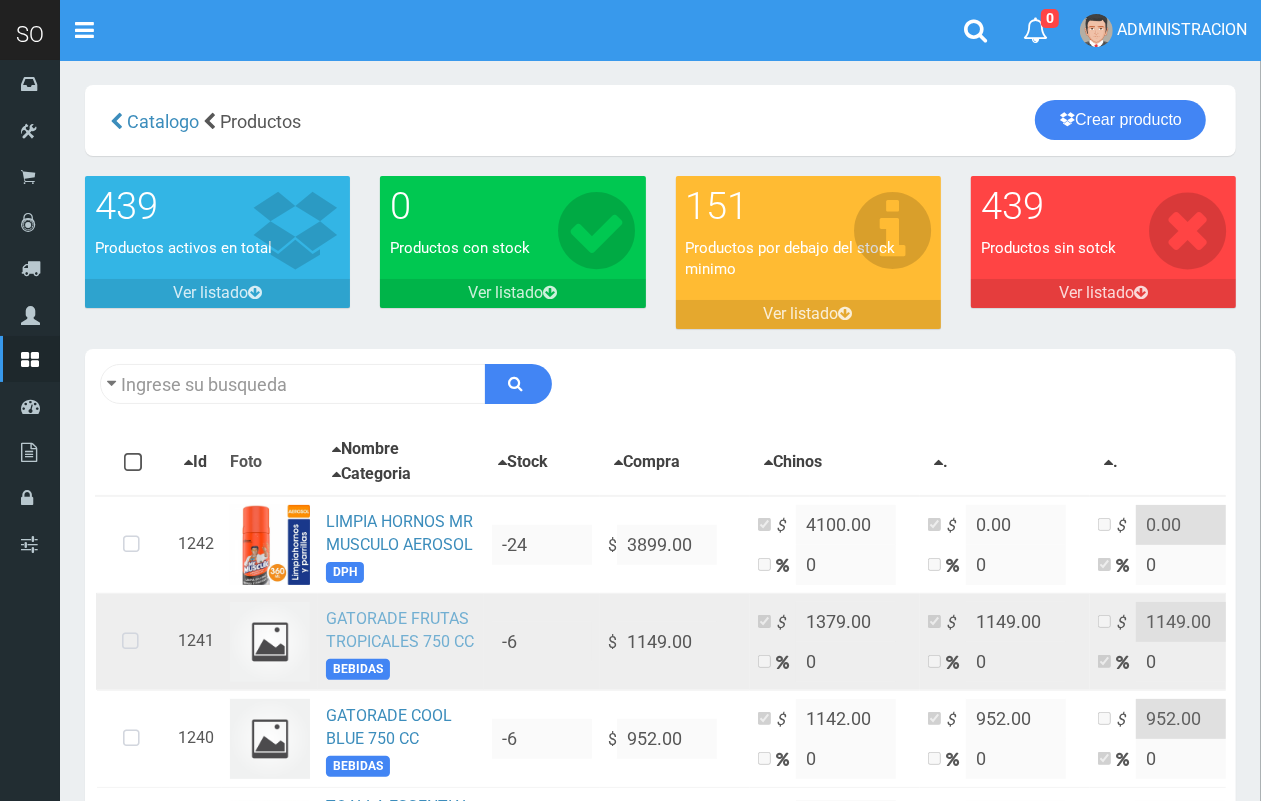click on "GATORADE FRUTAS TROPICALES 750 CC" at bounding box center [400, 630] 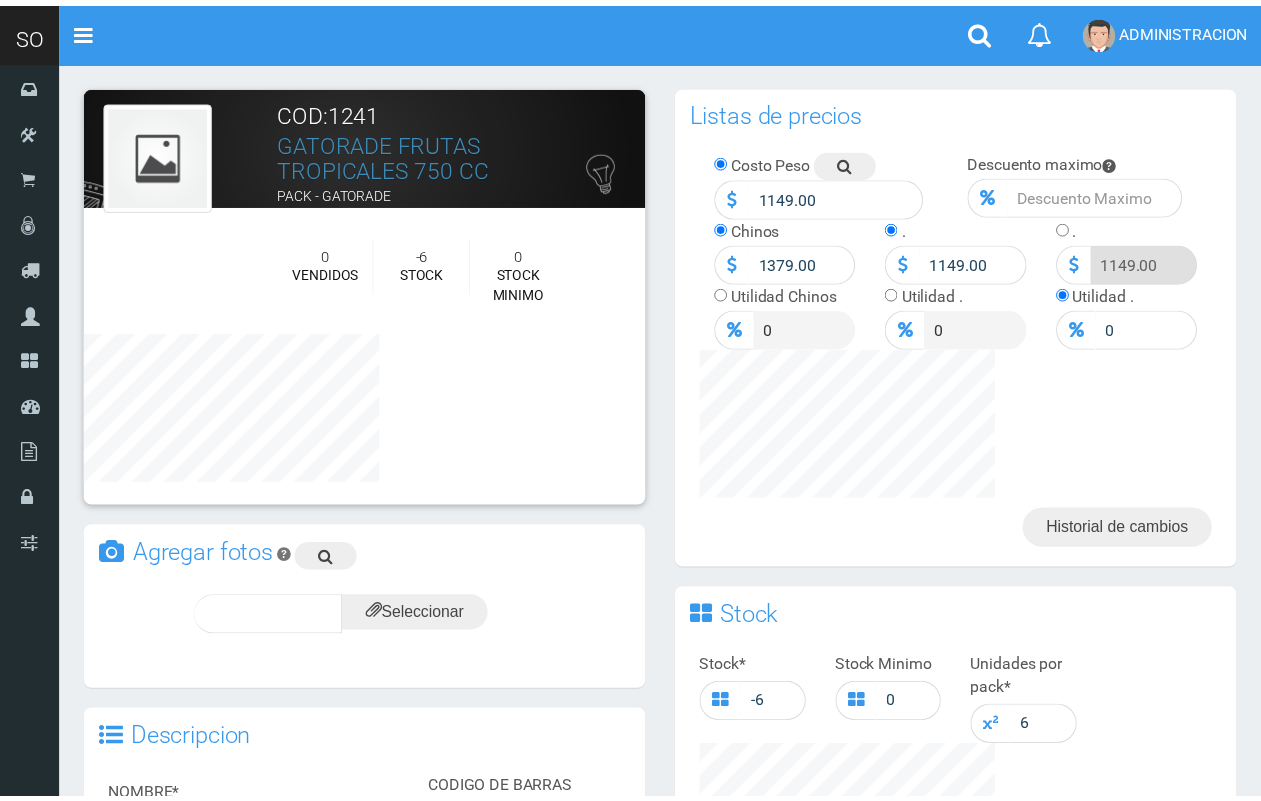scroll, scrollTop: 0, scrollLeft: 0, axis: both 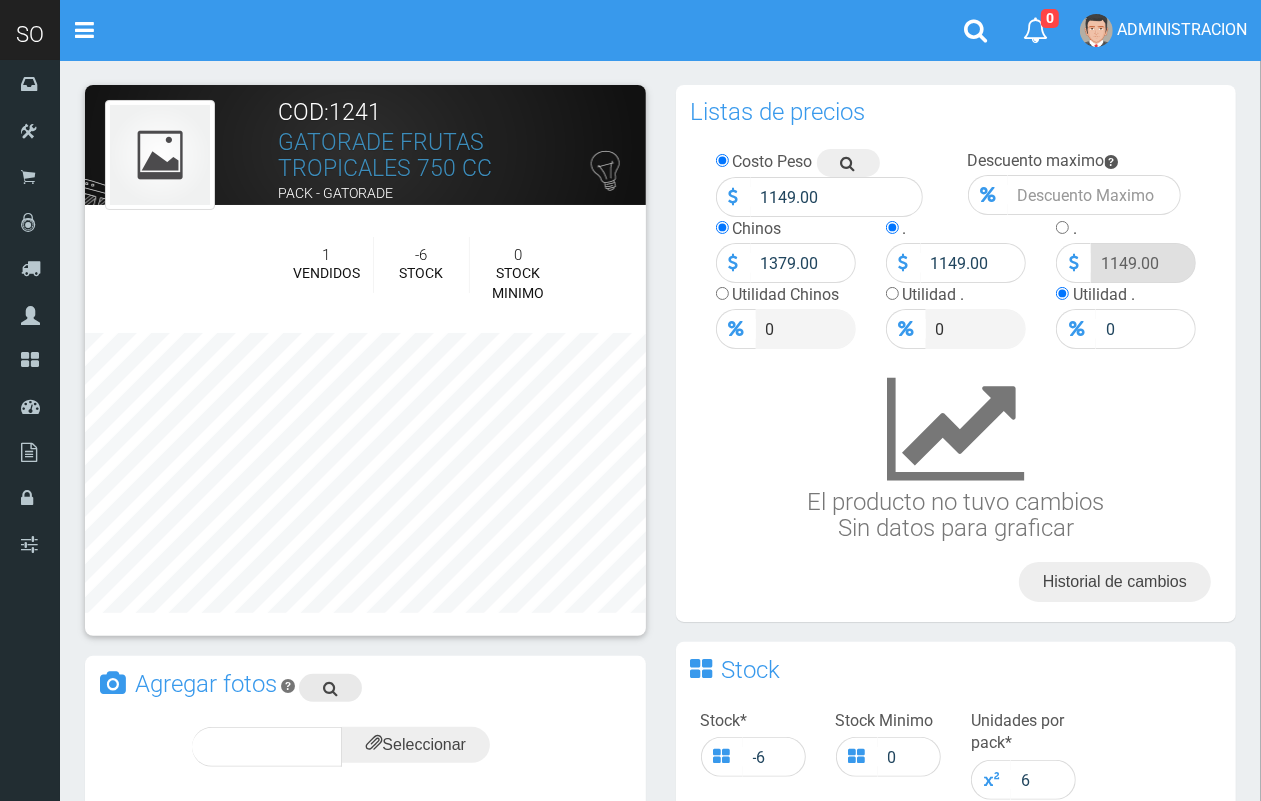 click at bounding box center (330, 688) 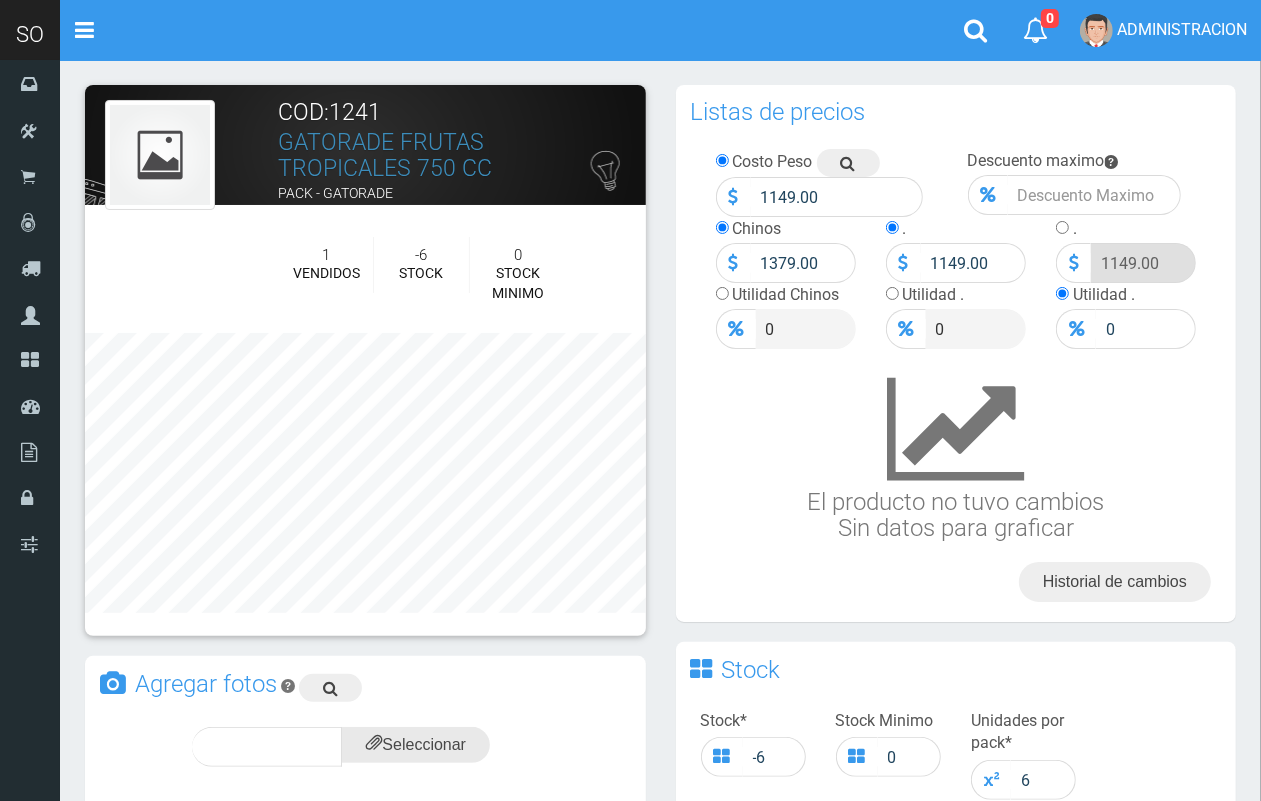 click at bounding box center [416, 745] 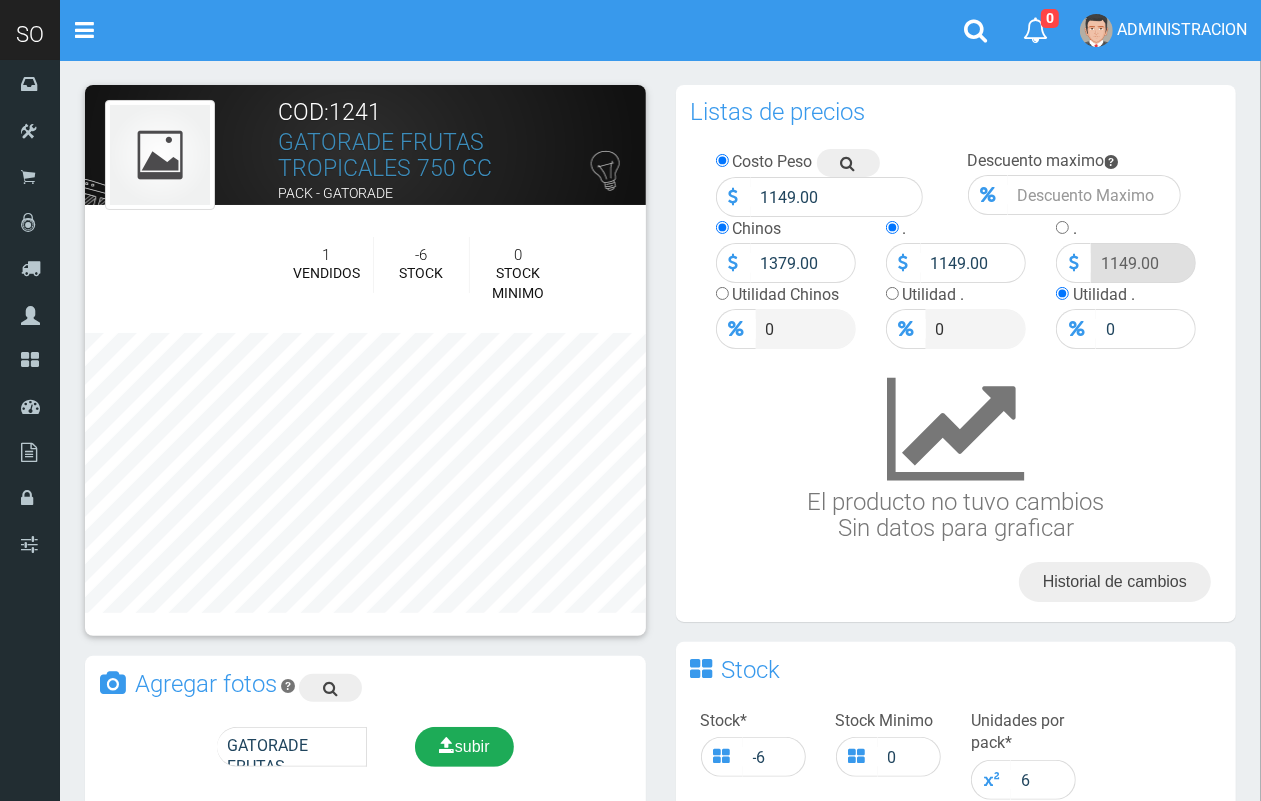 click on "subir" at bounding box center (464, 746) 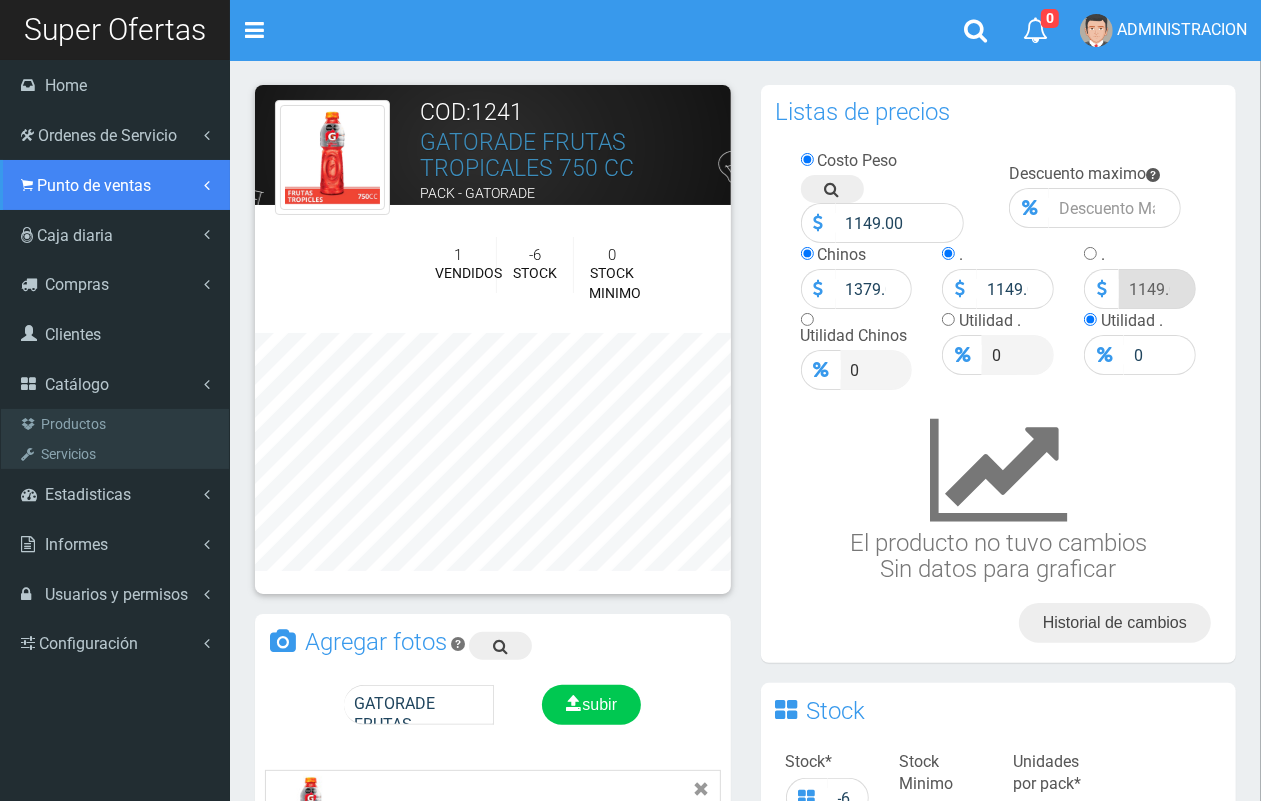 click on "Punto de ventas" at bounding box center [94, 185] 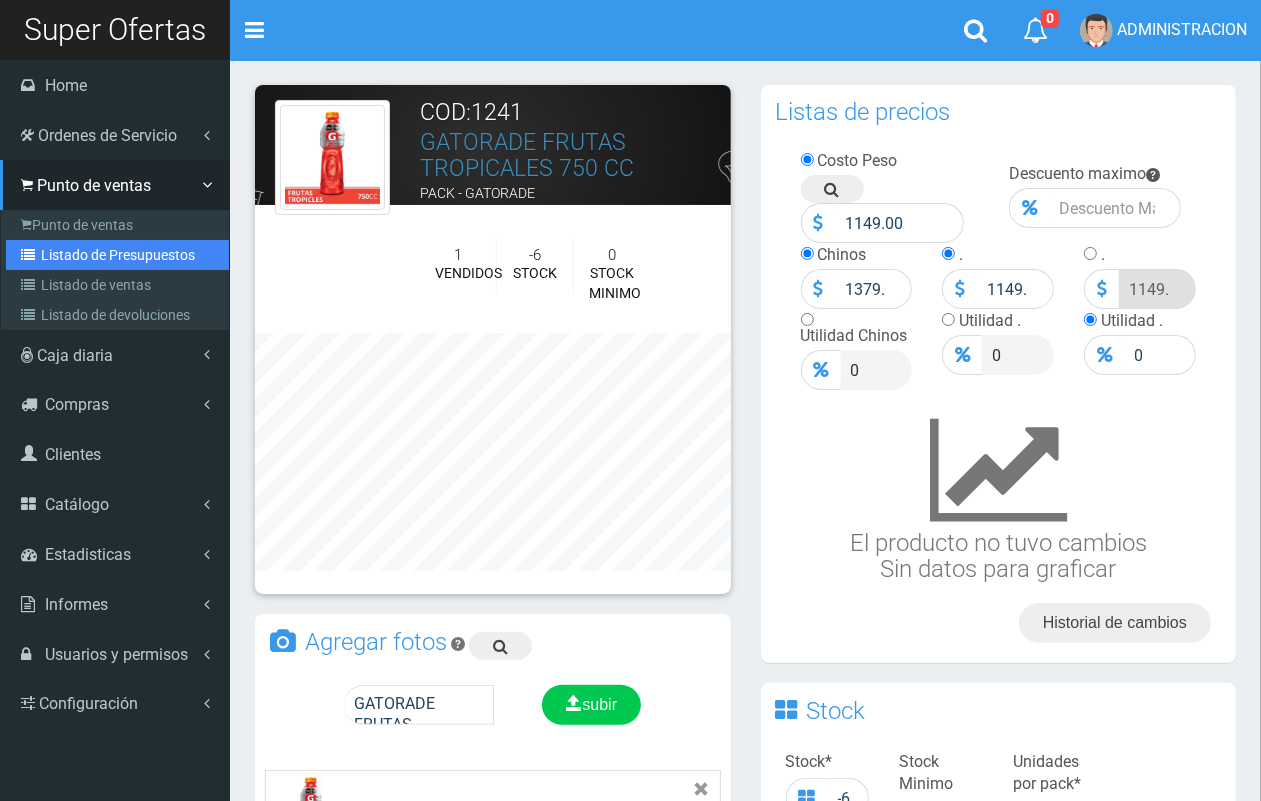 click on "Listado de Presupuestos" at bounding box center (117, 255) 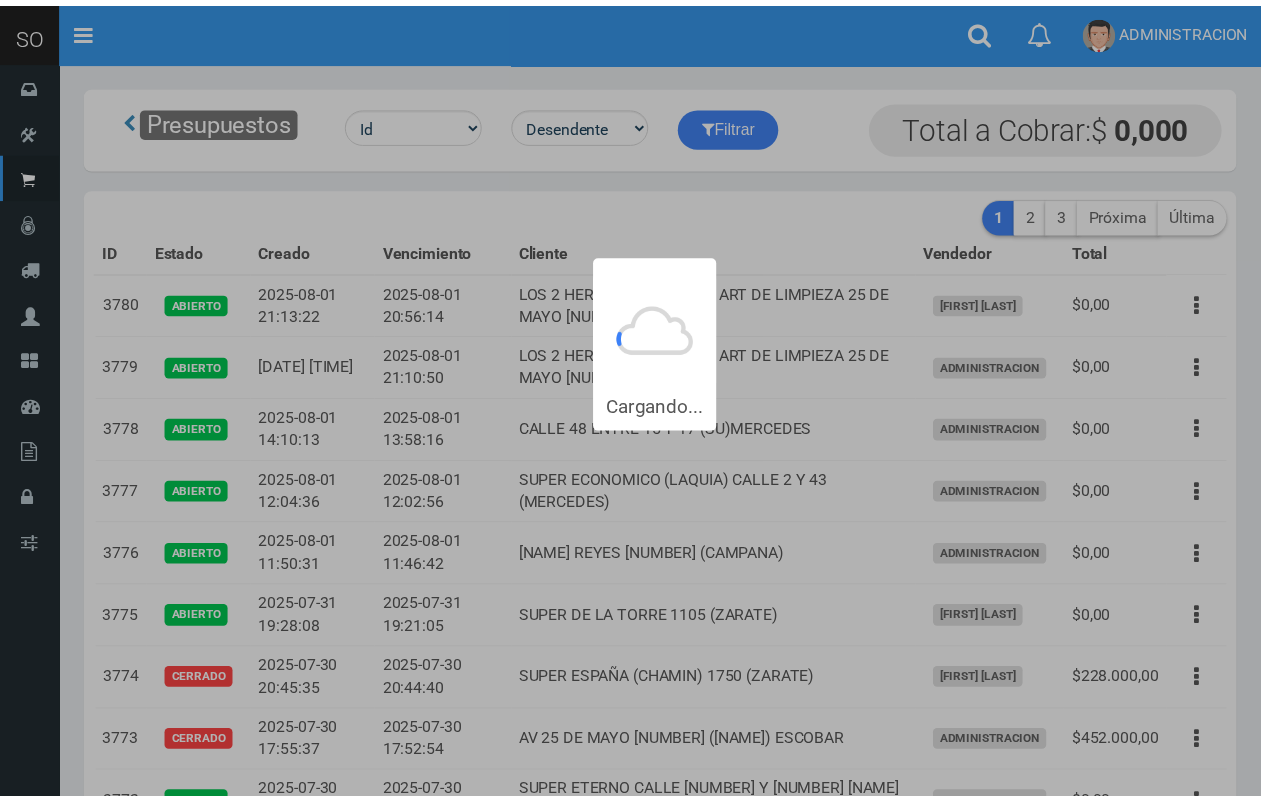 scroll, scrollTop: 0, scrollLeft: 0, axis: both 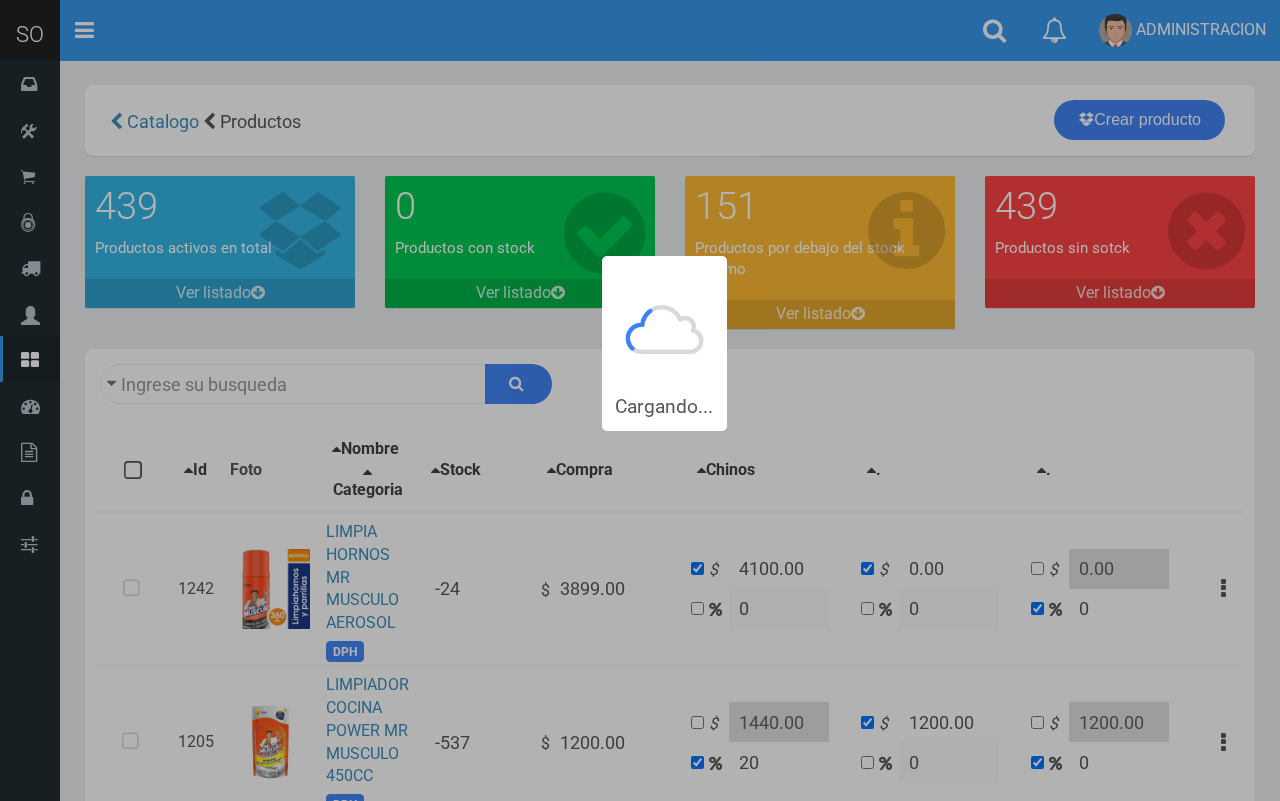 type on "mr mus" 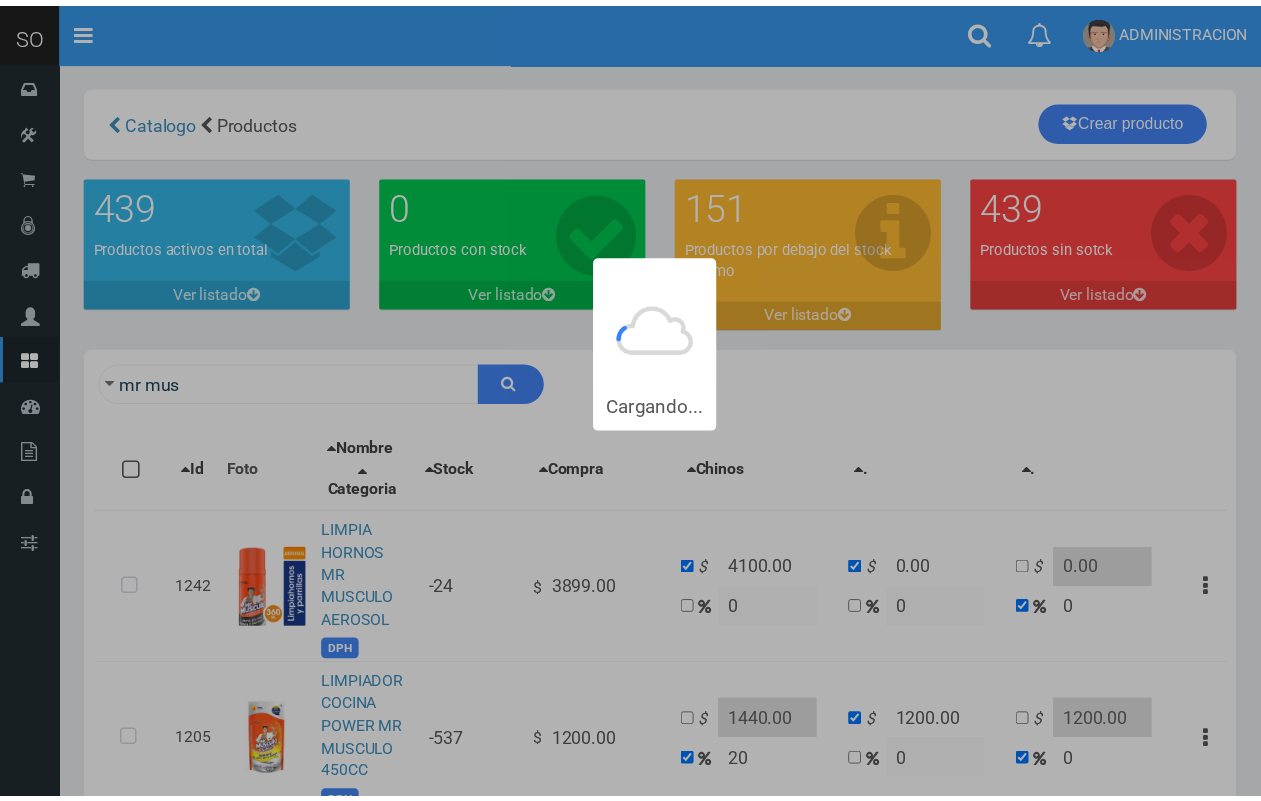 scroll, scrollTop: 53, scrollLeft: 0, axis: vertical 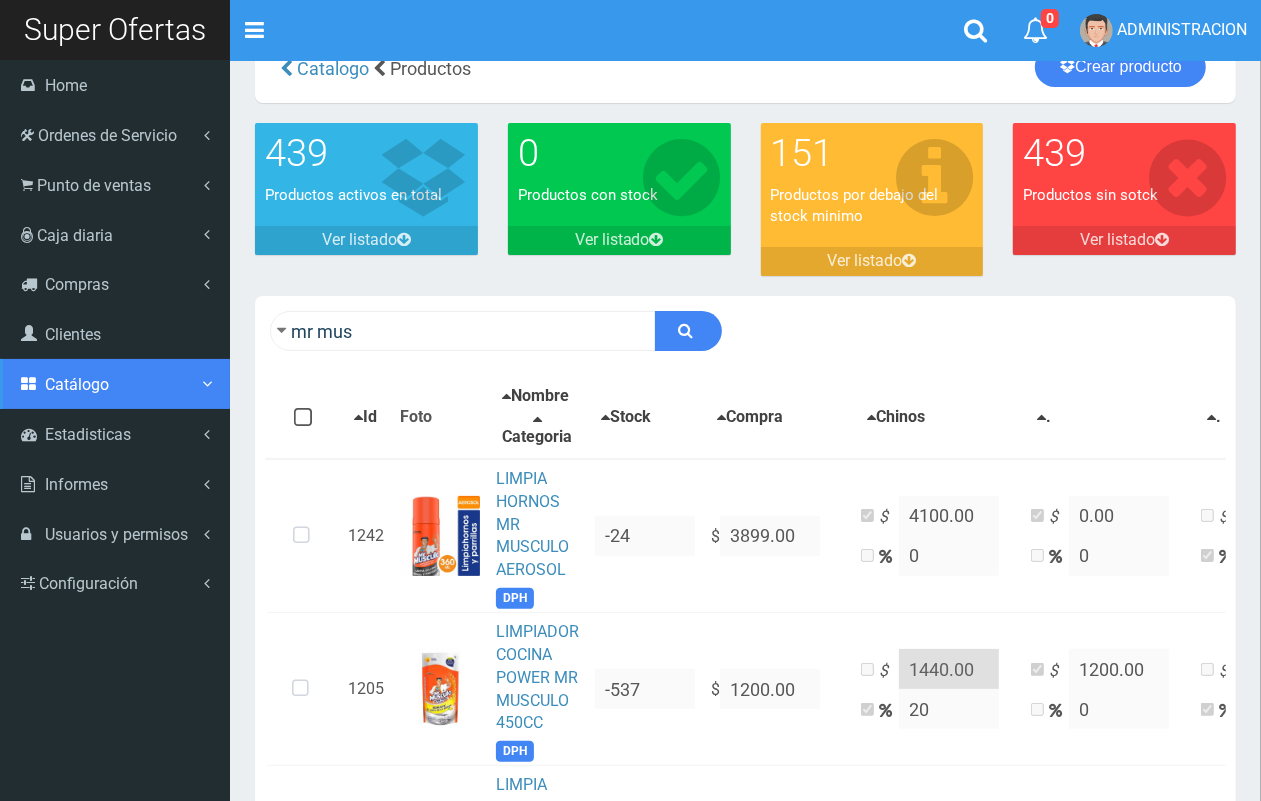 click on "Catálogo" at bounding box center [77, 384] 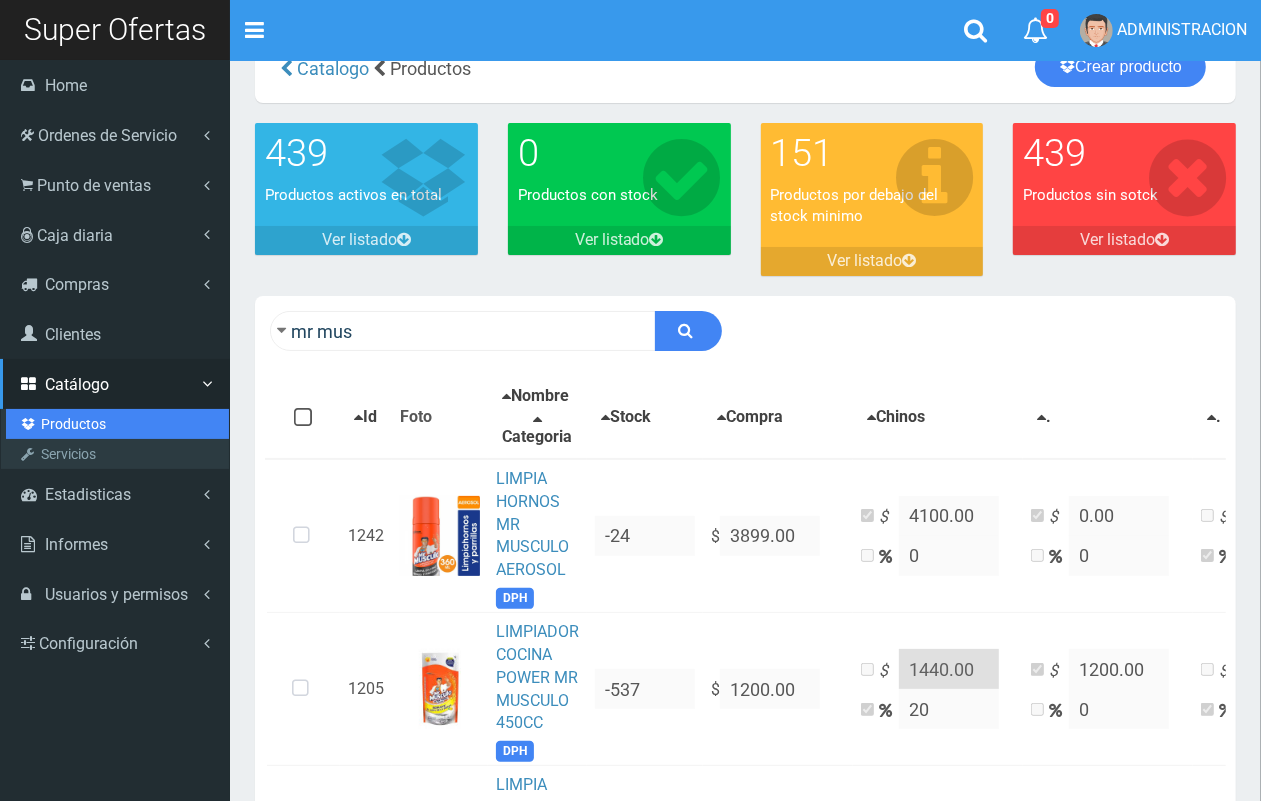 click on "Productos" at bounding box center (117, 424) 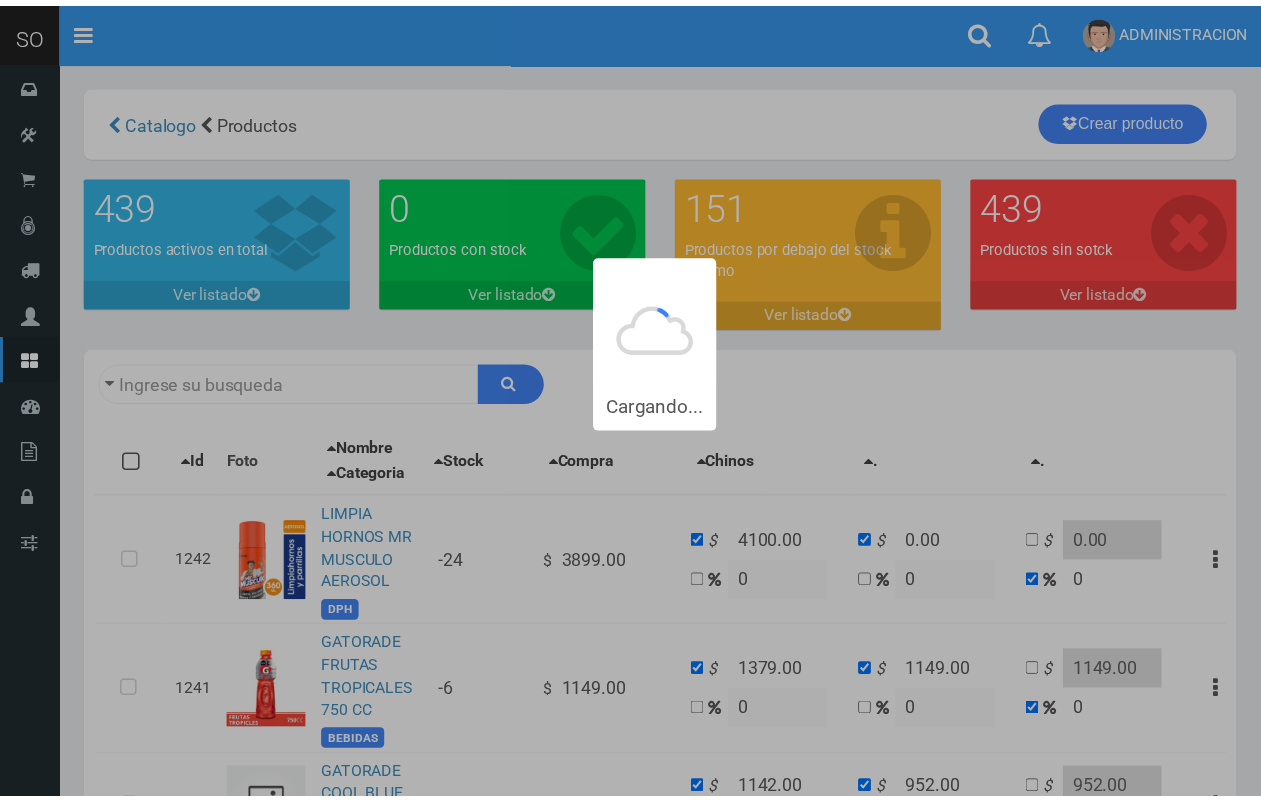 scroll, scrollTop: 0, scrollLeft: 0, axis: both 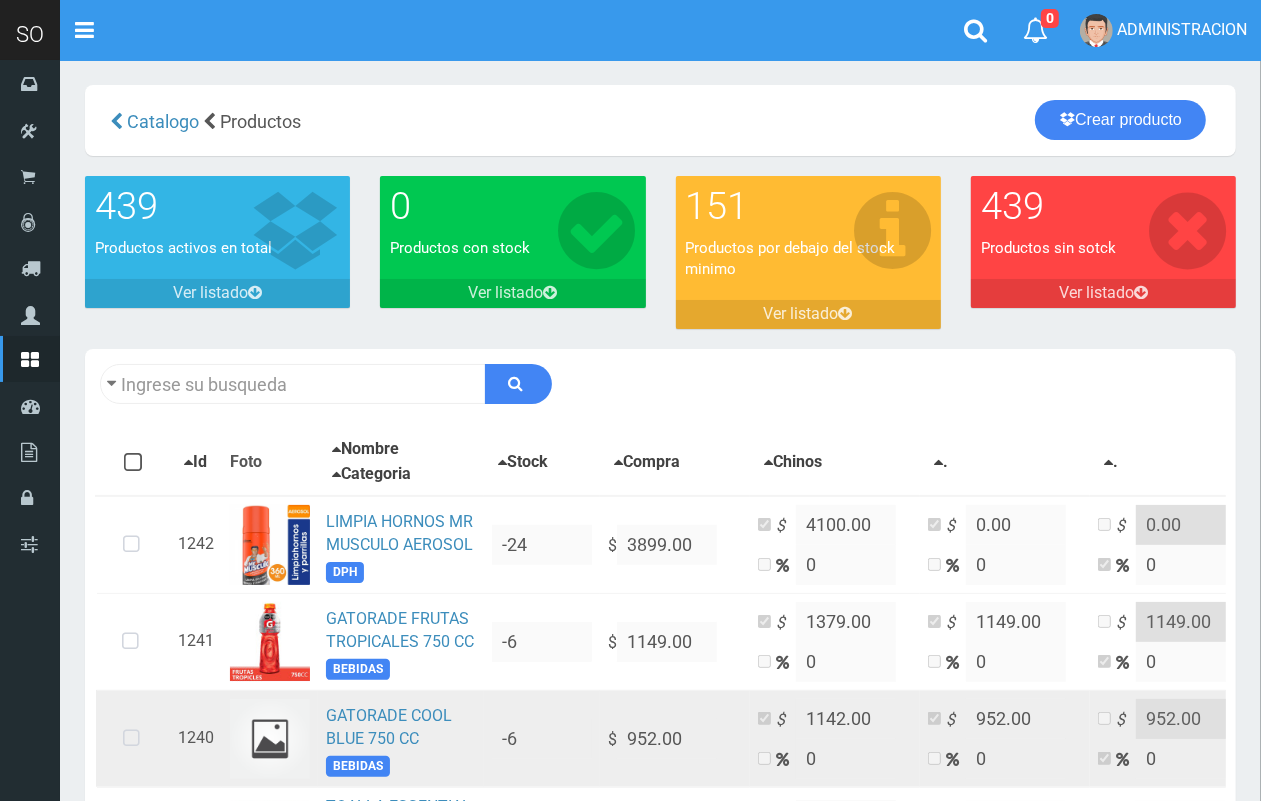 click at bounding box center (270, 738) 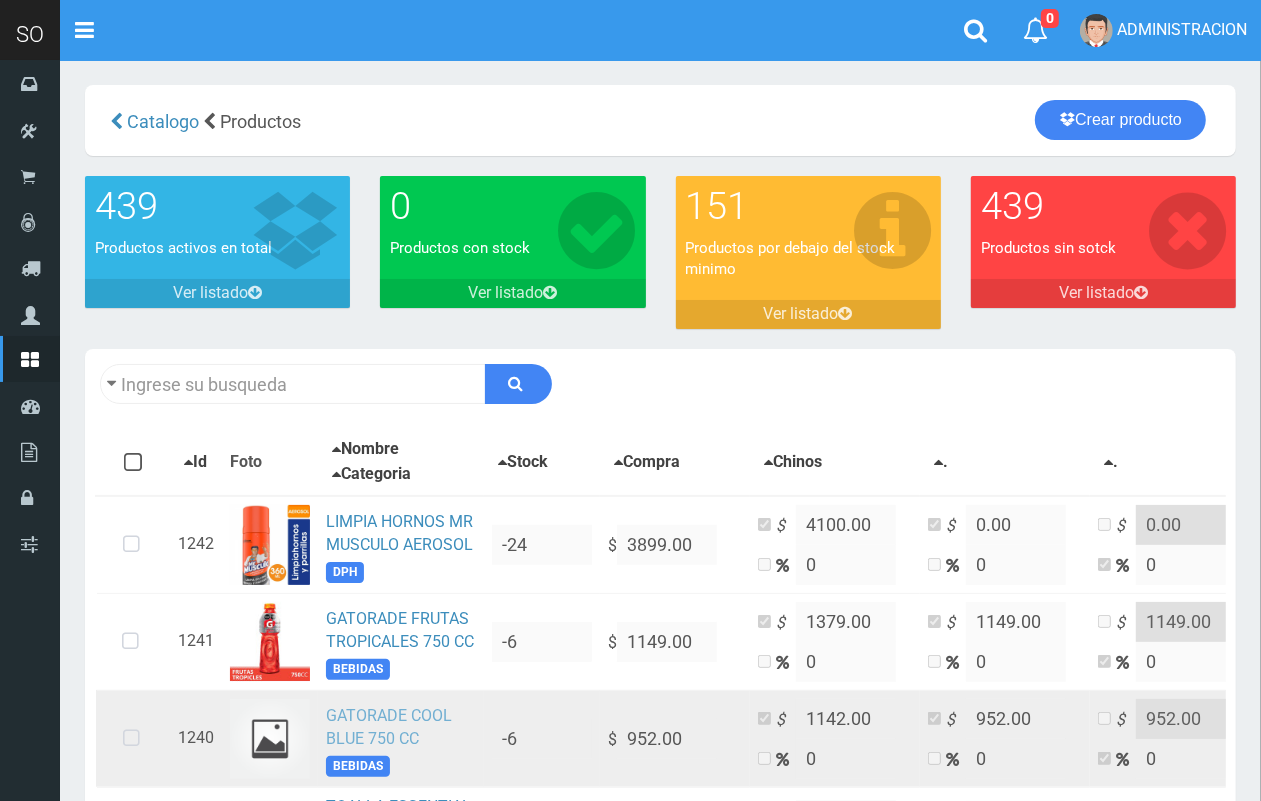 click on "GATORADE COOL BLUE  750 CC" at bounding box center [389, 727] 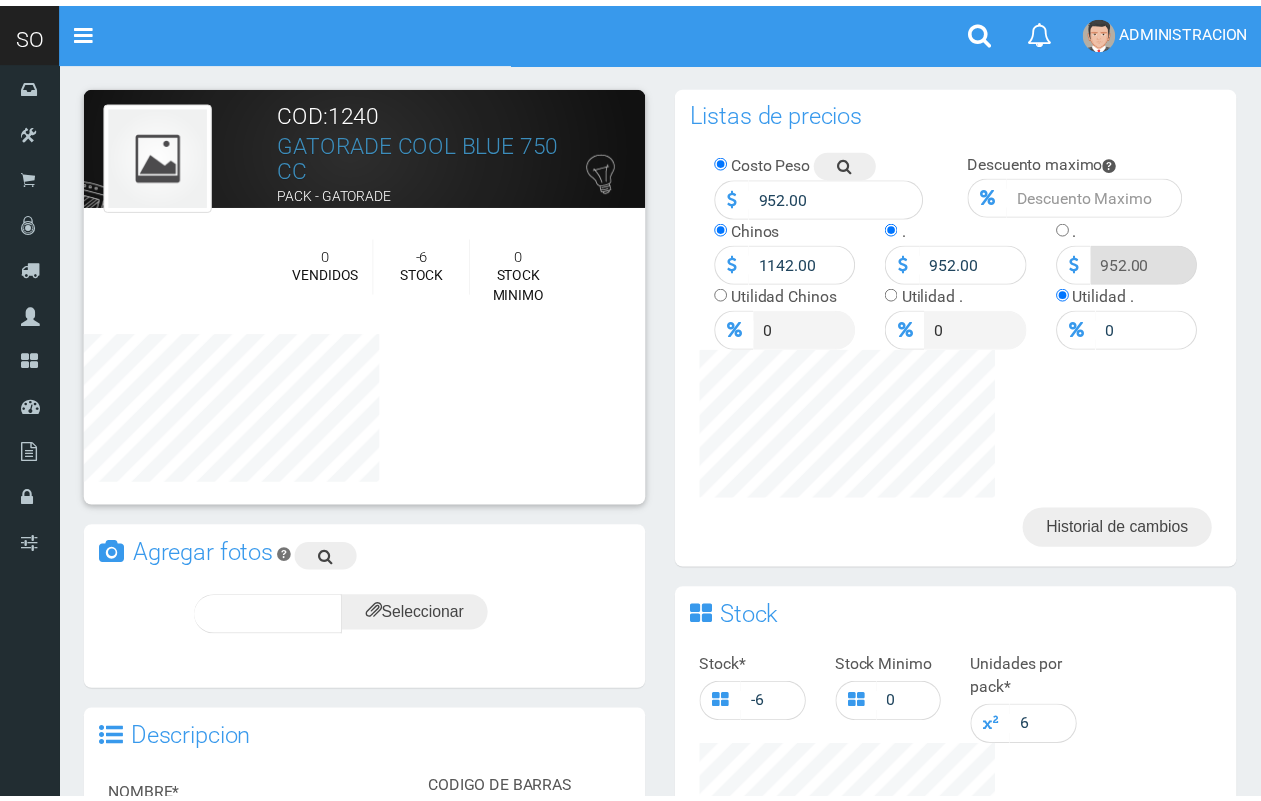 scroll, scrollTop: 0, scrollLeft: 0, axis: both 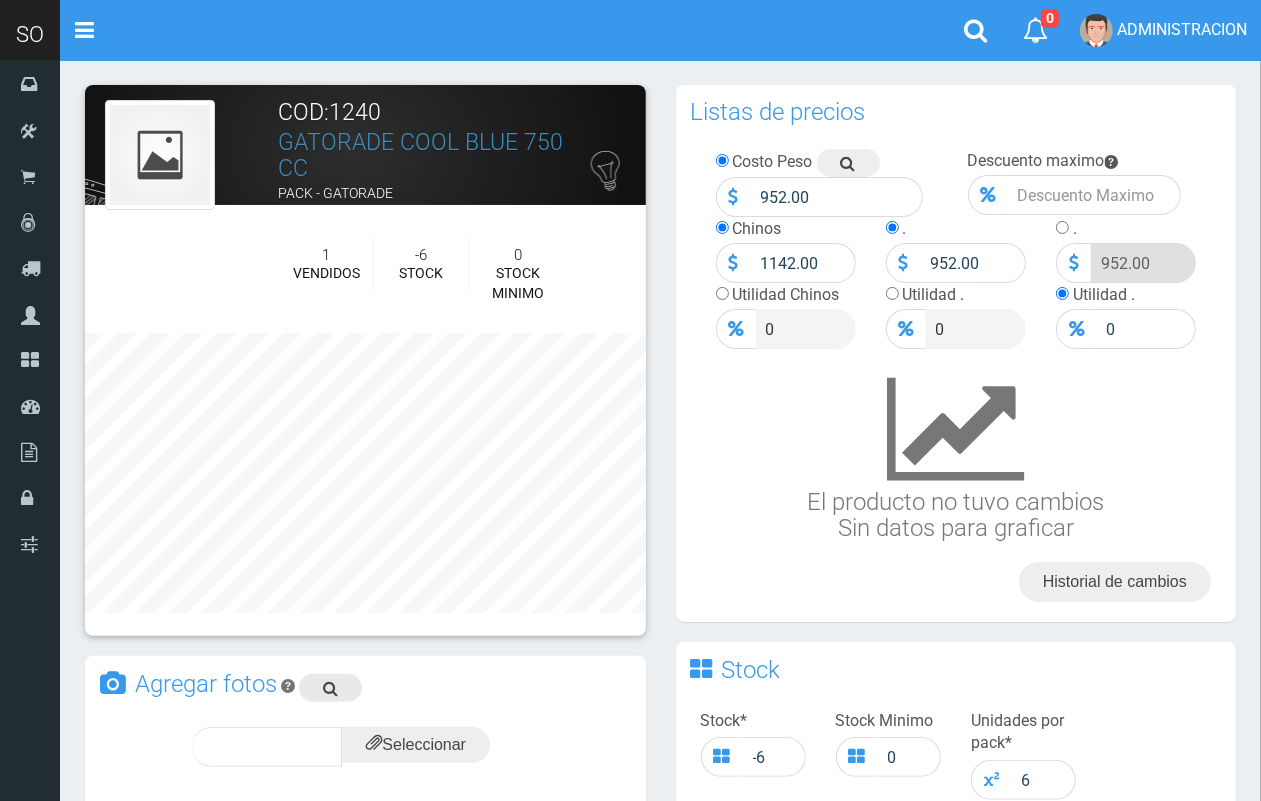 click at bounding box center [330, 688] 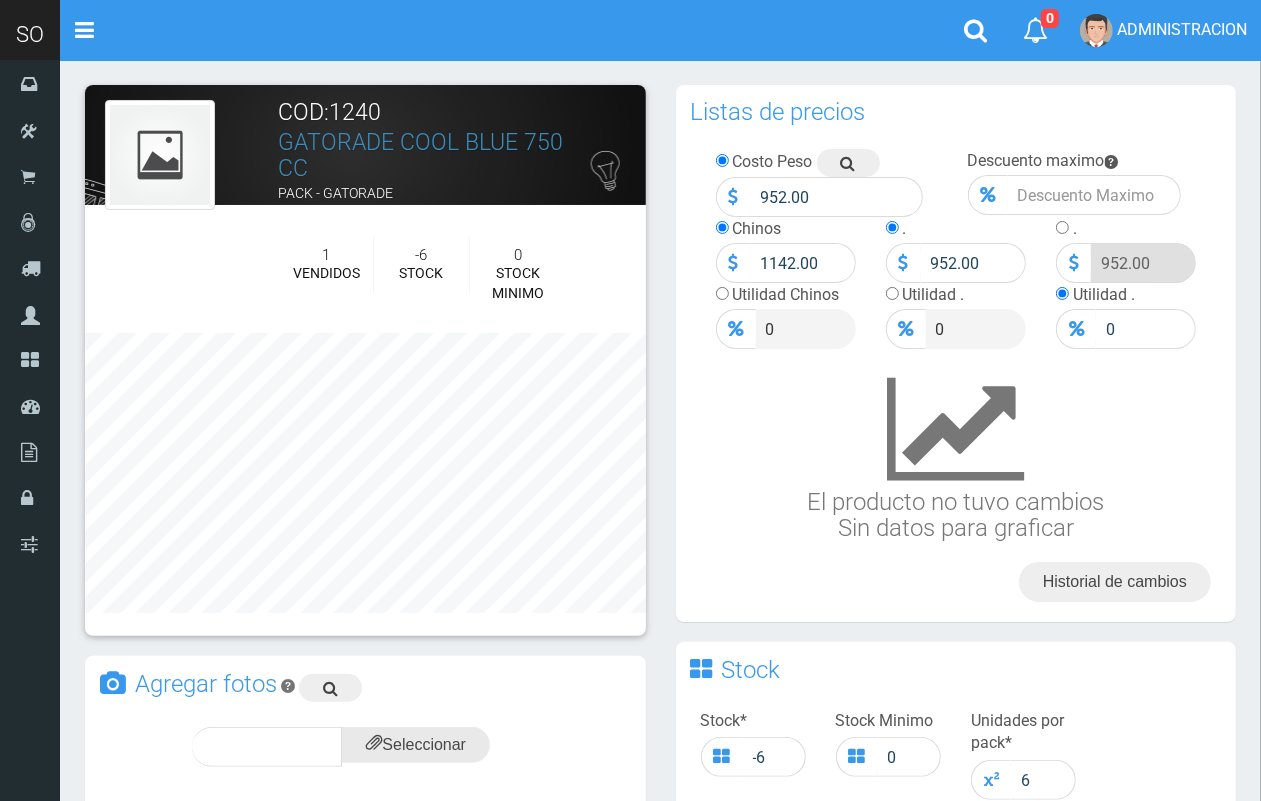 click at bounding box center (416, 745) 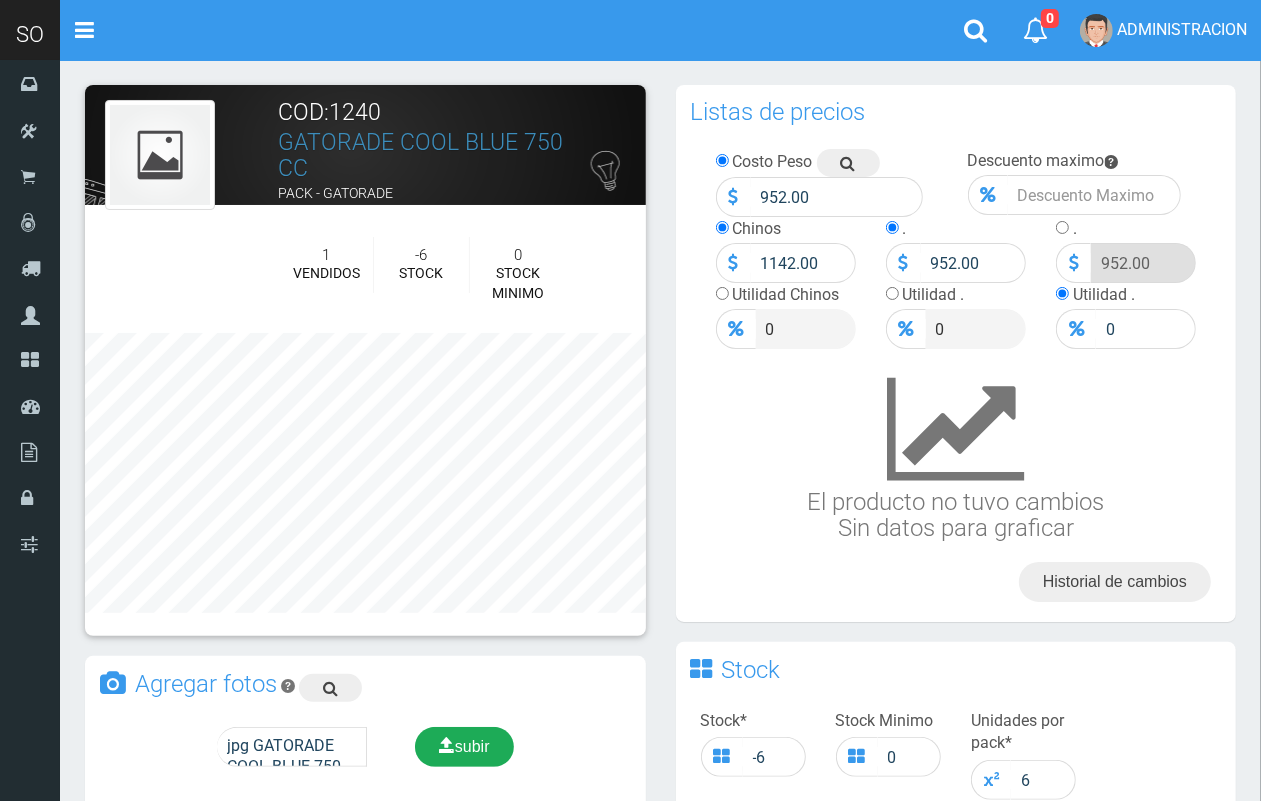 click on "subir" at bounding box center [464, 747] 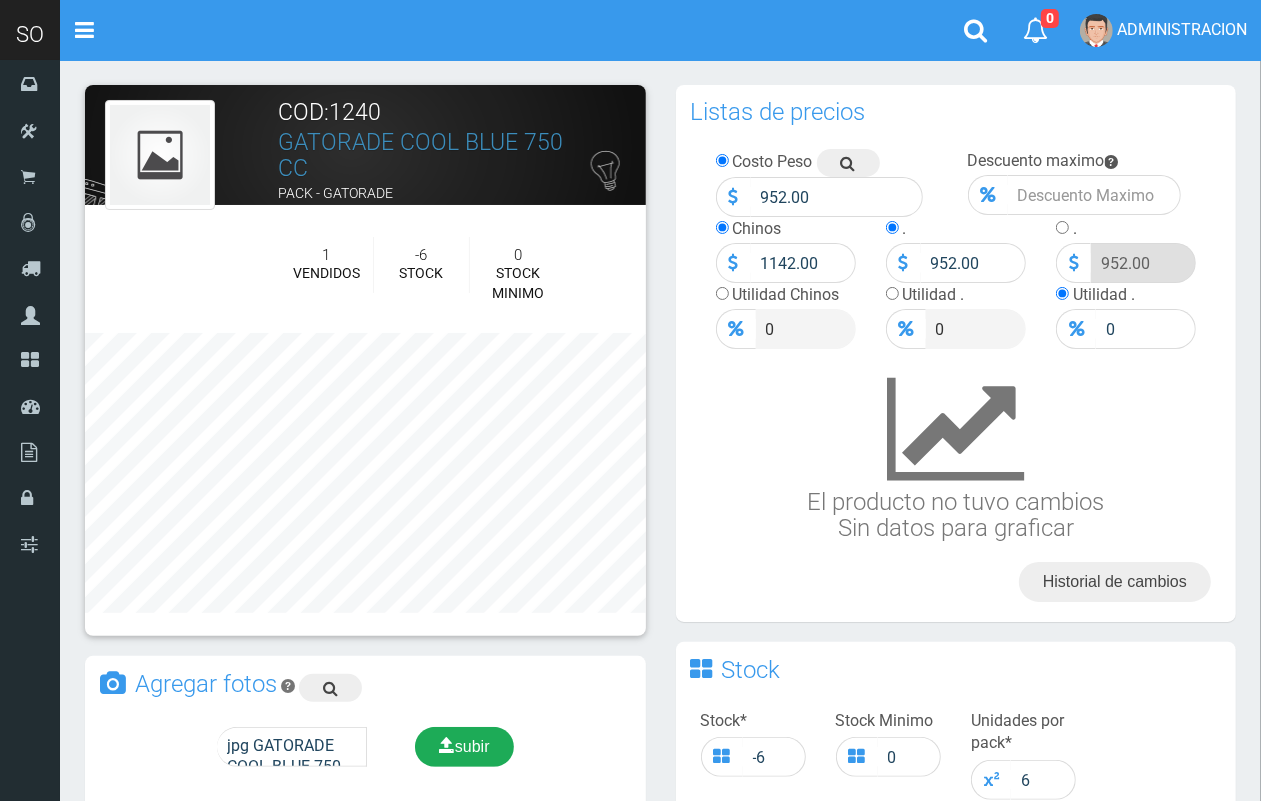 click on "subir" at bounding box center (464, 747) 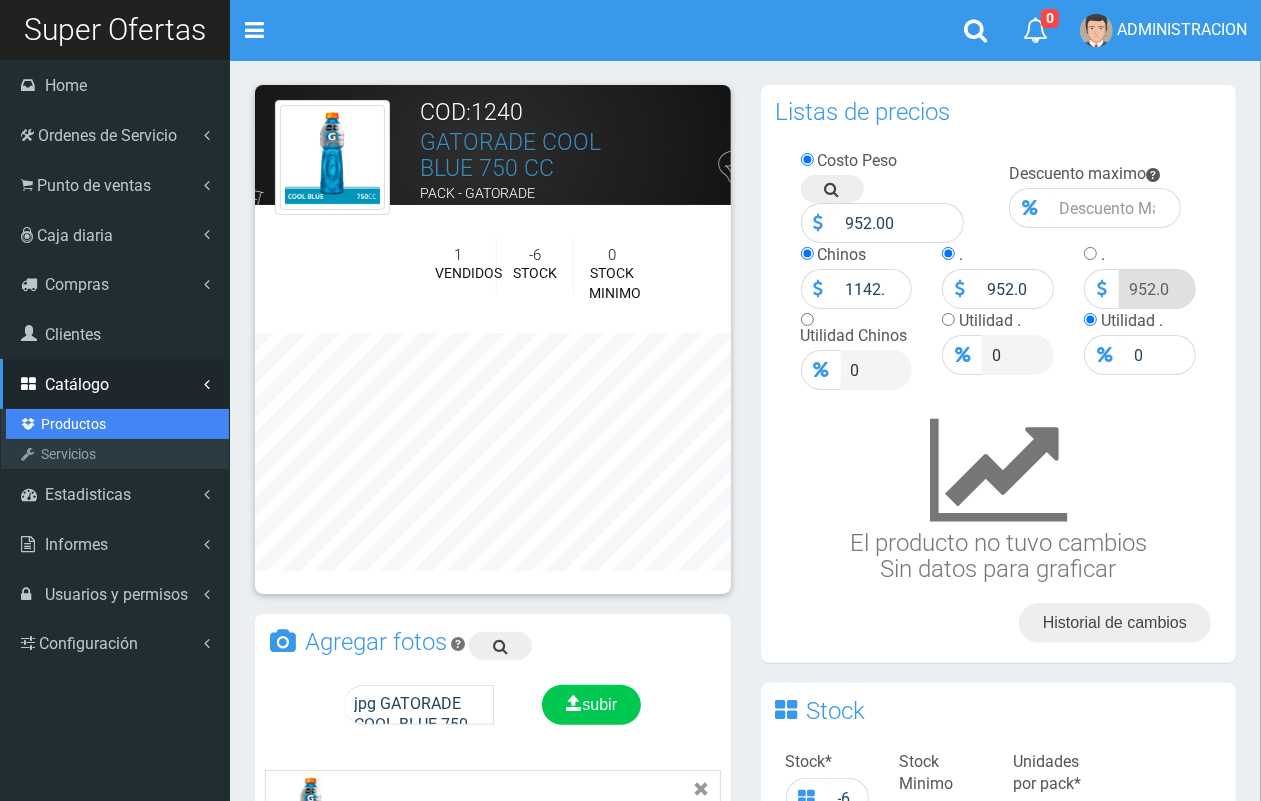 click on "Productos" at bounding box center (117, 424) 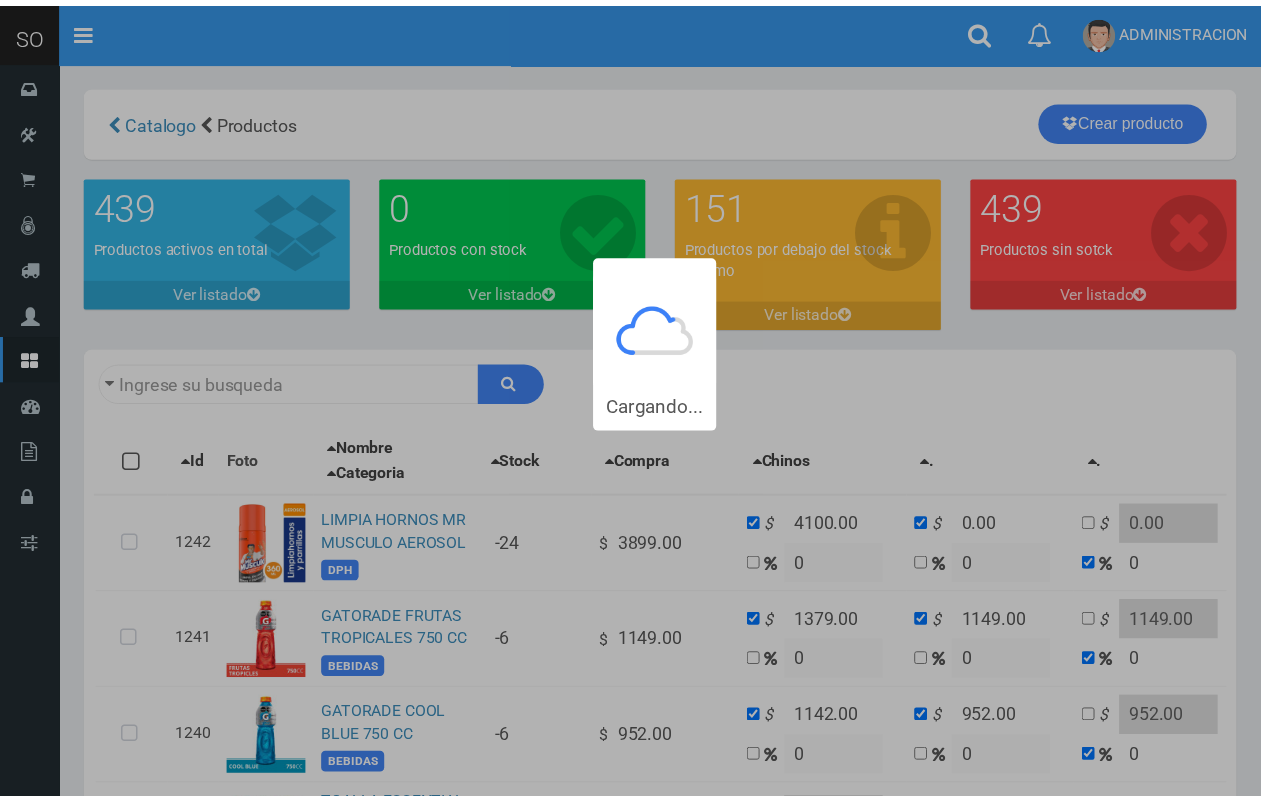 scroll, scrollTop: 0, scrollLeft: 0, axis: both 